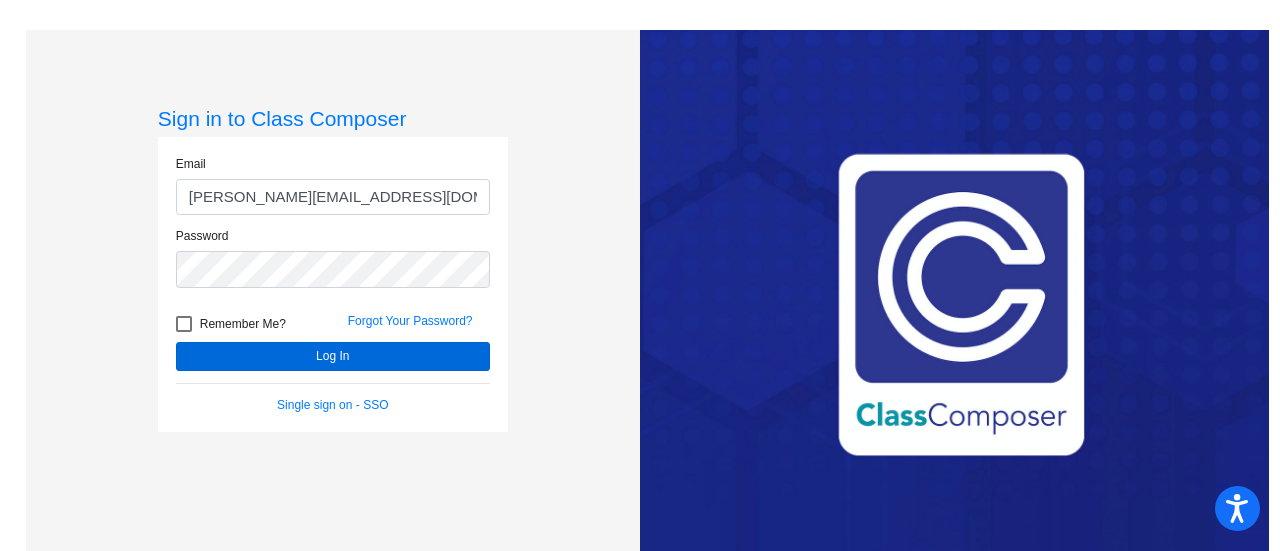scroll, scrollTop: 0, scrollLeft: 0, axis: both 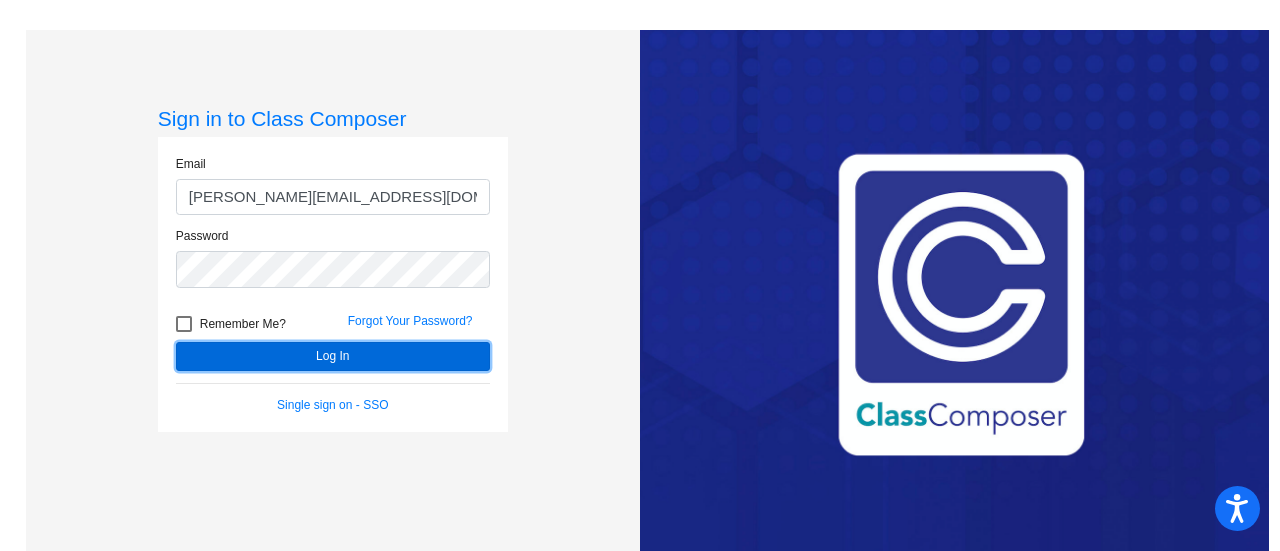 click on "Log In" 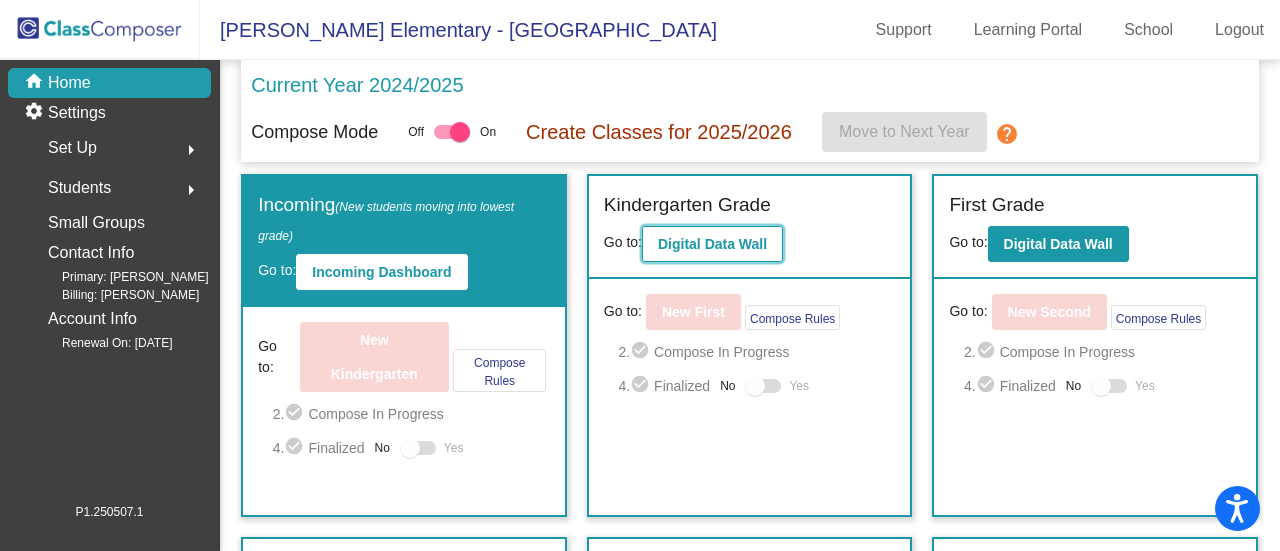 click on "Digital Data Wall" 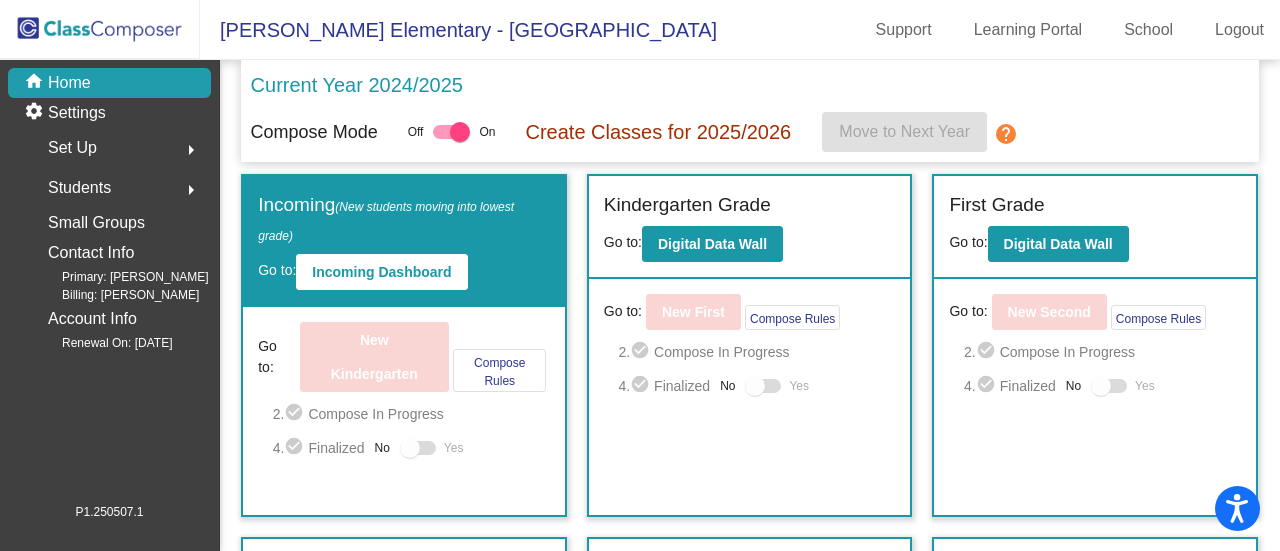 click on "Set Up  arrow_right" 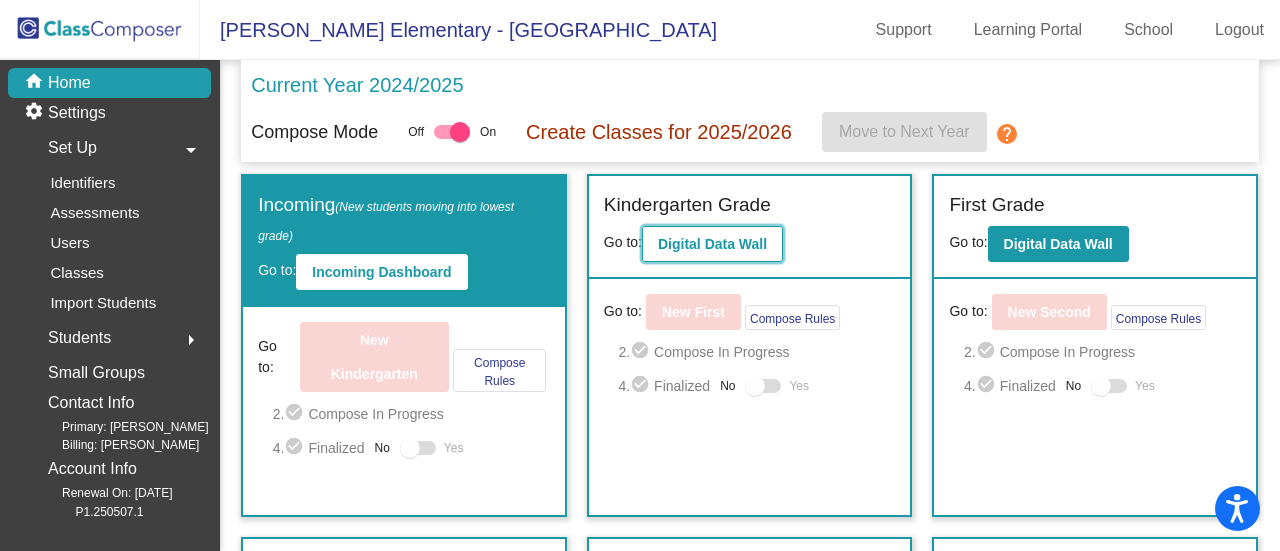 click on "Digital Data Wall" 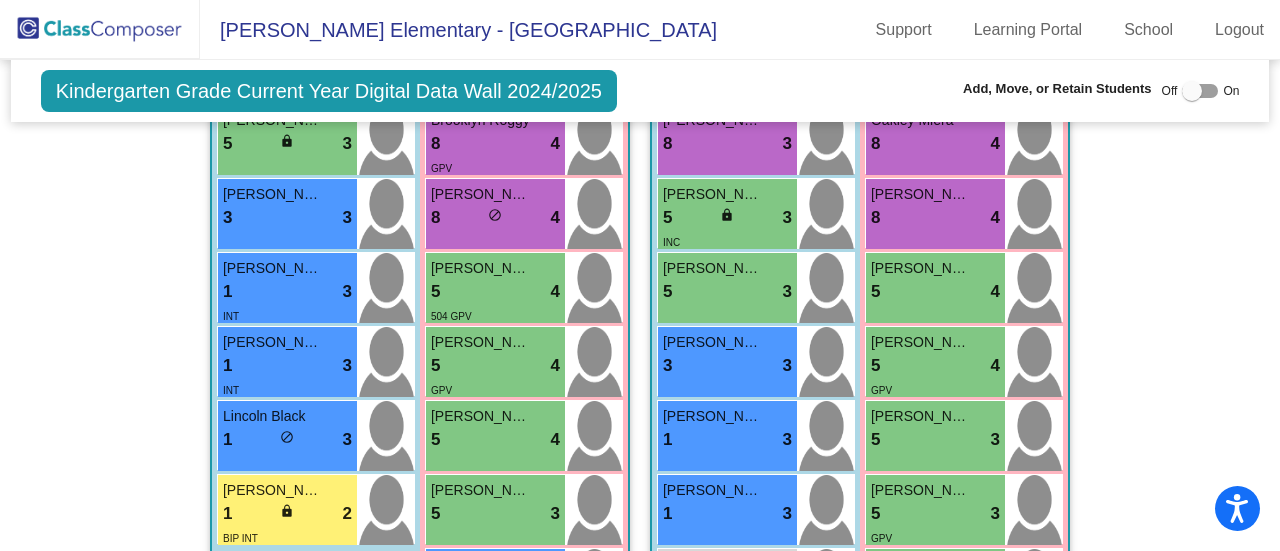 scroll, scrollTop: 676, scrollLeft: 0, axis: vertical 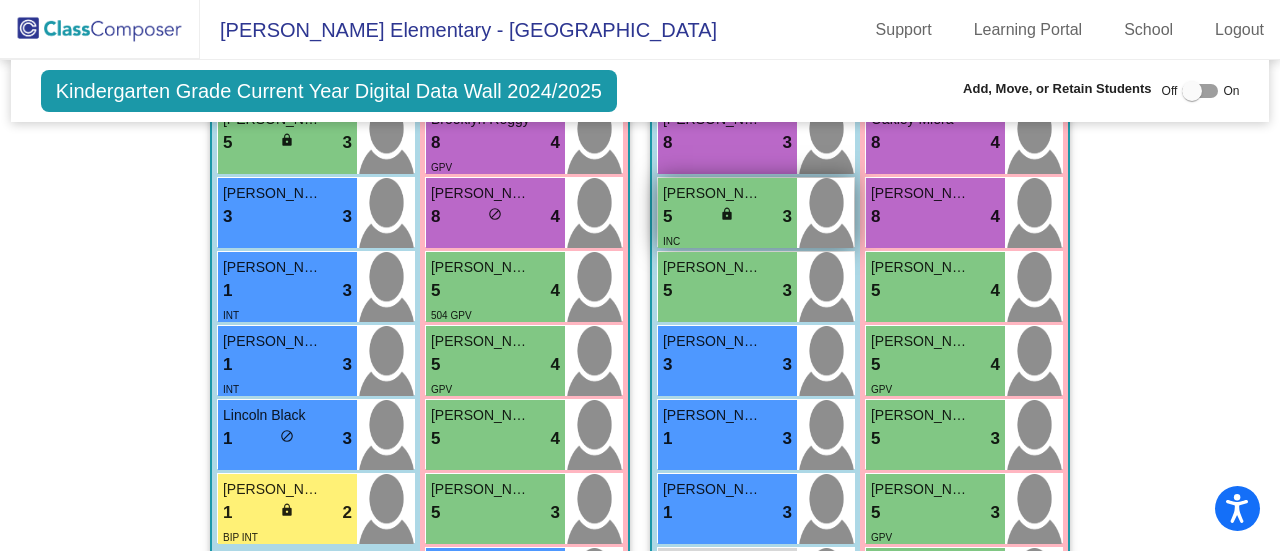 click on "5 lock do_not_disturb_alt 3" at bounding box center (727, 217) 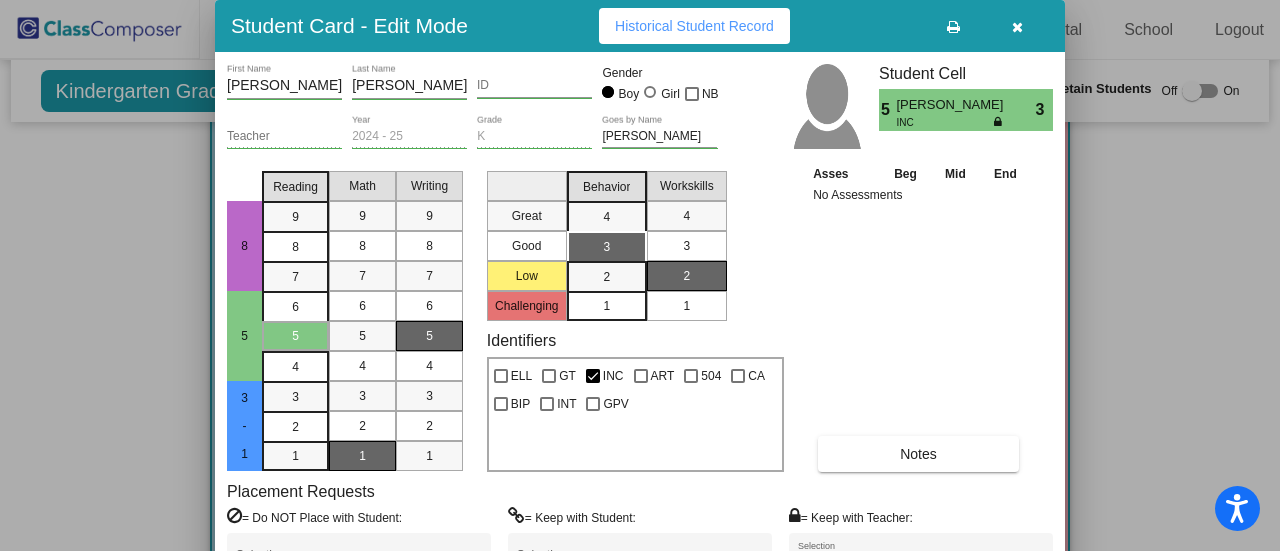 click at bounding box center (1017, 26) 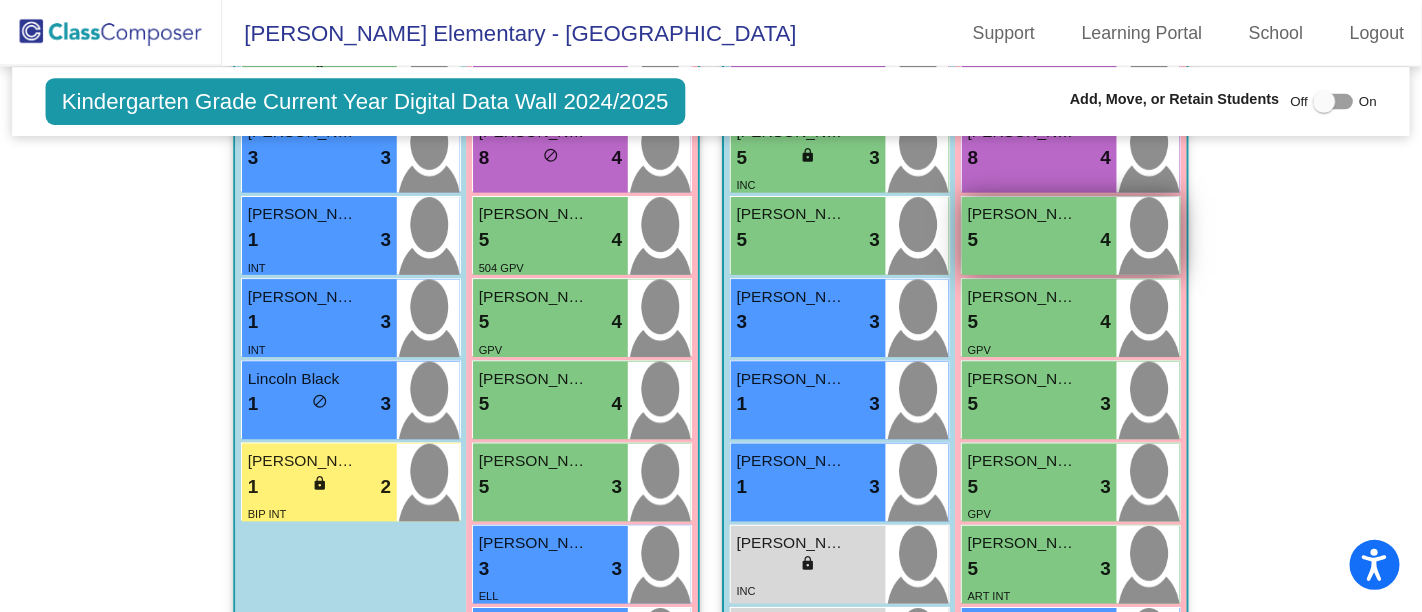scroll, scrollTop: 753, scrollLeft: 0, axis: vertical 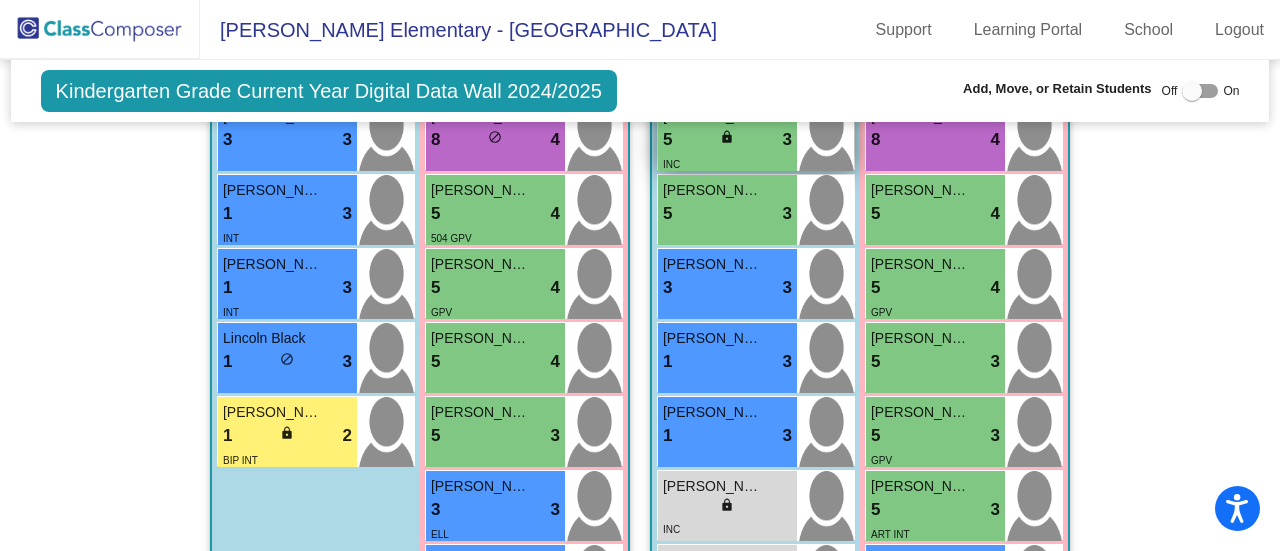 click on "5 lock do_not_disturb_alt 3" at bounding box center [727, 140] 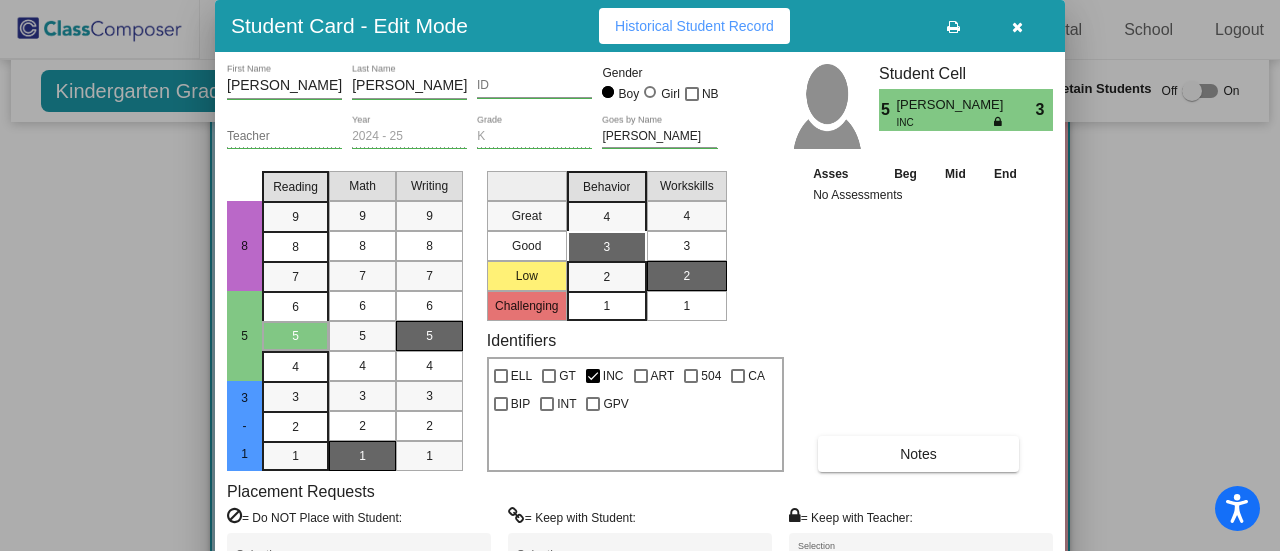 click at bounding box center (640, 275) 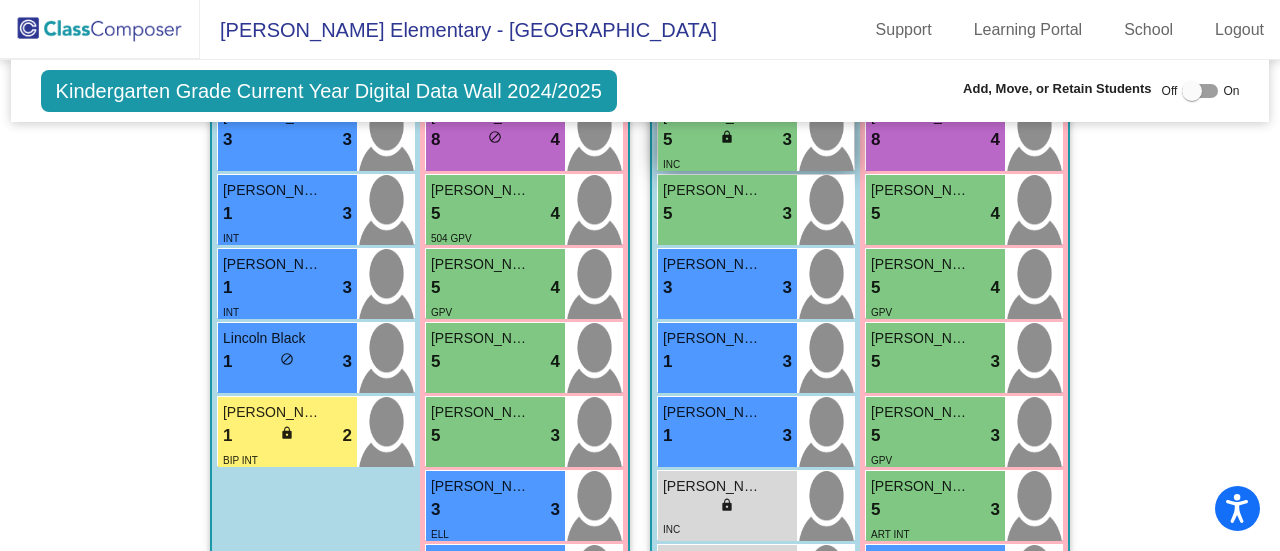 click on "INC" at bounding box center [727, 163] 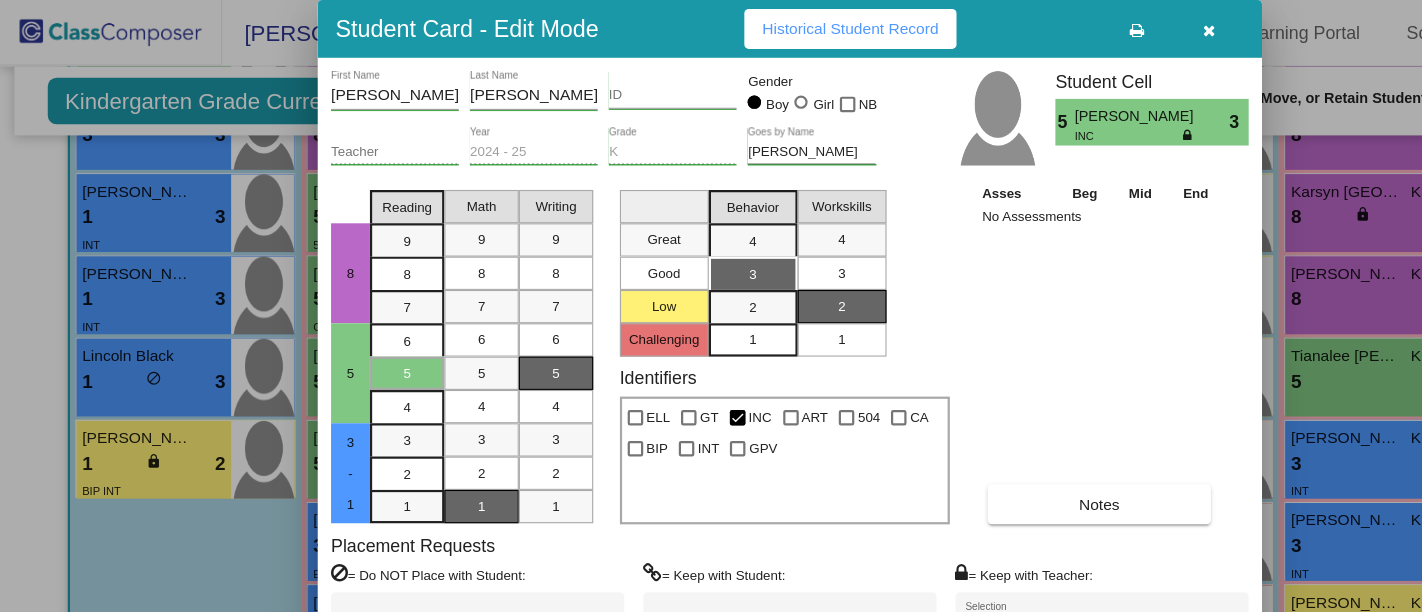 scroll, scrollTop: 753, scrollLeft: 0, axis: vertical 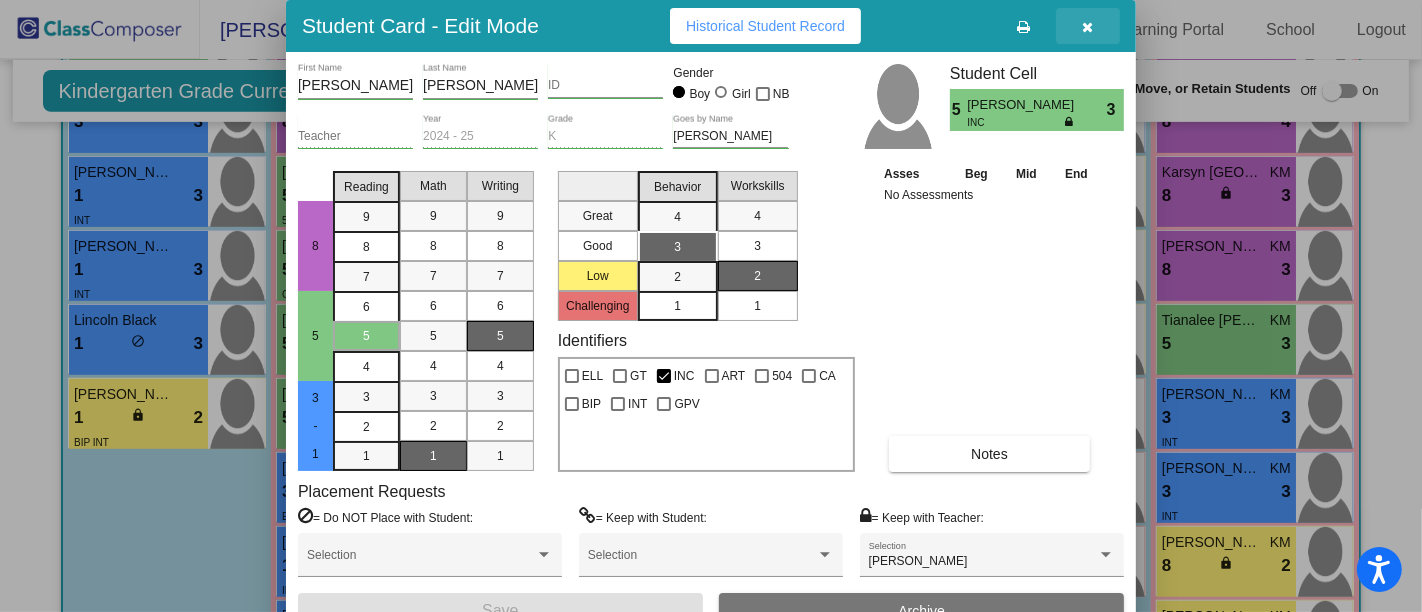 click at bounding box center [1088, 27] 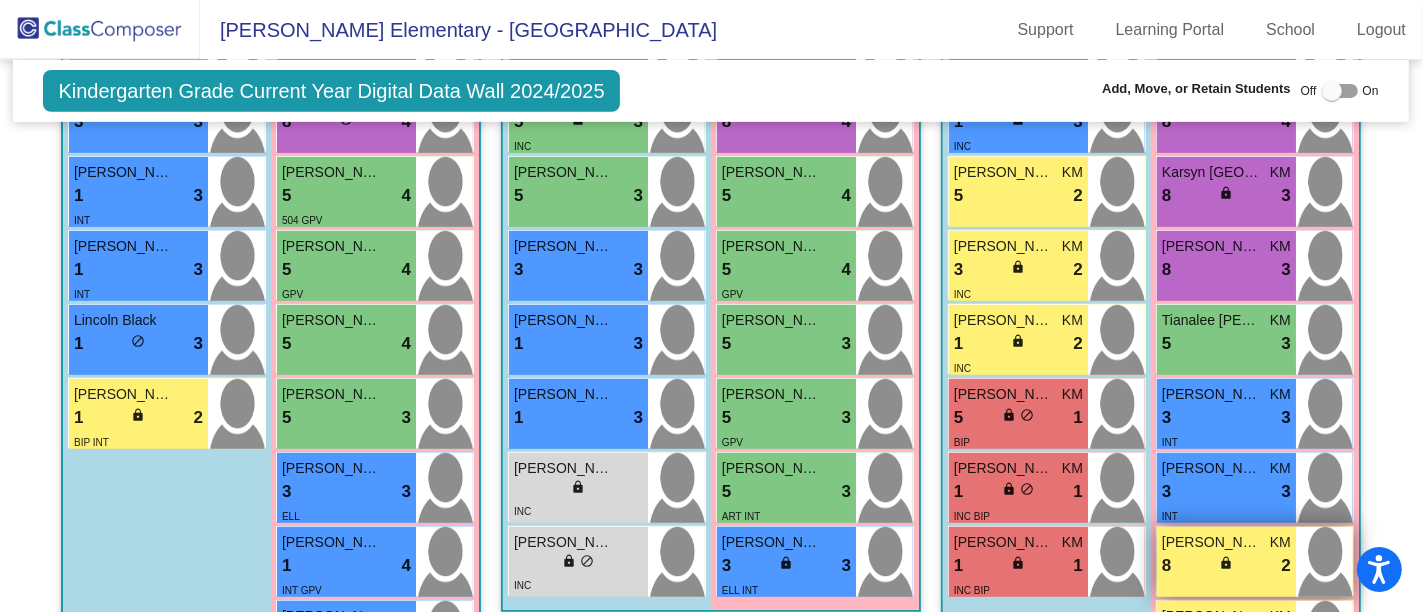 click on "8 lock do_not_disturb_alt 2" at bounding box center (1226, 566) 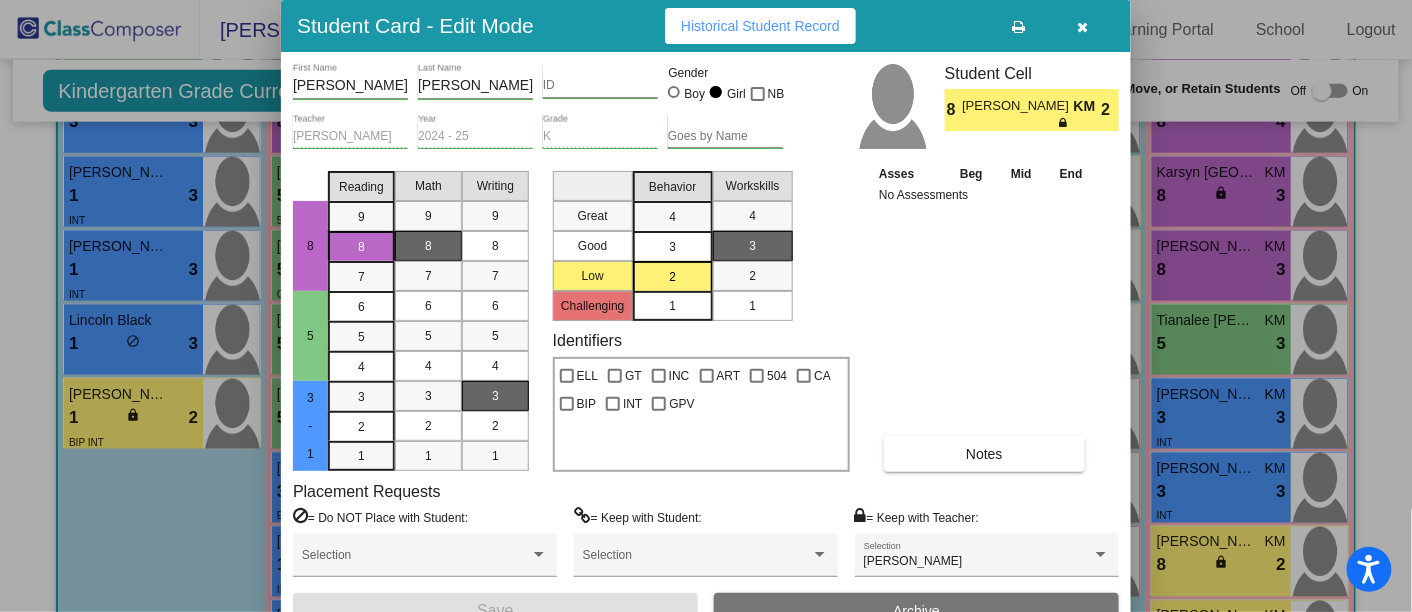 click at bounding box center (1083, 27) 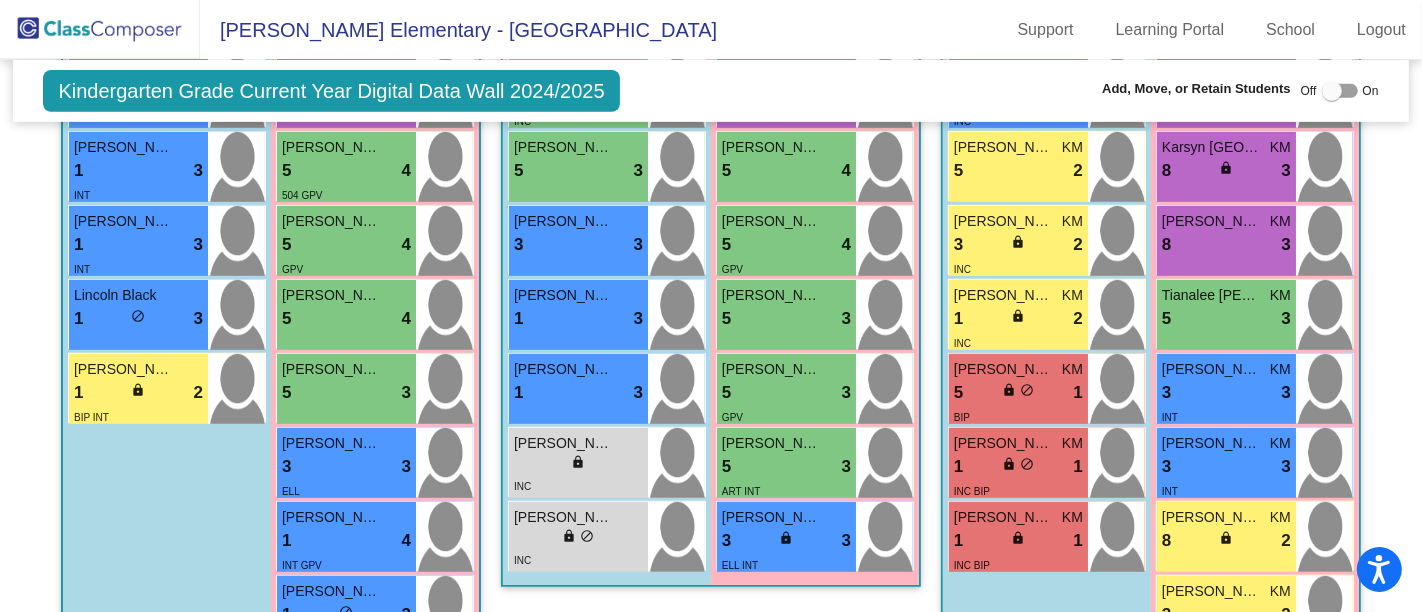 scroll, scrollTop: 794, scrollLeft: 0, axis: vertical 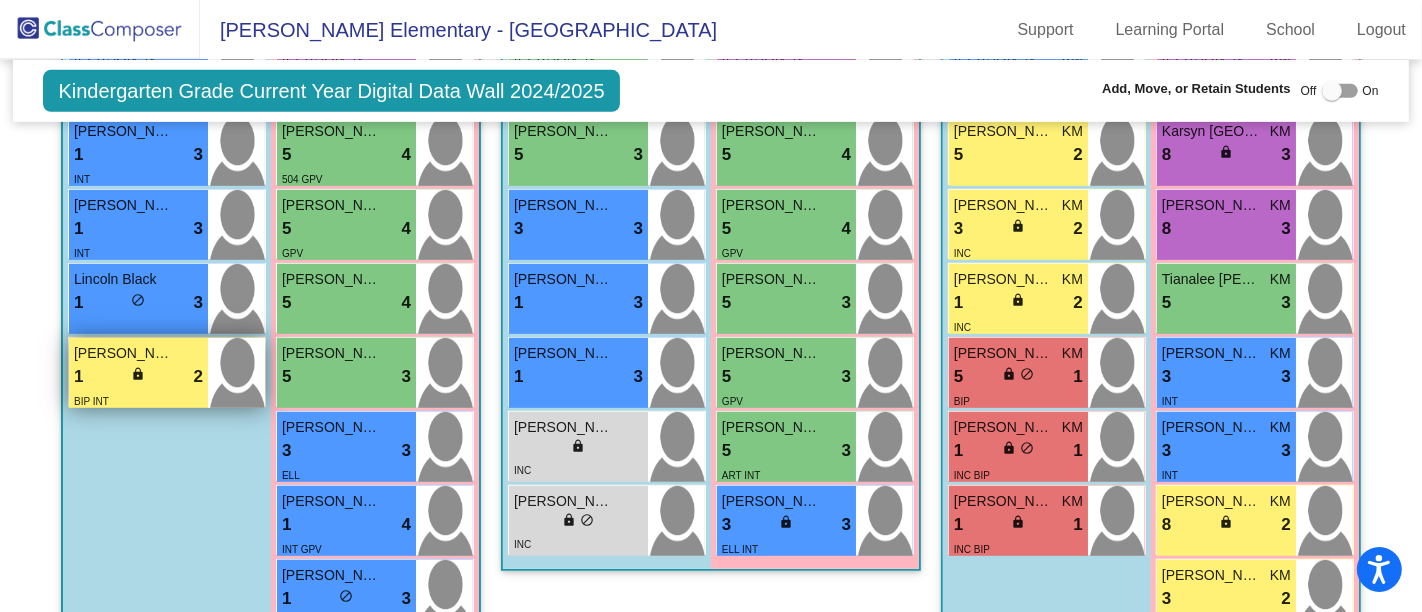 click on "1 lock do_not_disturb_alt 2" at bounding box center [138, 377] 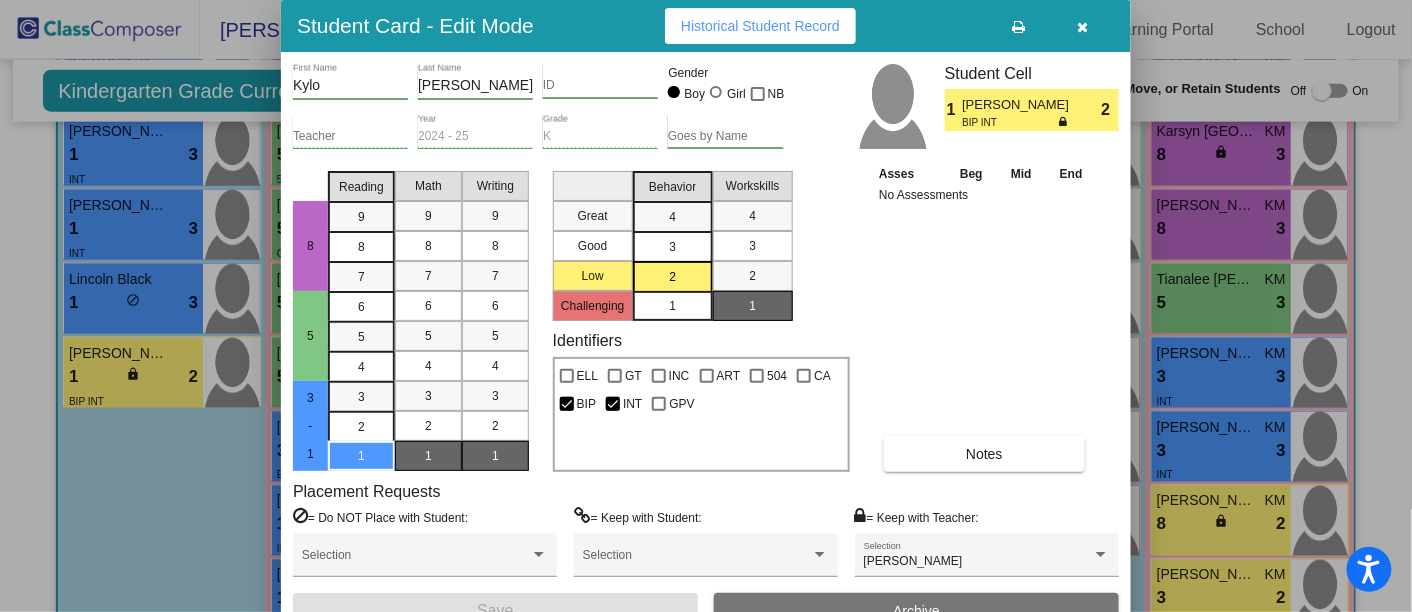 click at bounding box center [1083, 26] 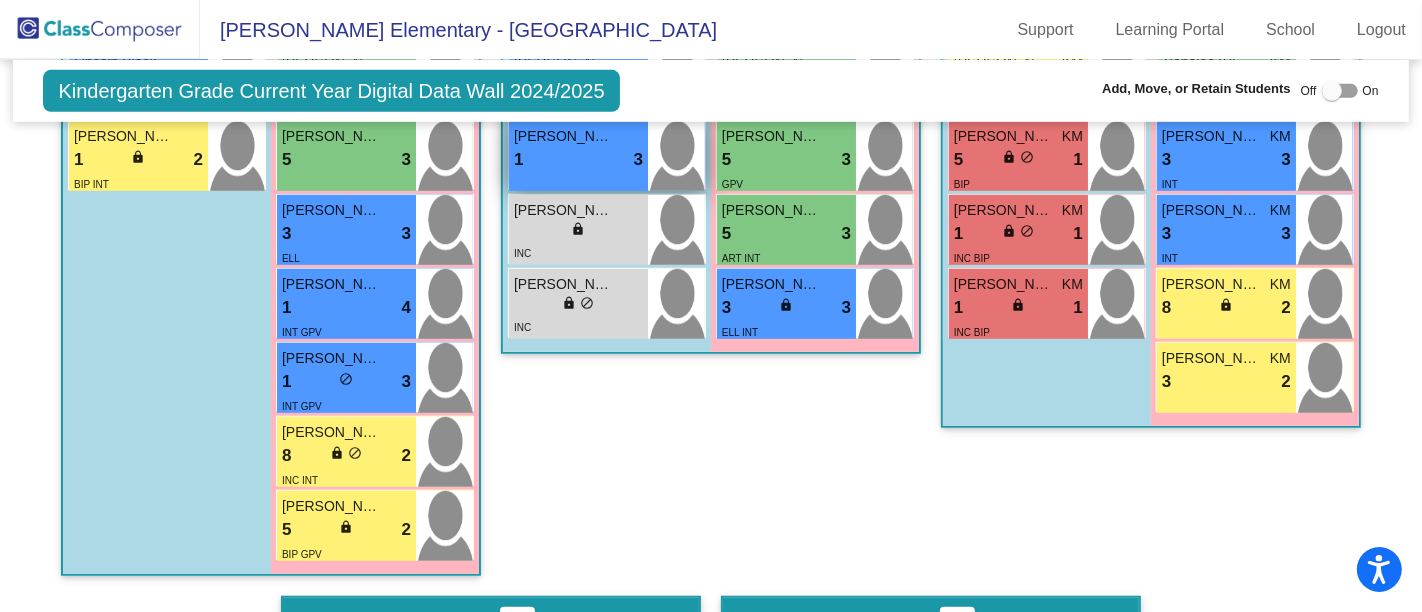 scroll, scrollTop: 1013, scrollLeft: 0, axis: vertical 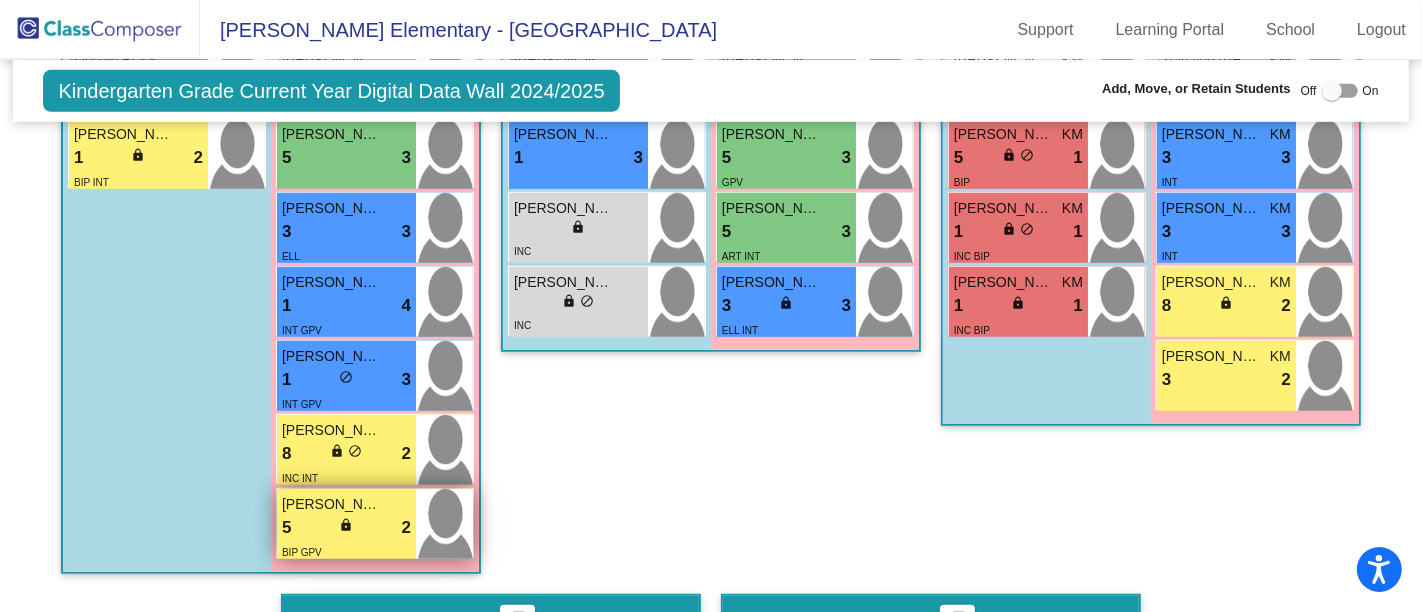 click on "[PERSON_NAME]" at bounding box center [332, 504] 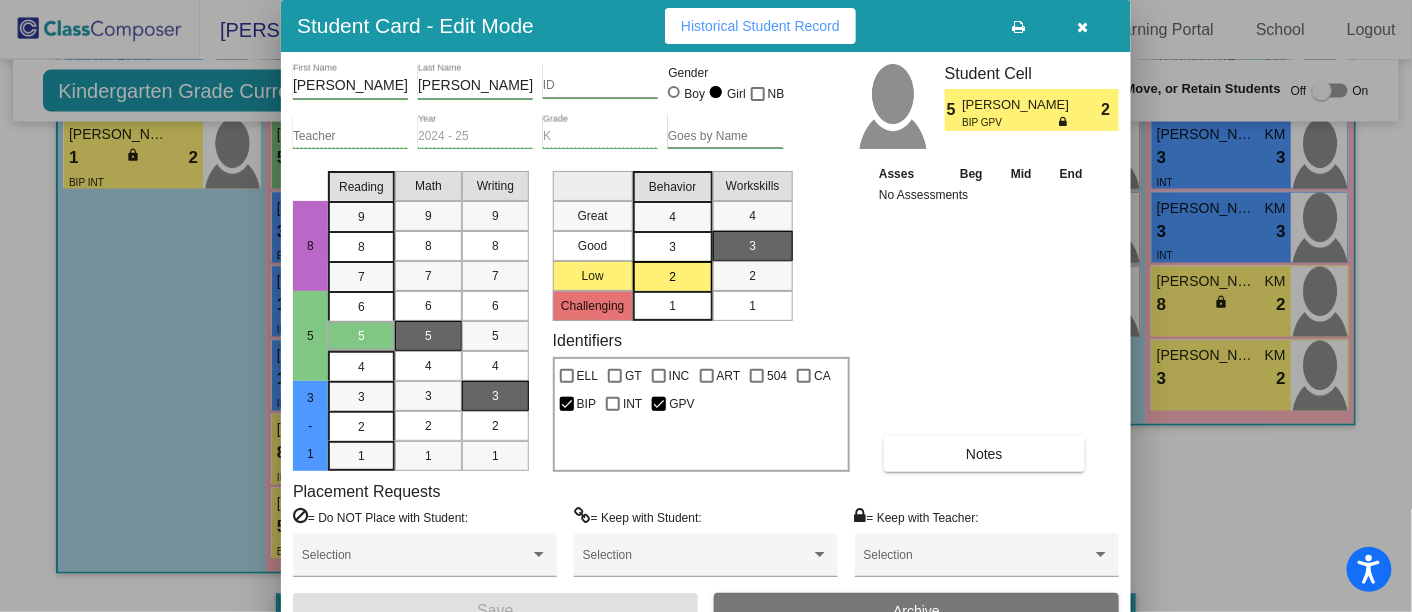 click at bounding box center [1083, 26] 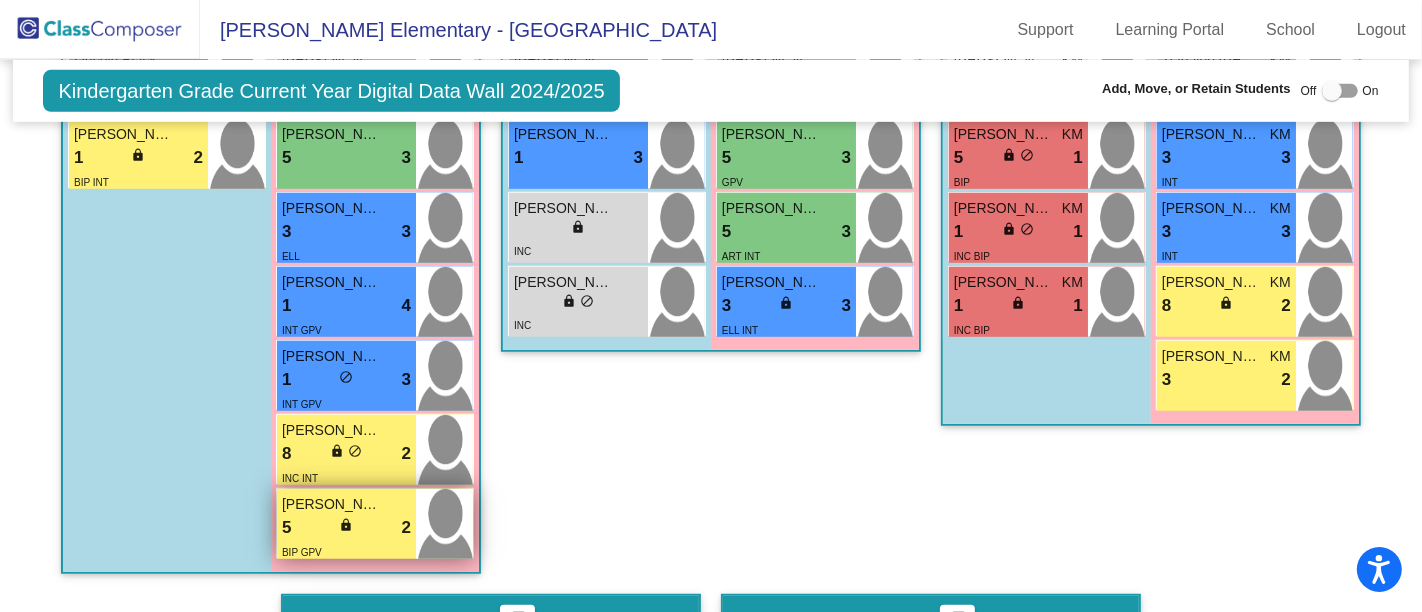 click on "5 lock do_not_disturb_alt 2" at bounding box center (346, 528) 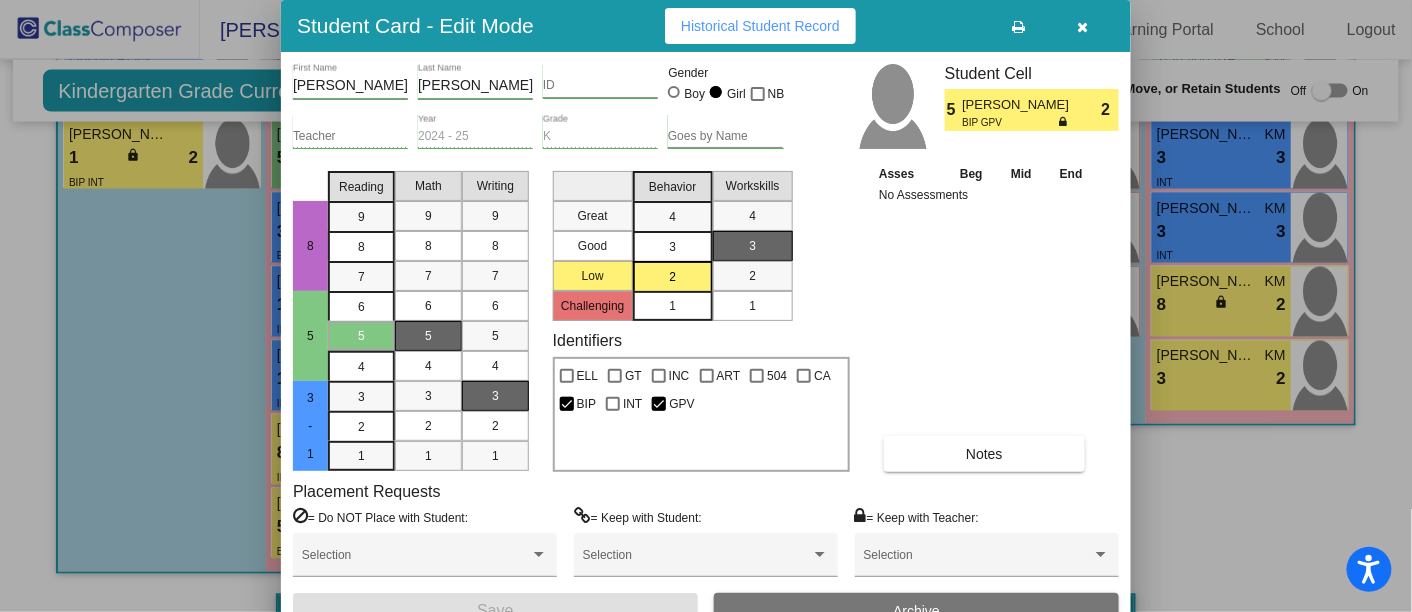 click at bounding box center (1083, 27) 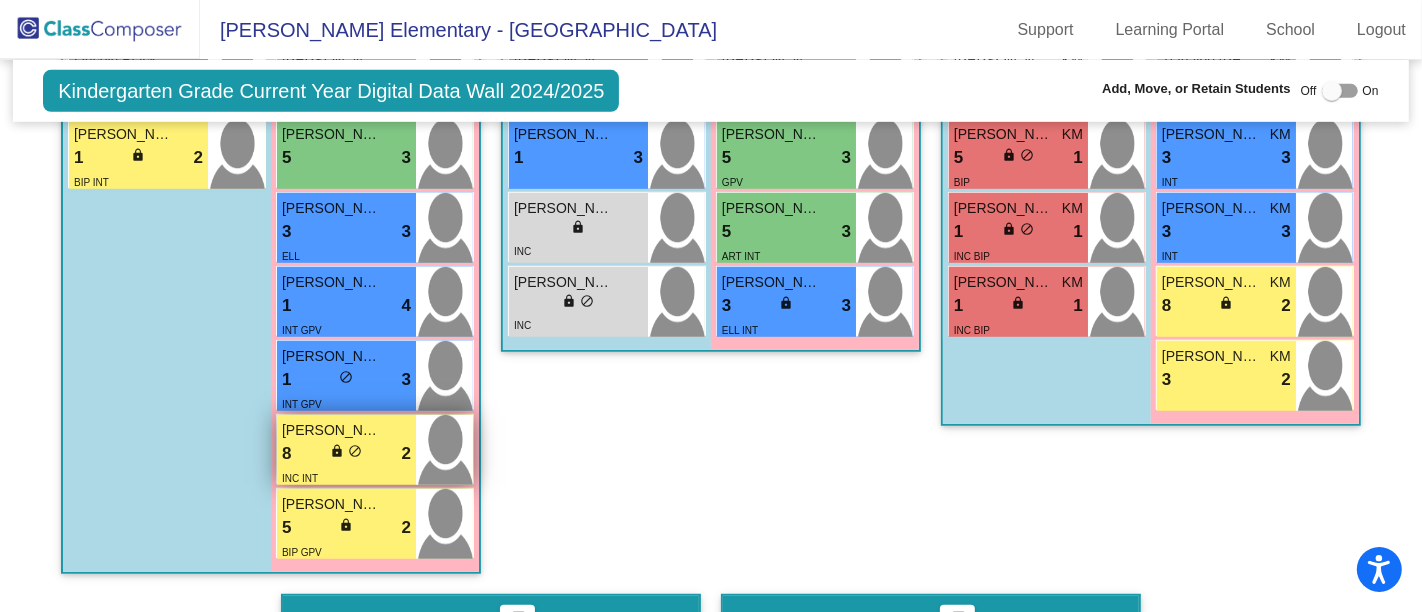 click on "8 lock do_not_disturb_alt 2" at bounding box center (346, 454) 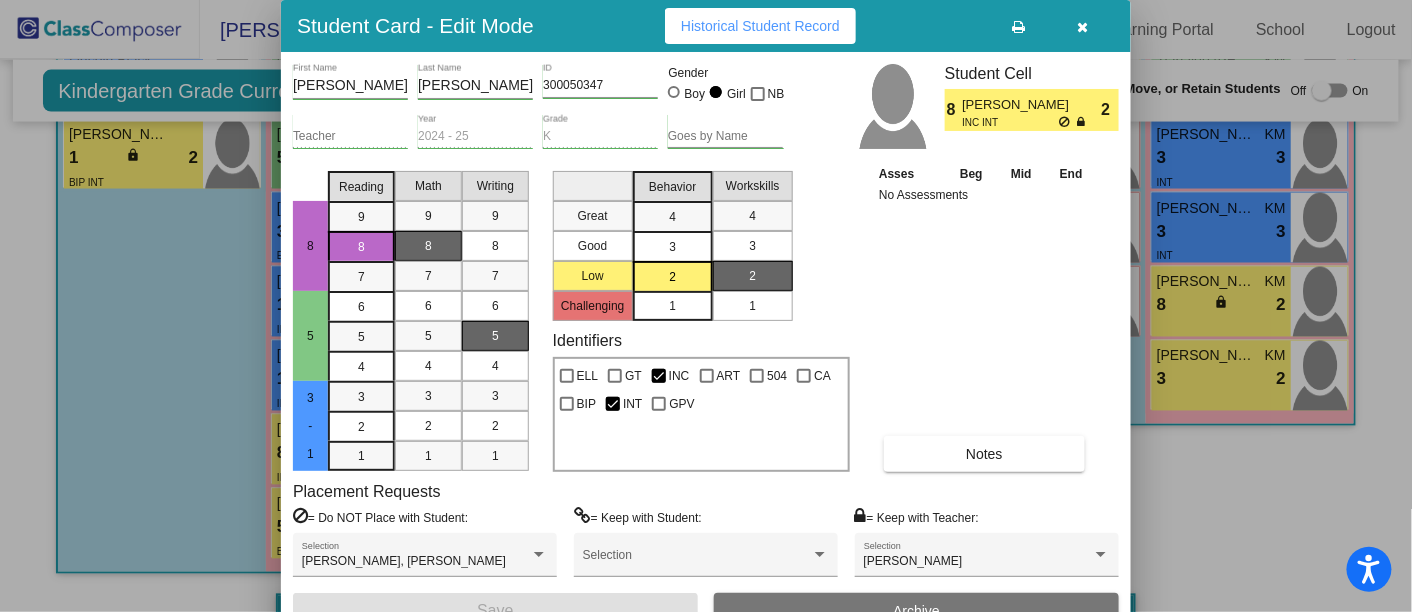 click at bounding box center (1083, 27) 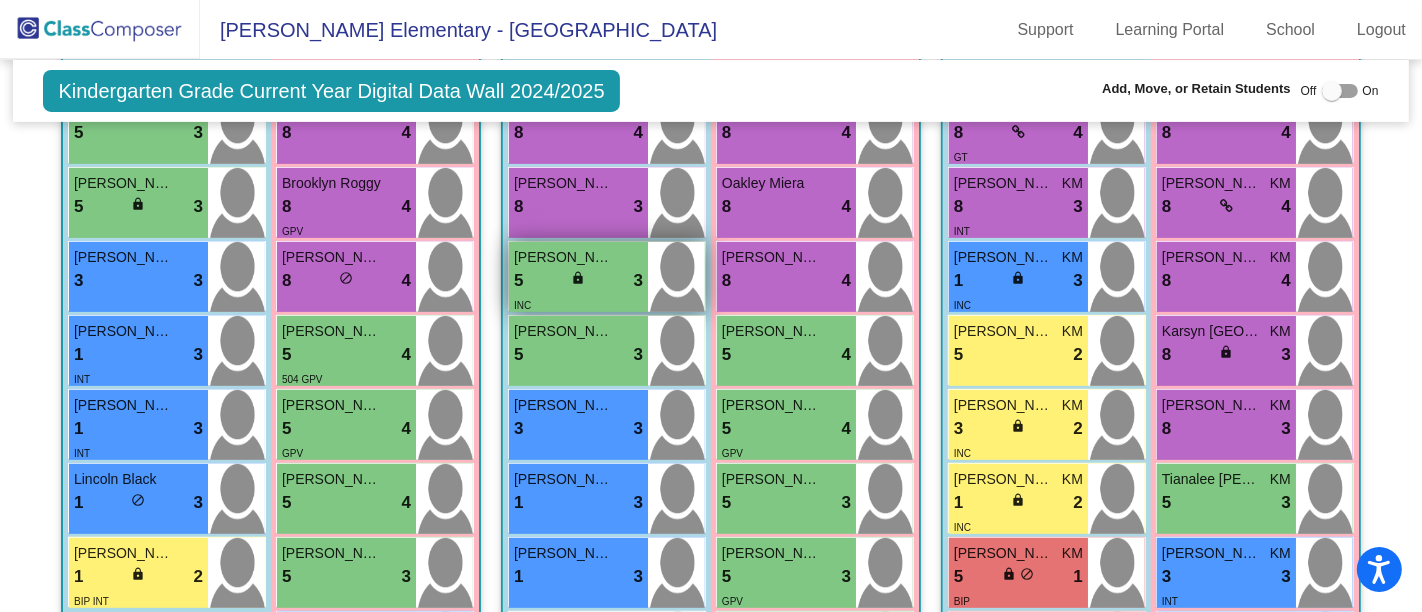 scroll, scrollTop: 595, scrollLeft: 0, axis: vertical 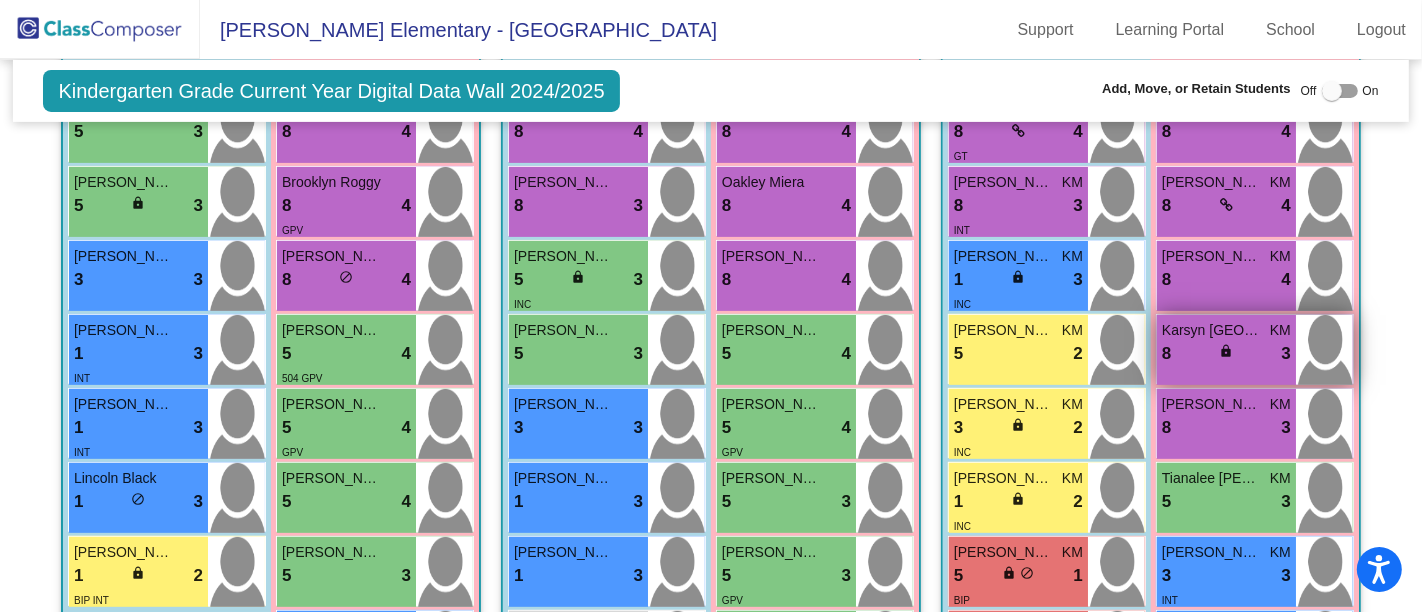 click on "8 lock do_not_disturb_alt 3" at bounding box center [1226, 354] 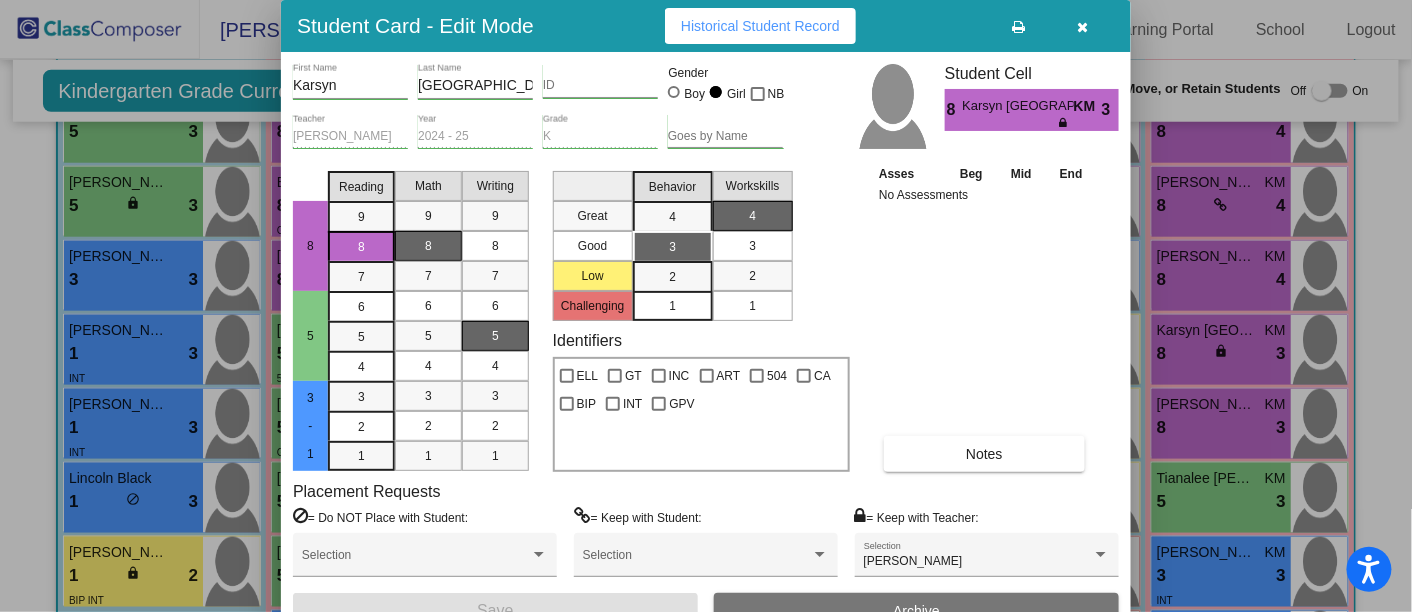 click at bounding box center (1083, 26) 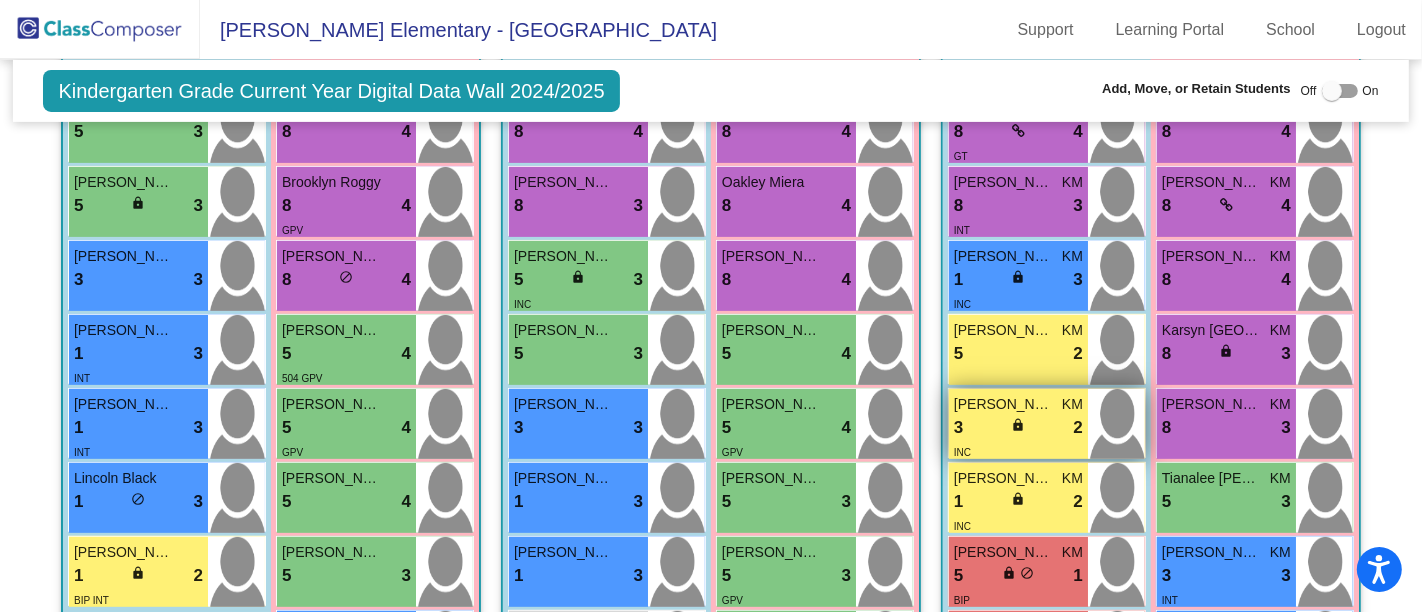 click on "3 lock do_not_disturb_alt 2" at bounding box center (1018, 428) 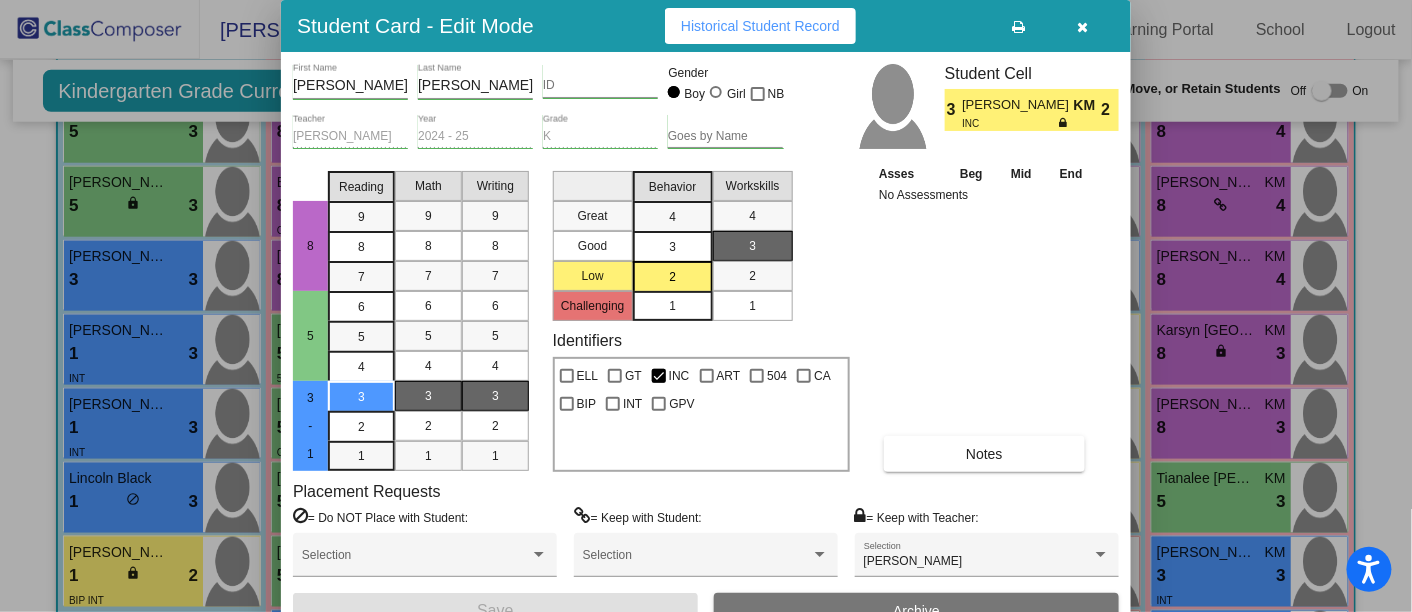 click at bounding box center [1083, 27] 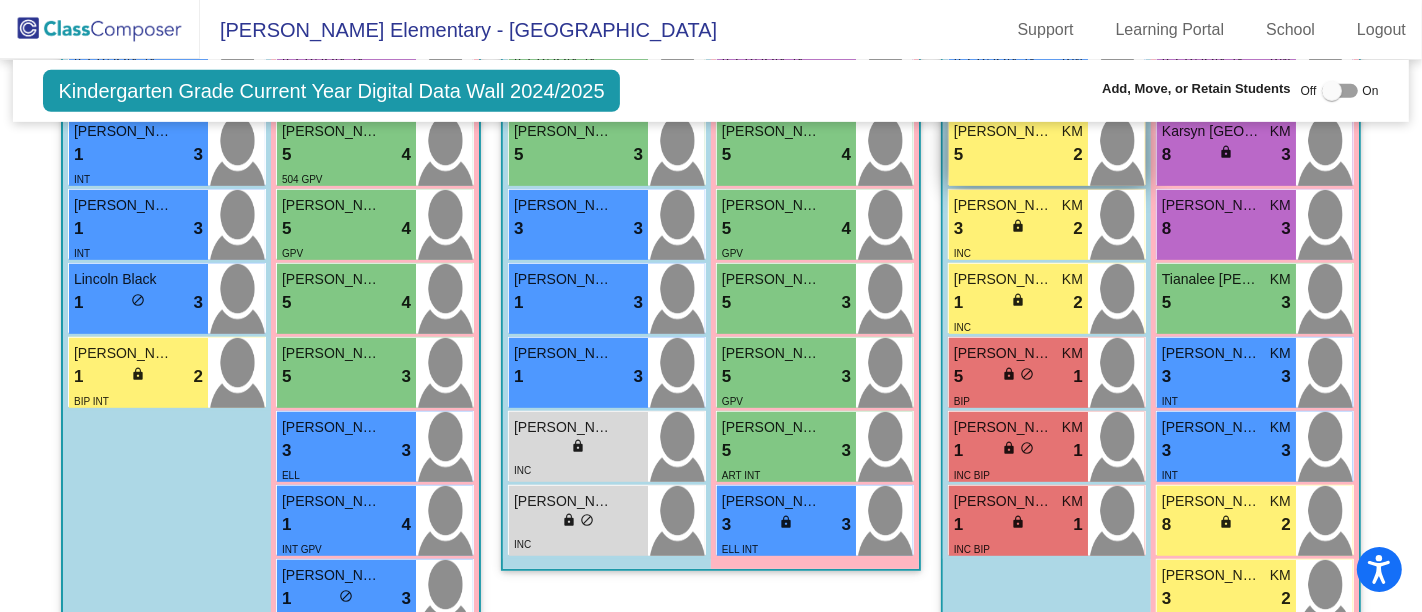scroll, scrollTop: 797, scrollLeft: 0, axis: vertical 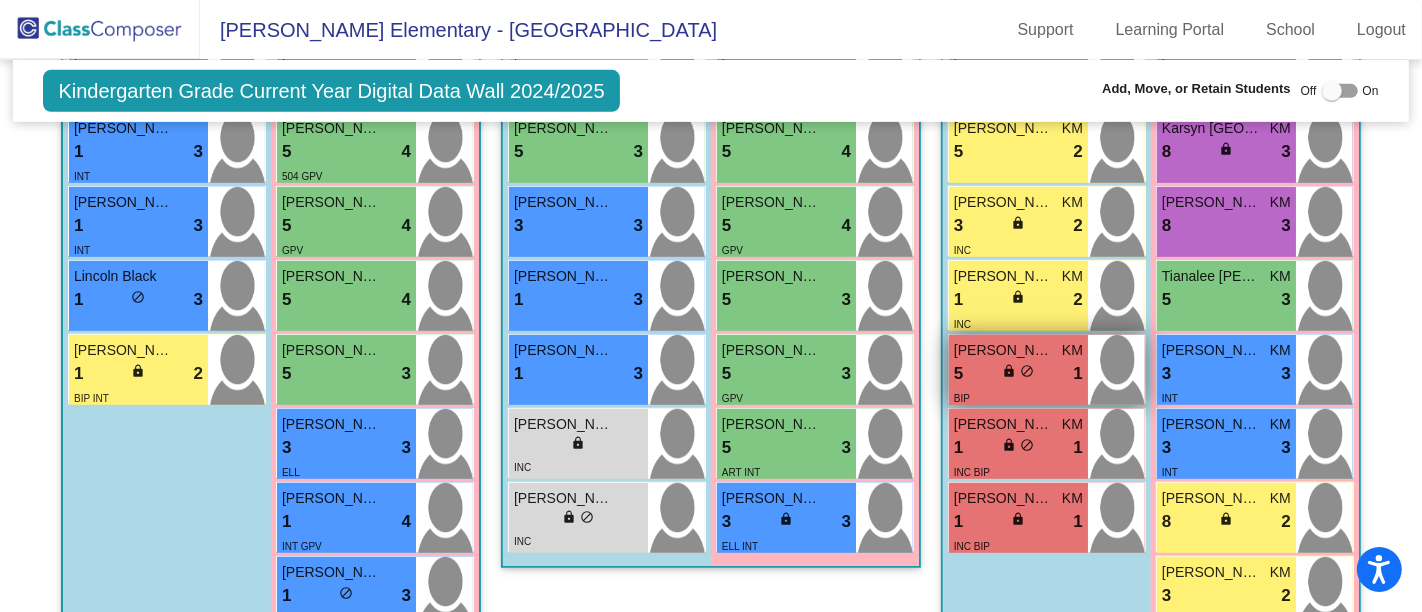 click on "5" at bounding box center (958, 374) 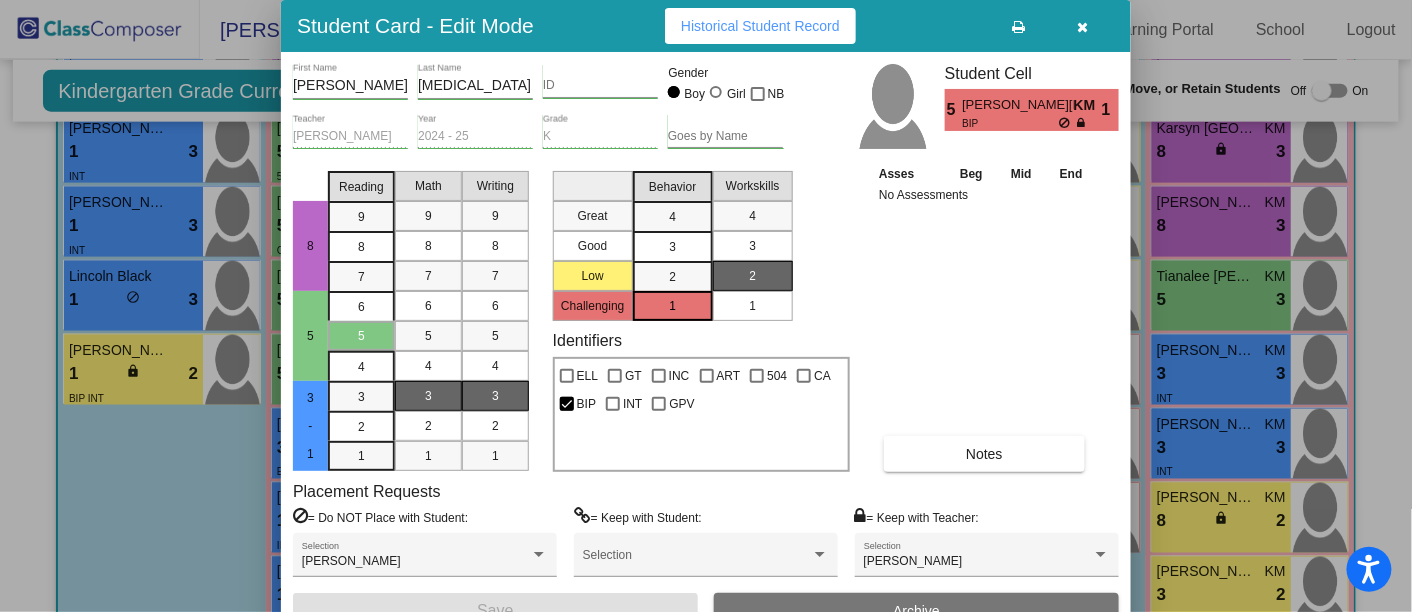 click at bounding box center [1083, 26] 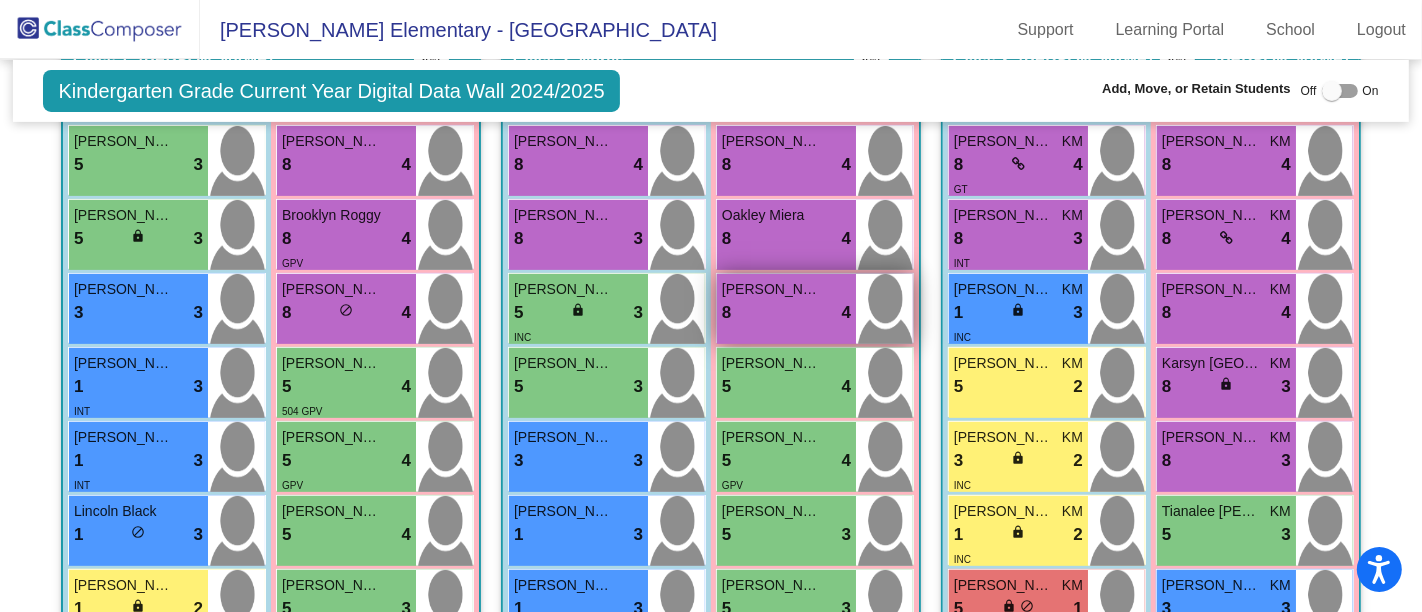 scroll, scrollTop: 586, scrollLeft: 0, axis: vertical 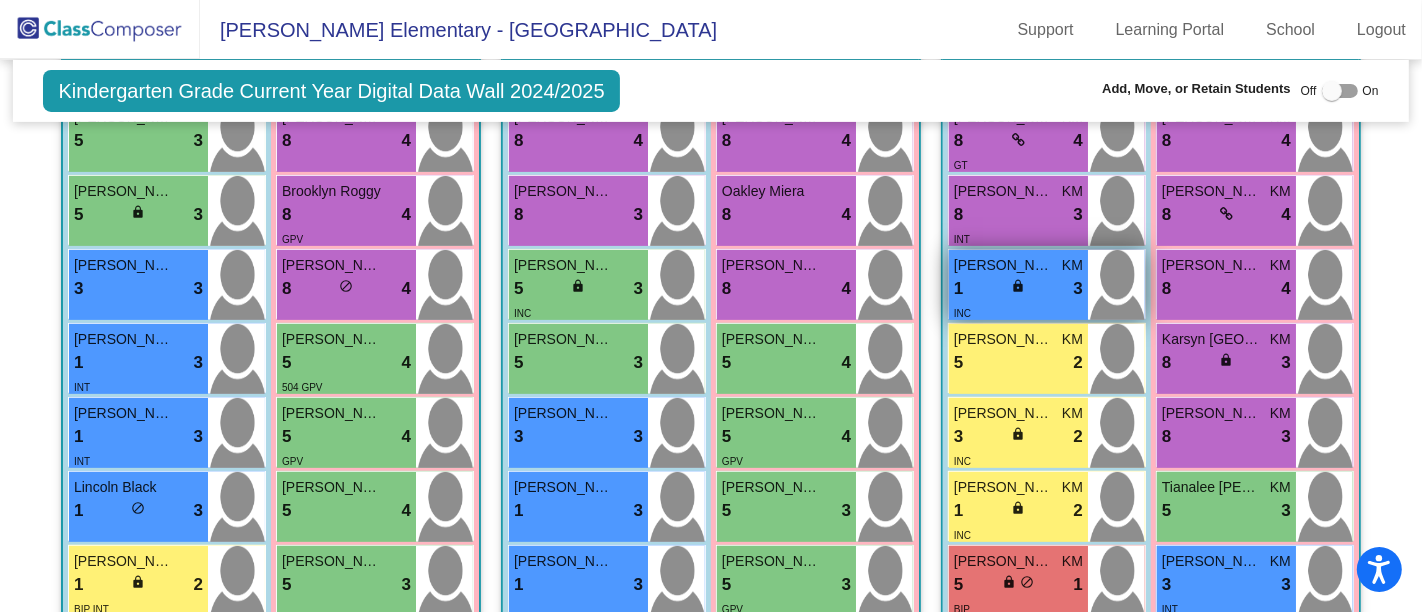 click on "1 lock do_not_disturb_alt 3" at bounding box center [1018, 289] 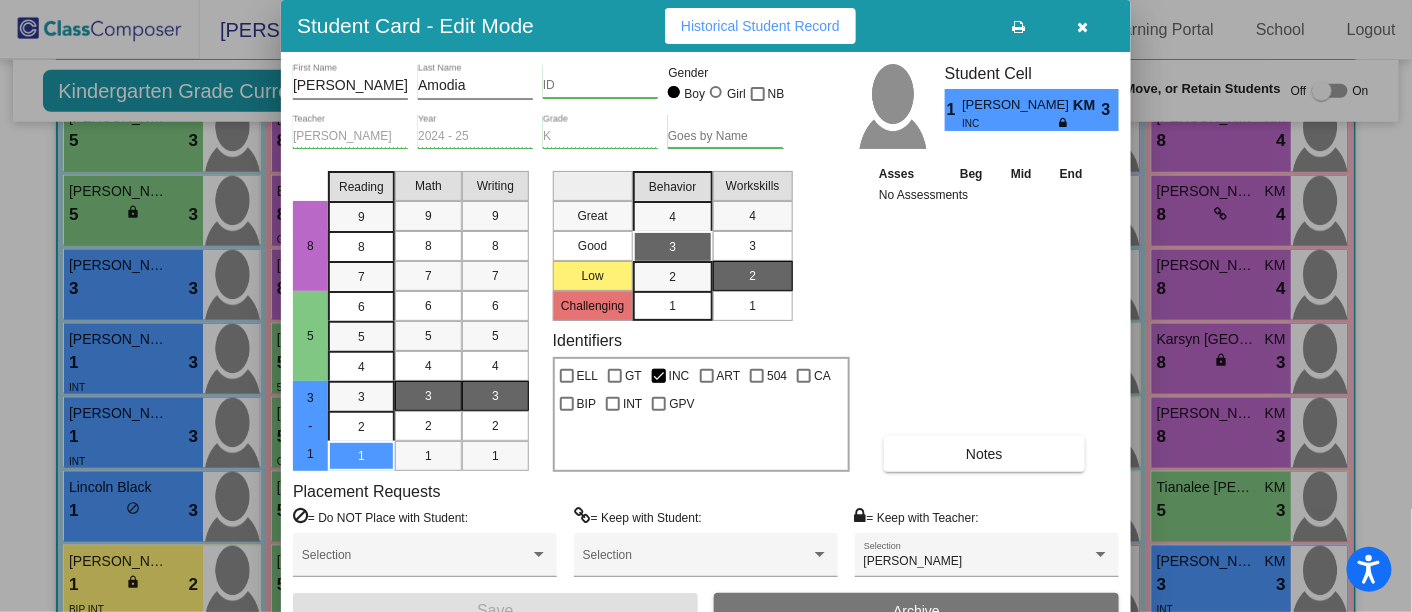 click at bounding box center [1083, 26] 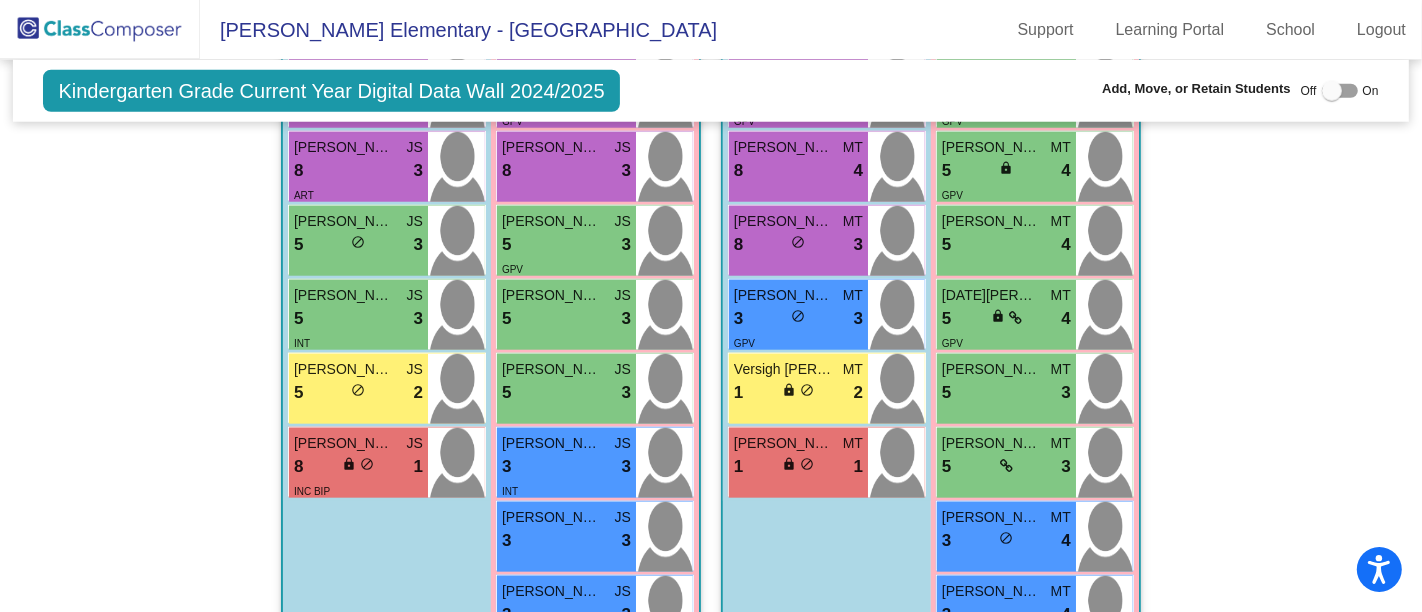 scroll, scrollTop: 1715, scrollLeft: 0, axis: vertical 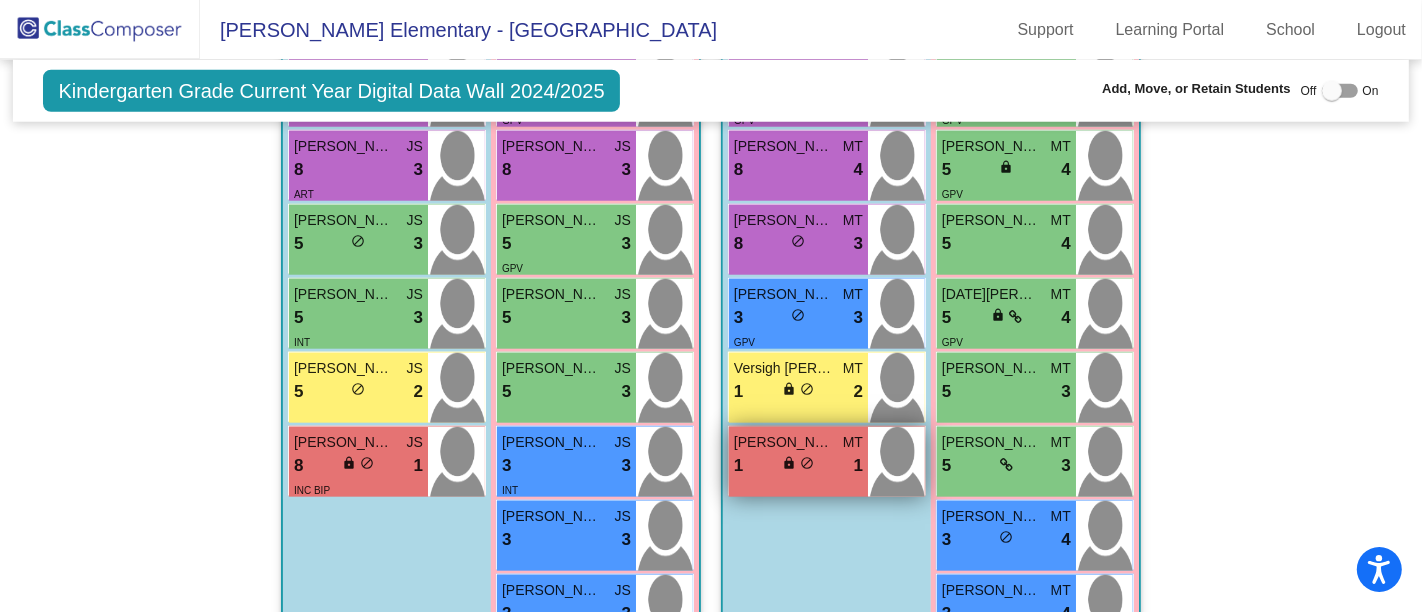 click on "1 lock do_not_disturb_alt 1" at bounding box center (798, 466) 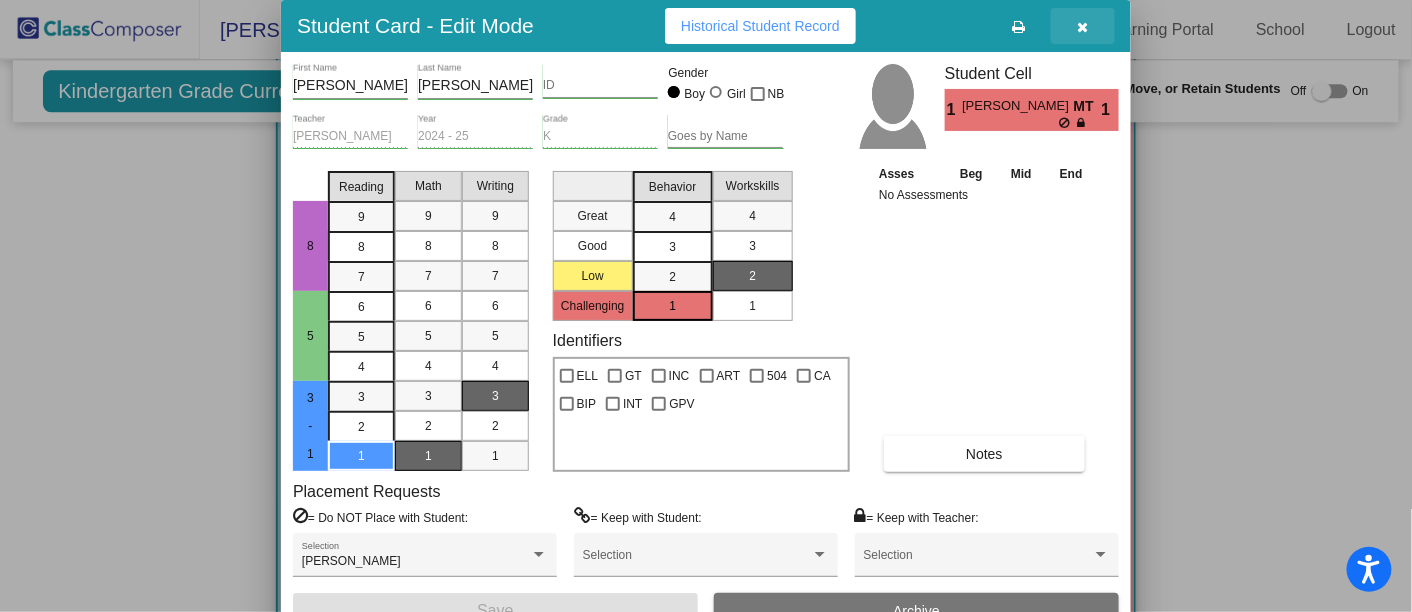click at bounding box center [1083, 27] 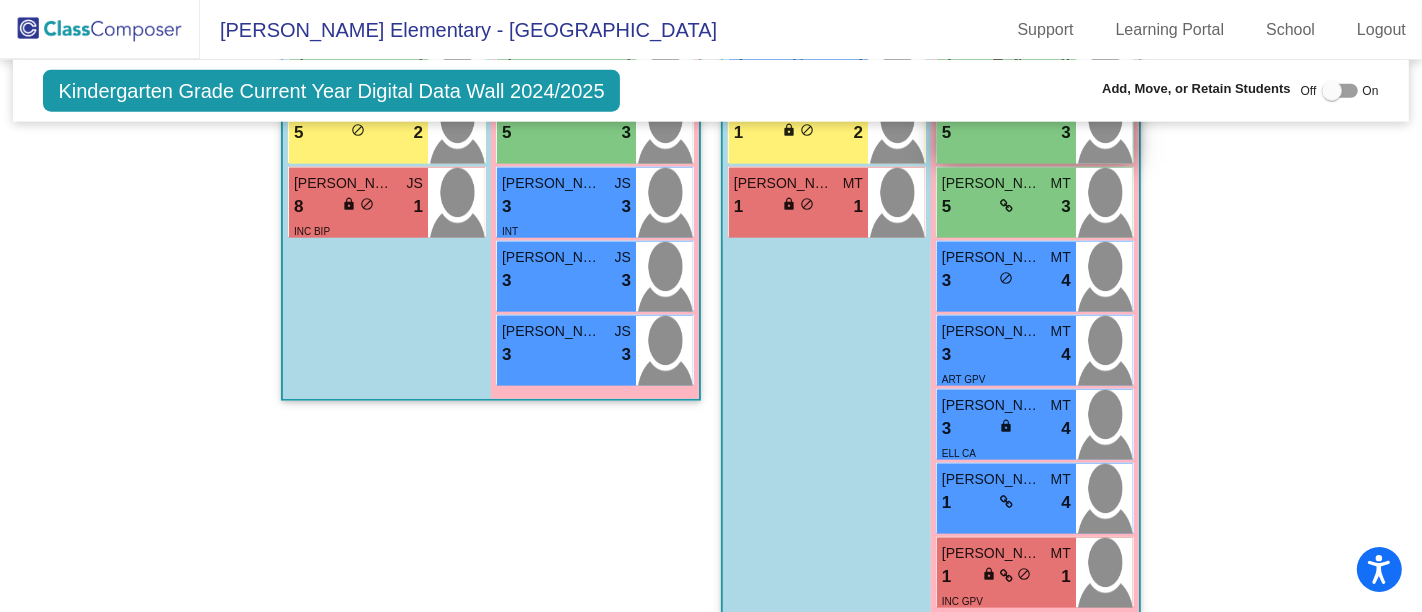 scroll, scrollTop: 1993, scrollLeft: 0, axis: vertical 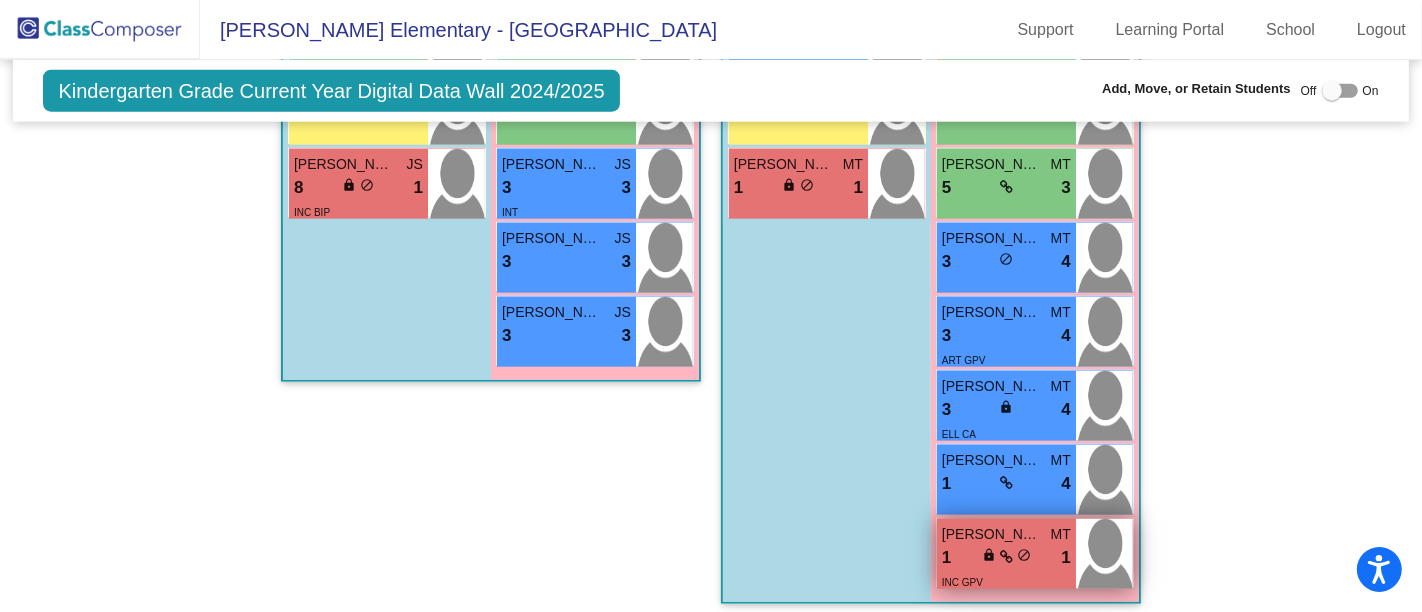 click on "1 lock do_not_disturb_alt 1" at bounding box center [1006, 558] 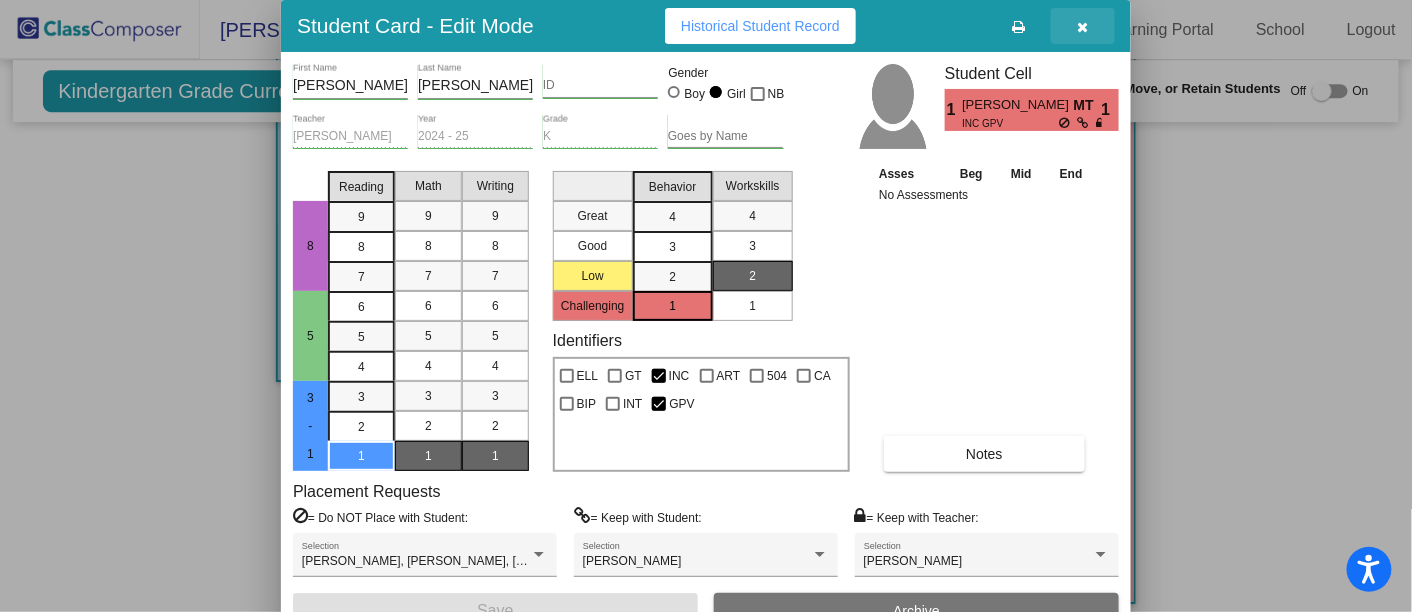 click at bounding box center (1083, 27) 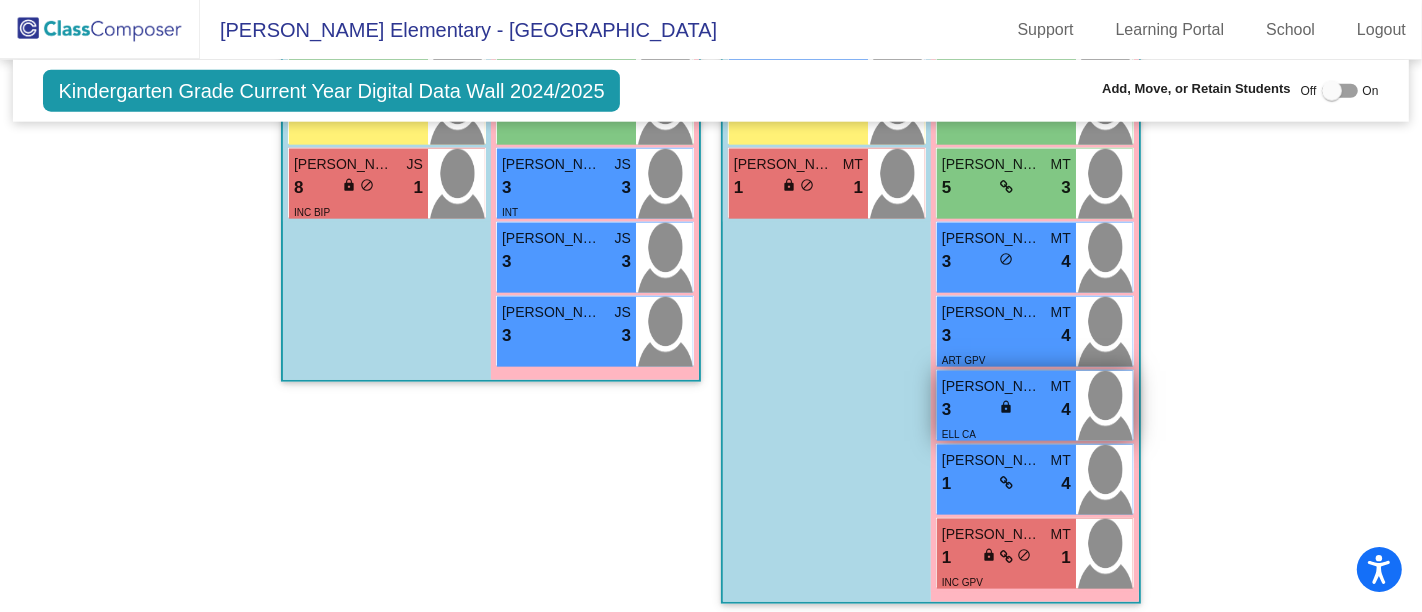 click on "3 lock do_not_disturb_alt 4" at bounding box center (1006, 410) 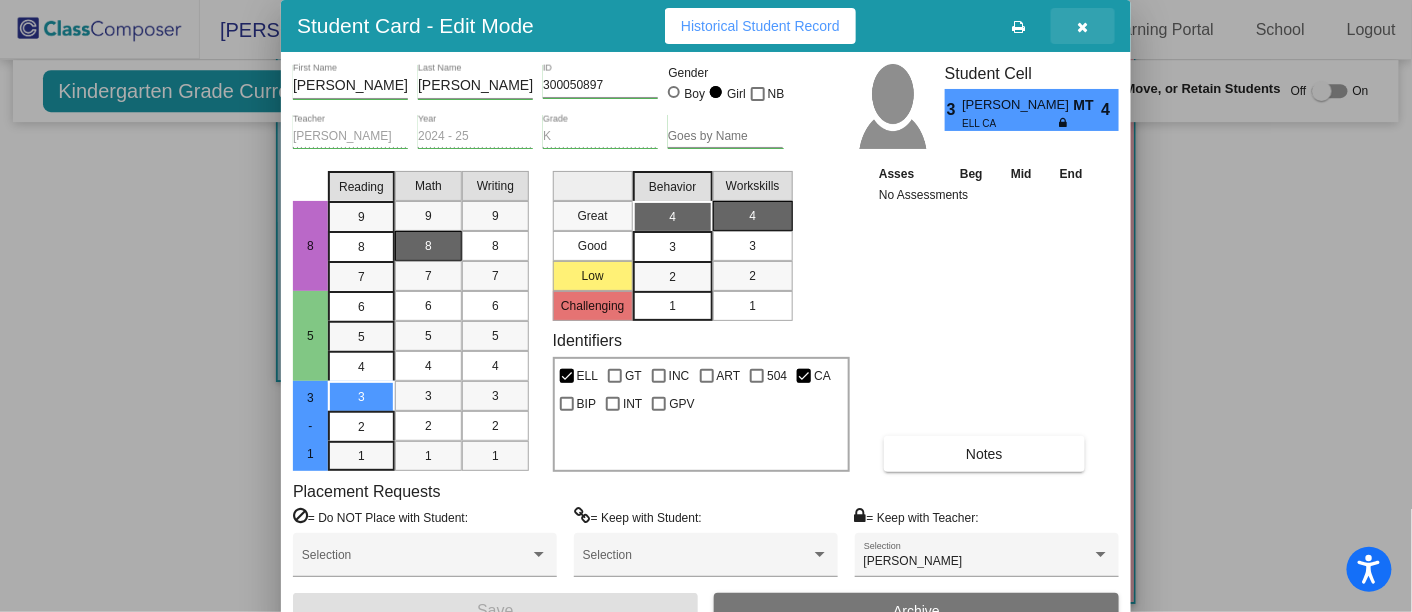 click at bounding box center [1083, 26] 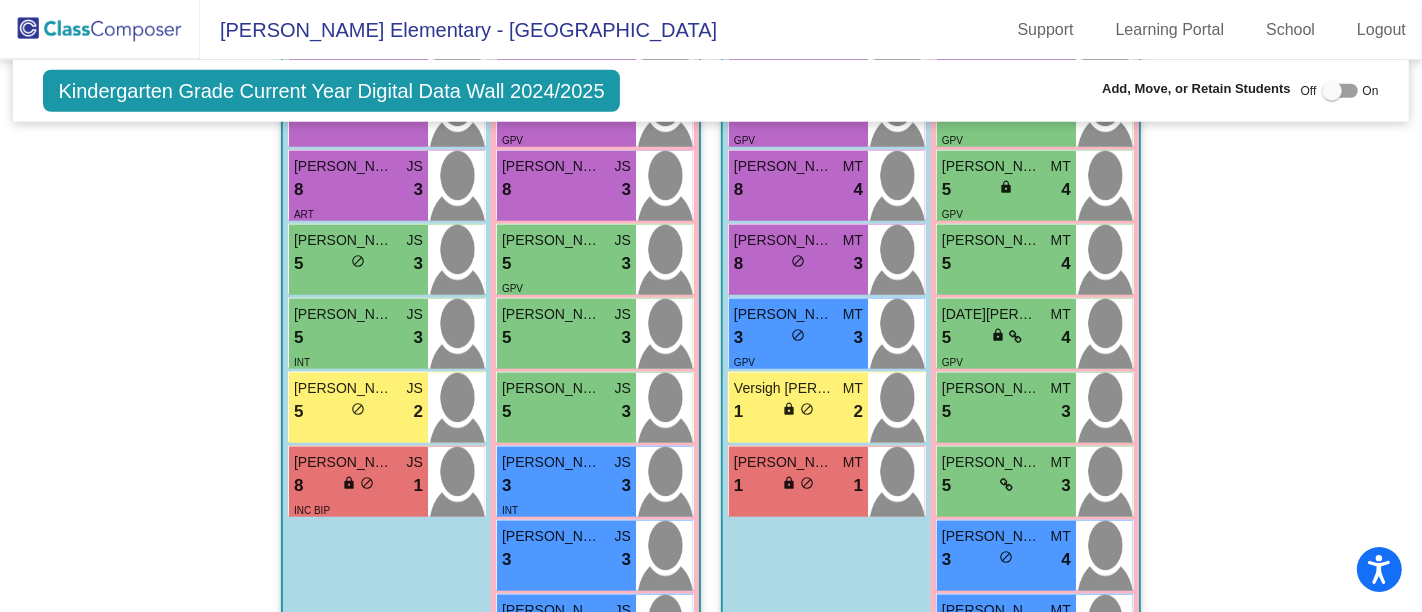 scroll, scrollTop: 1694, scrollLeft: 0, axis: vertical 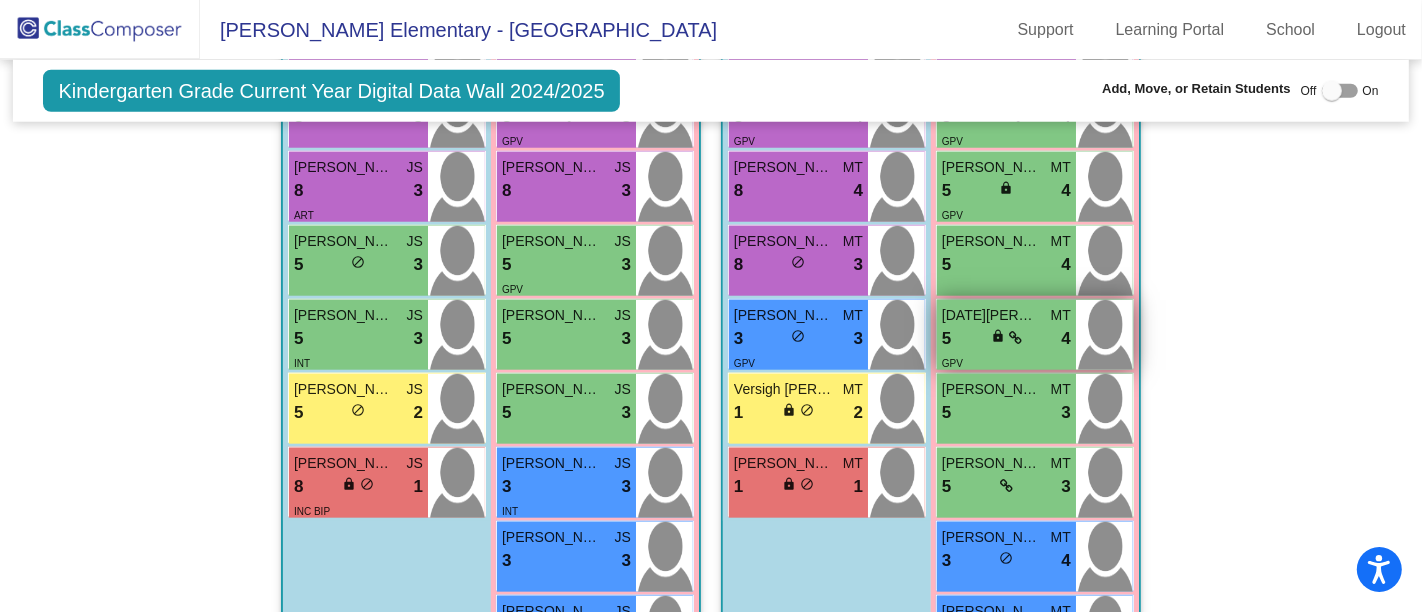 click on "5 lock do_not_disturb_alt 4" at bounding box center [1006, 339] 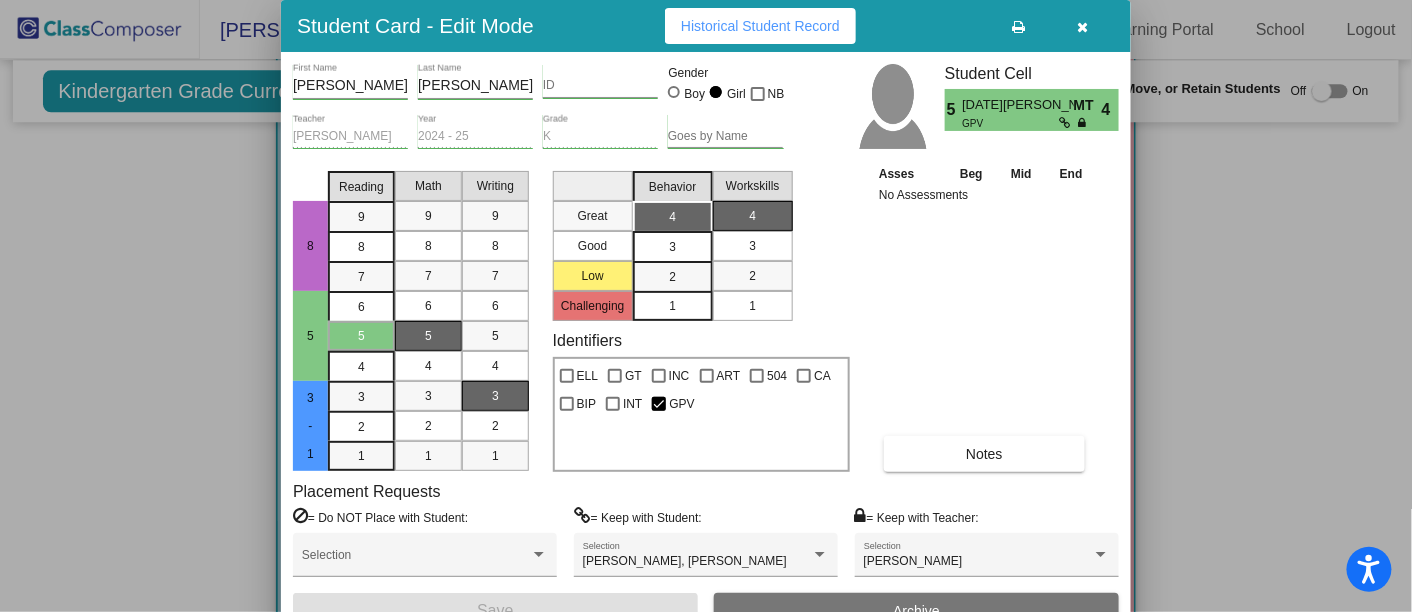 click at bounding box center [1083, 27] 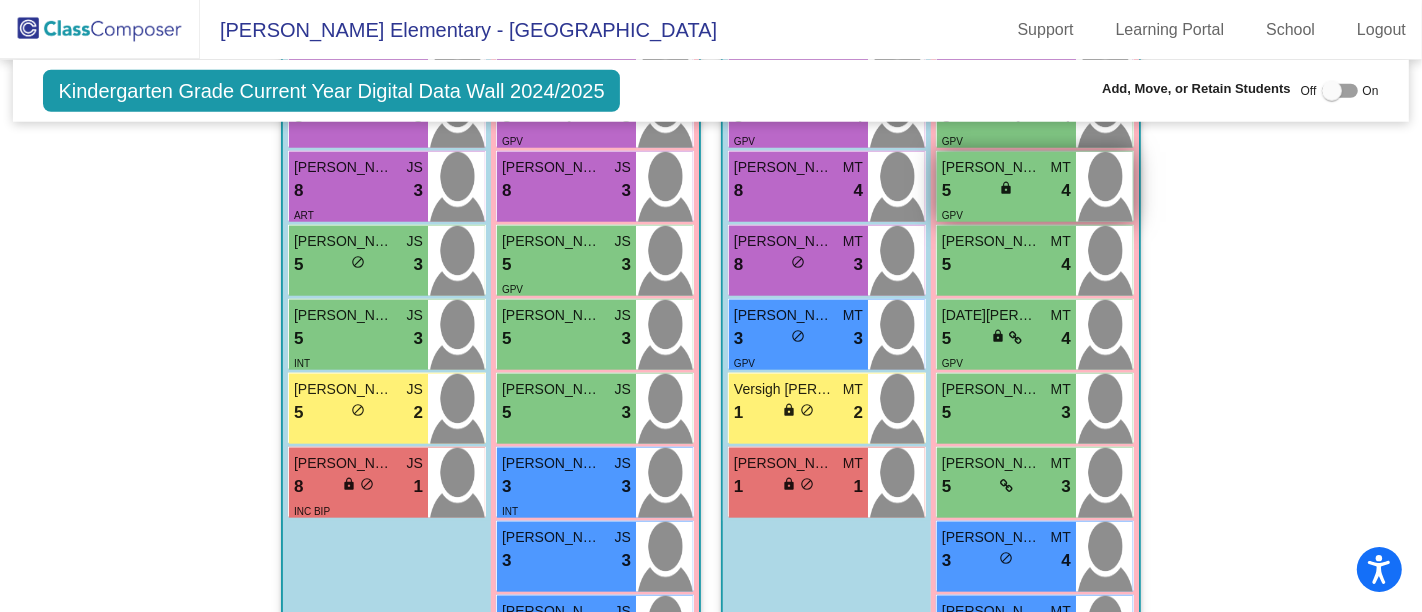 click on "5 lock do_not_disturb_alt 4" at bounding box center (1006, 191) 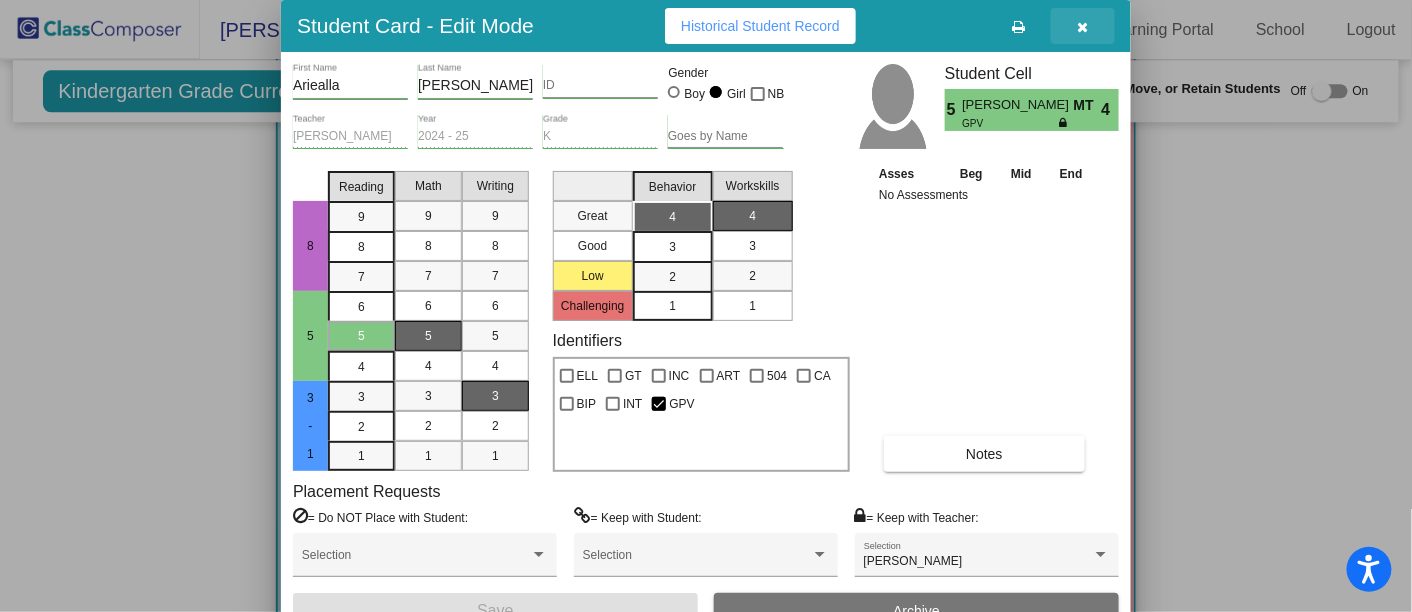 click at bounding box center [1083, 26] 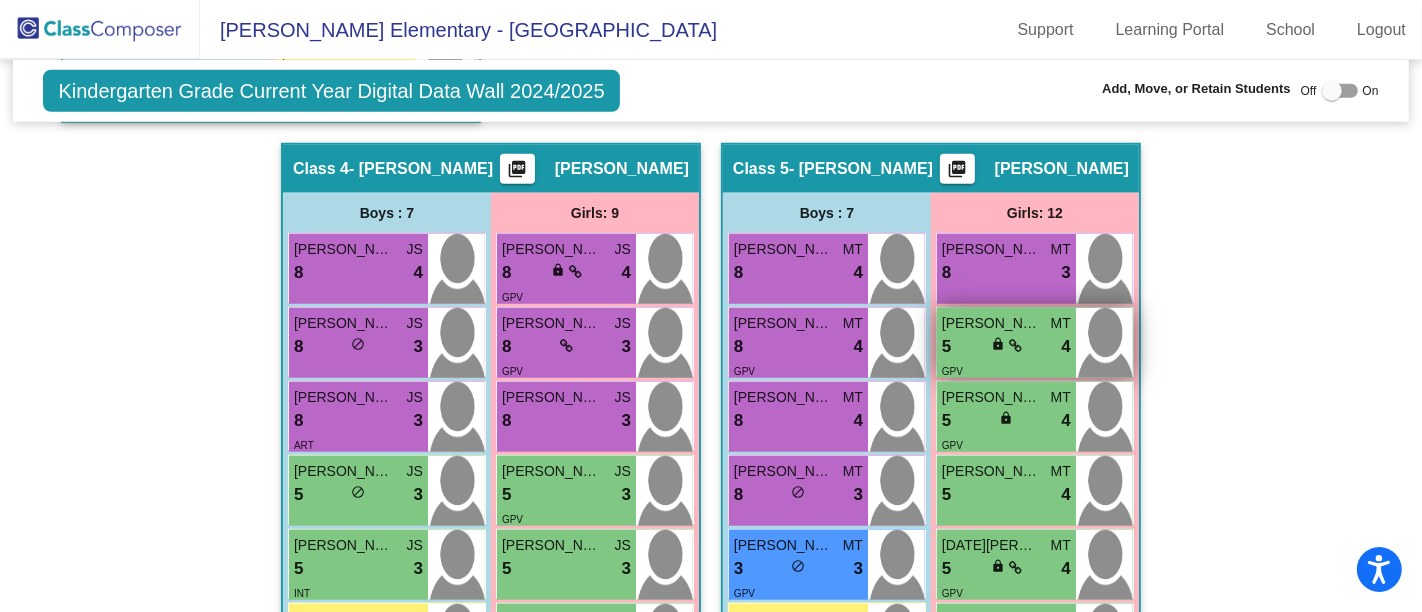 scroll, scrollTop: 1463, scrollLeft: 0, axis: vertical 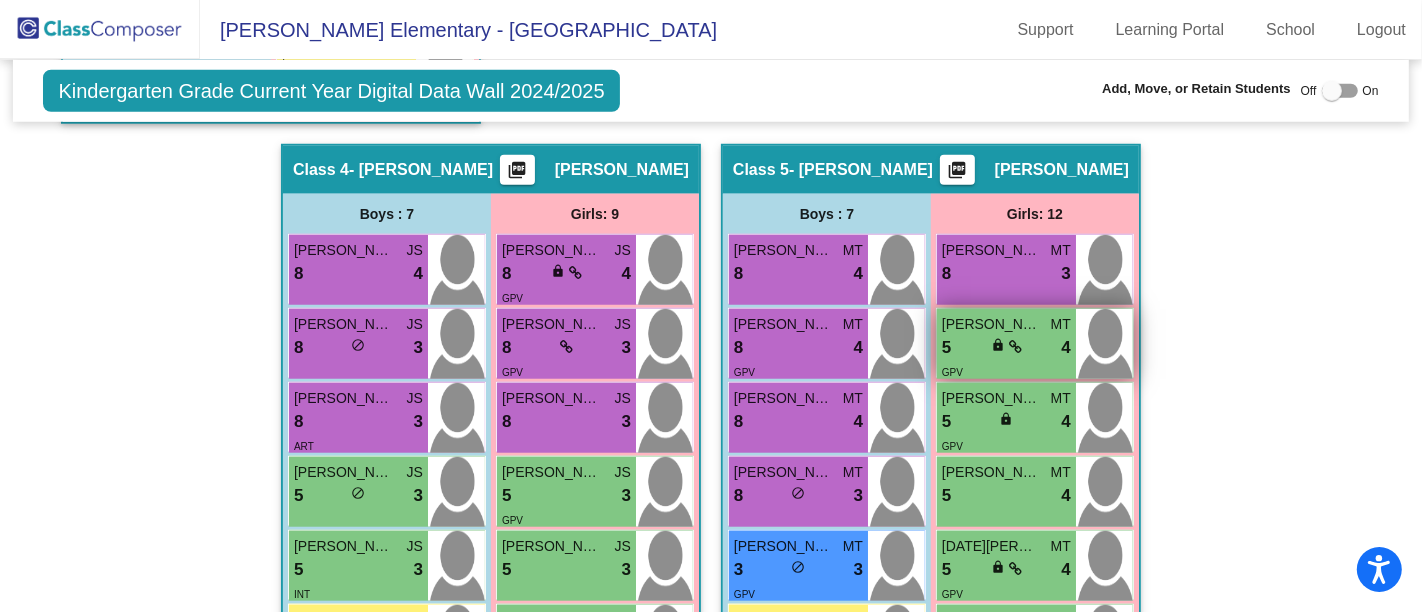 click on "5 lock do_not_disturb_alt 4" at bounding box center (1006, 348) 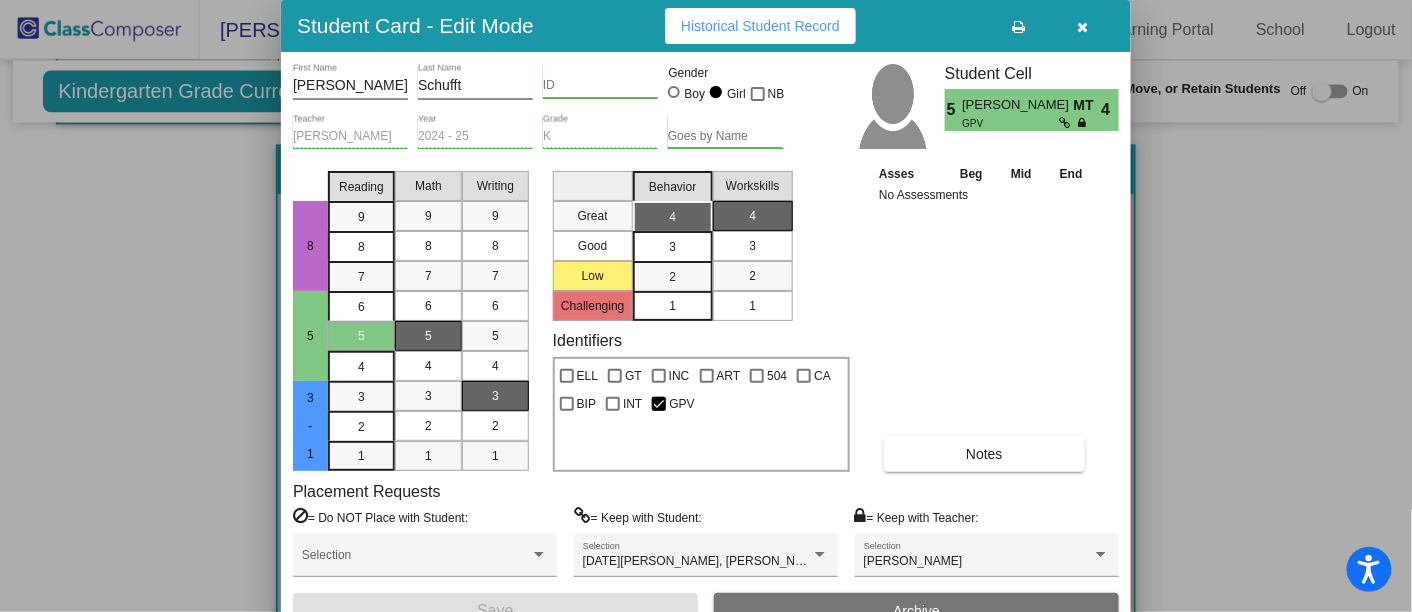 click at bounding box center [1083, 27] 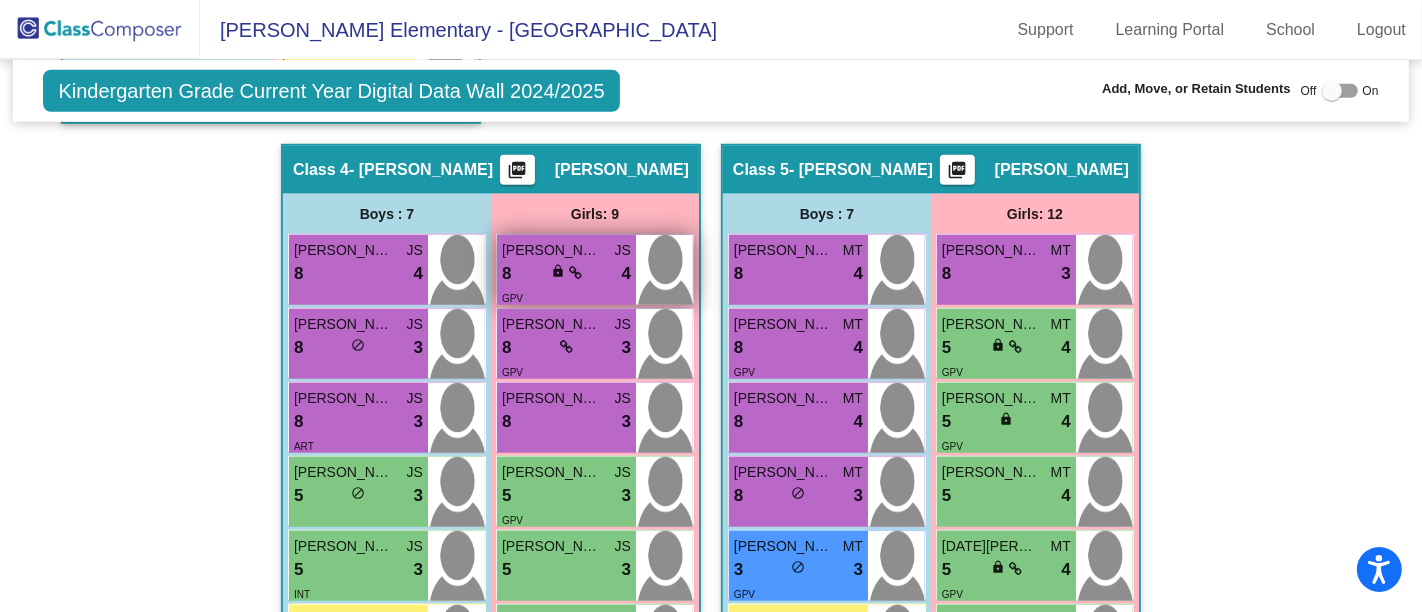 click on "[PERSON_NAME]" at bounding box center (552, 250) 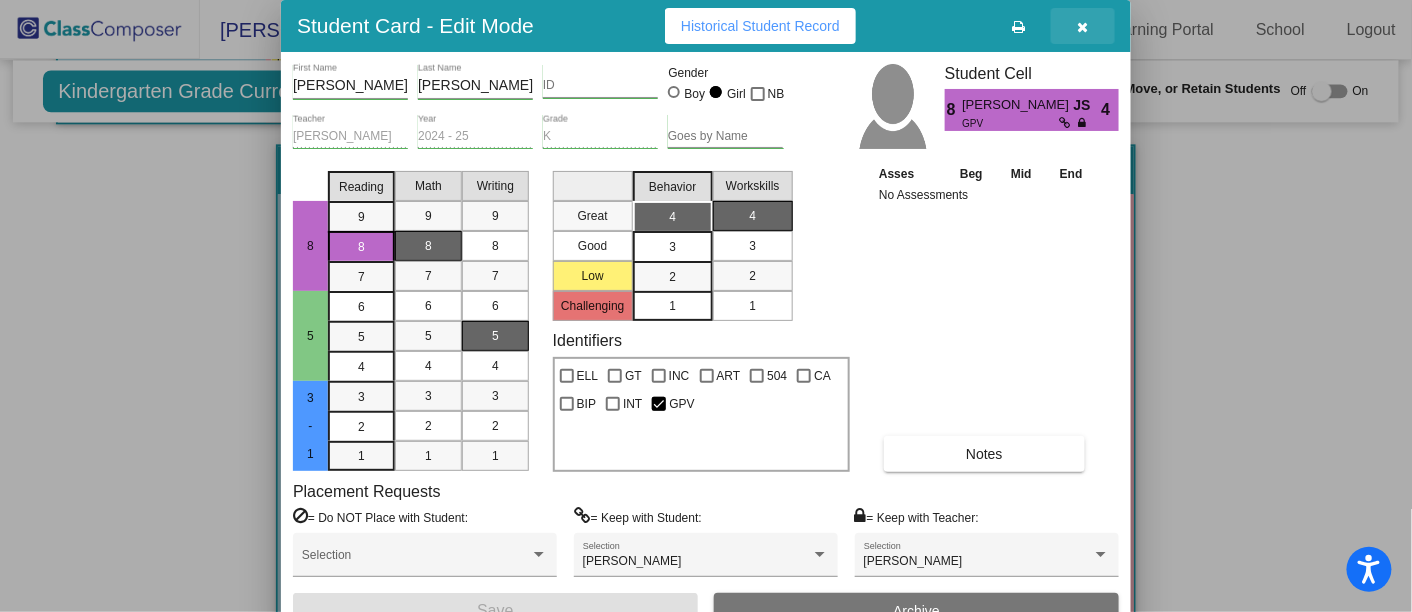 click at bounding box center [1083, 27] 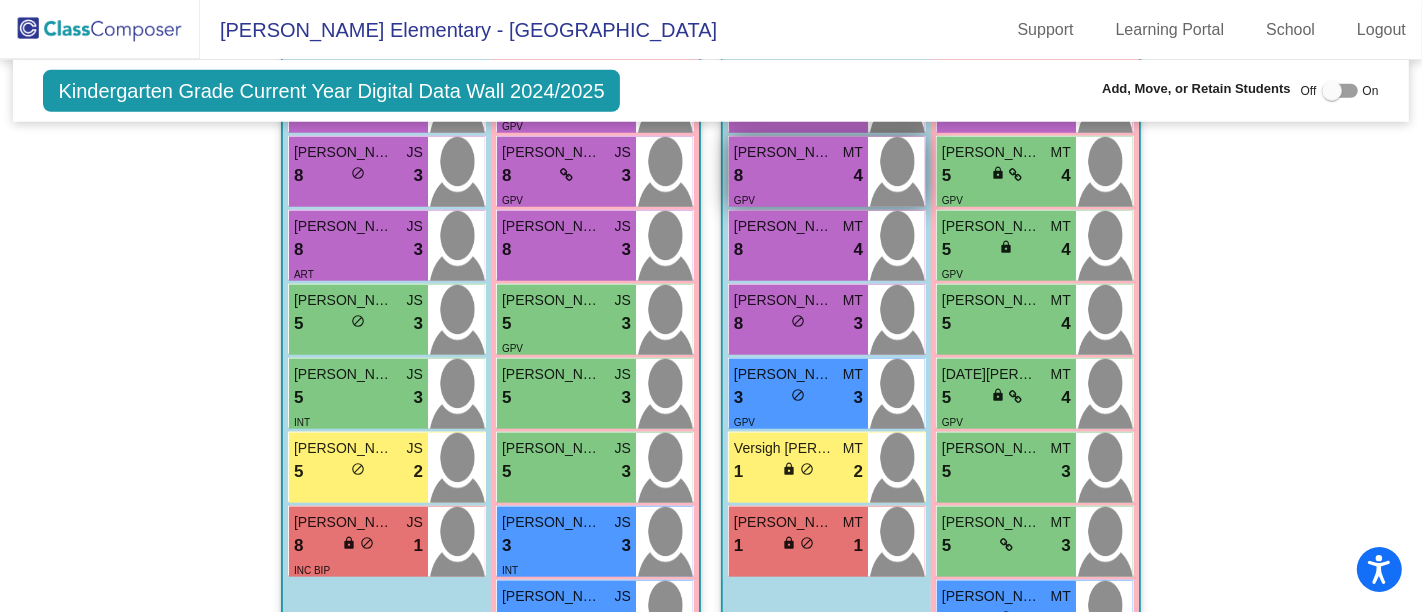 scroll, scrollTop: 1630, scrollLeft: 0, axis: vertical 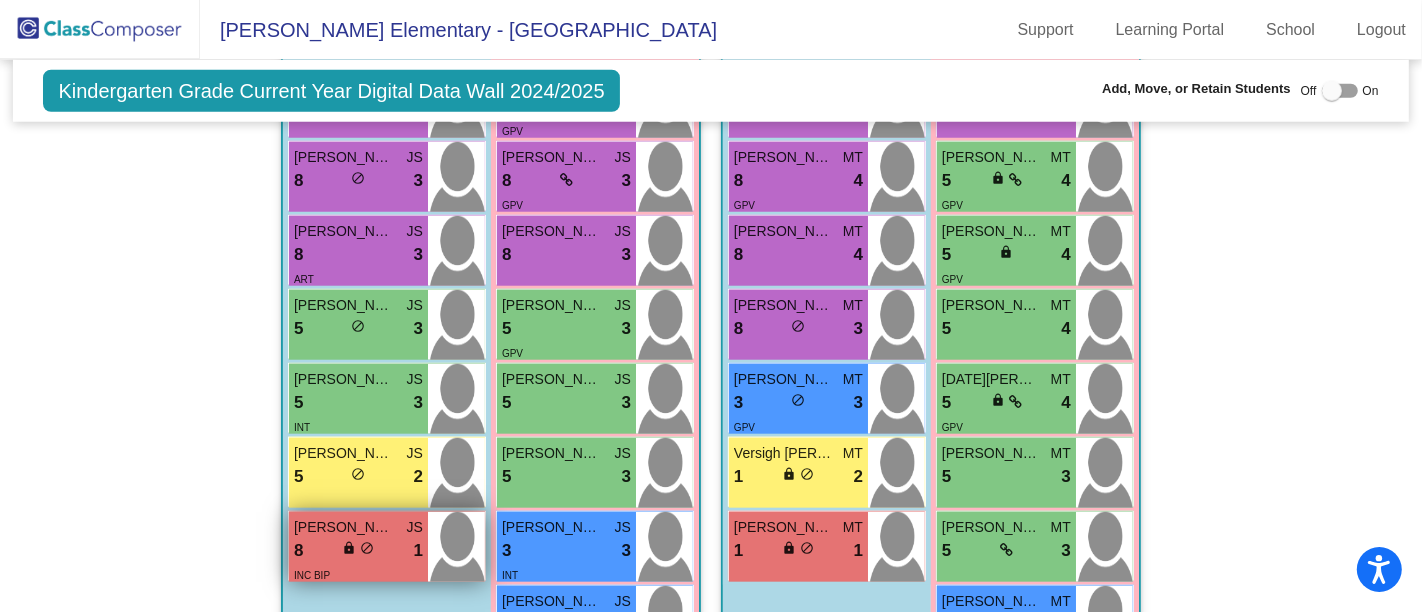 click on "8 lock do_not_disturb_alt 1" at bounding box center (358, 551) 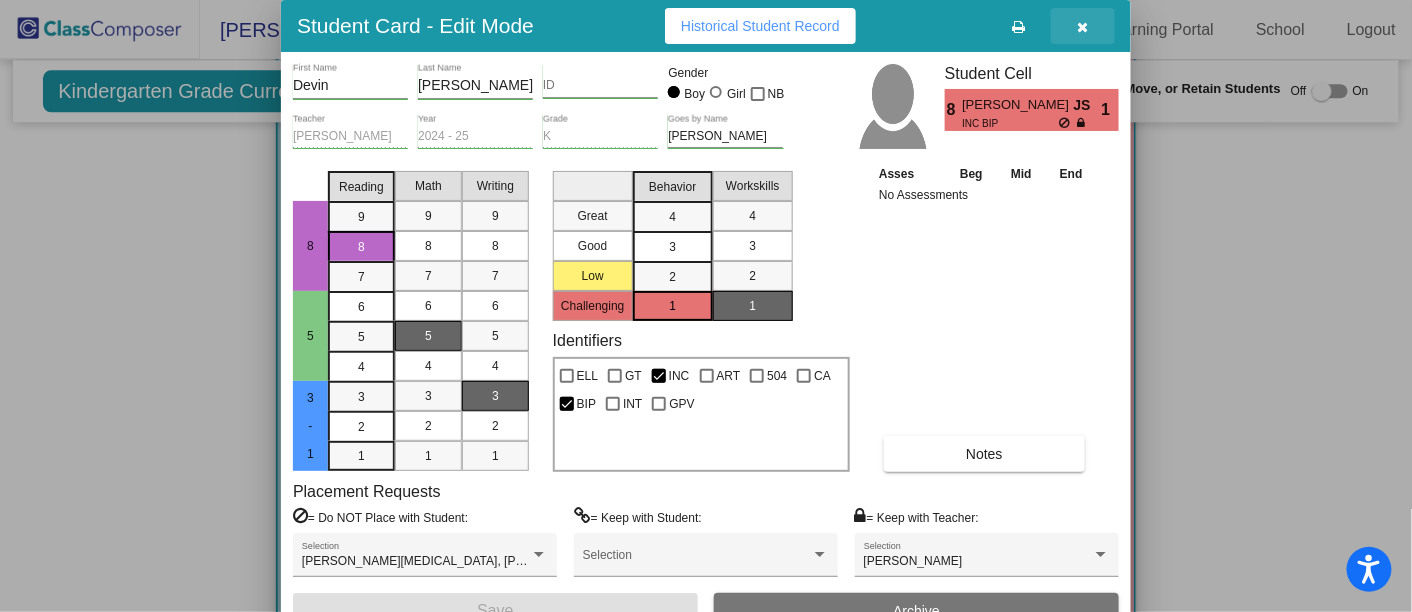 click at bounding box center [1083, 27] 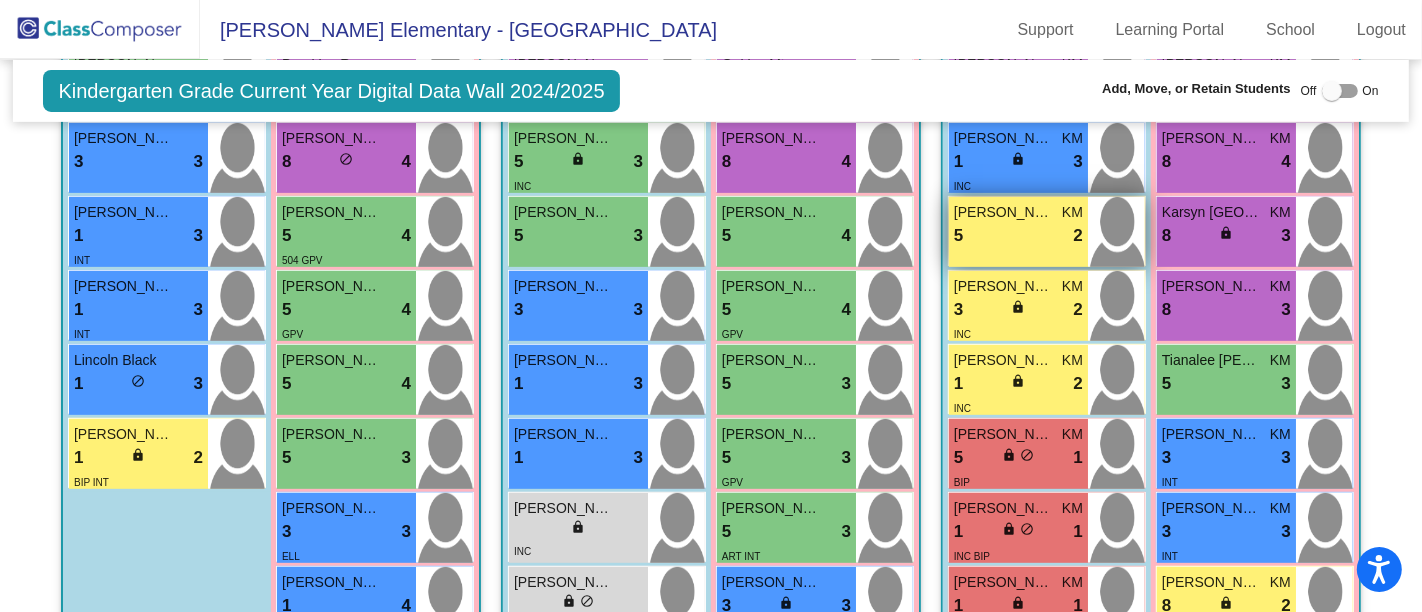 scroll, scrollTop: 768, scrollLeft: 0, axis: vertical 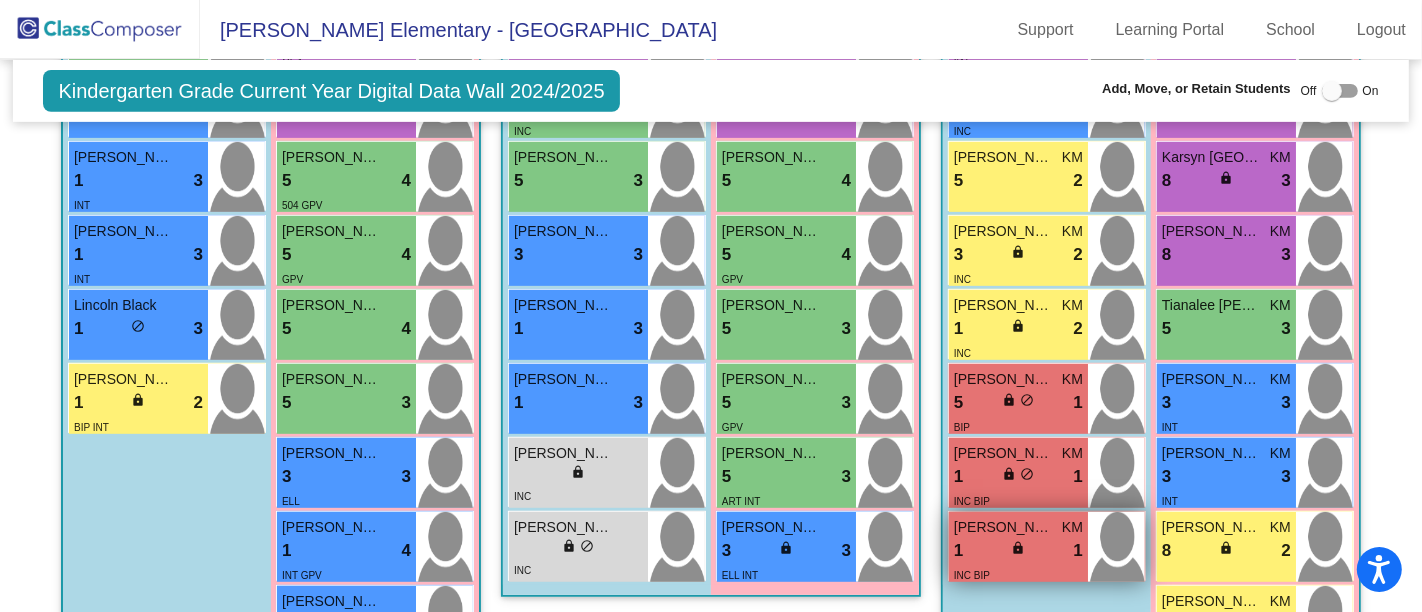 click on "[PERSON_NAME]" at bounding box center [1004, 527] 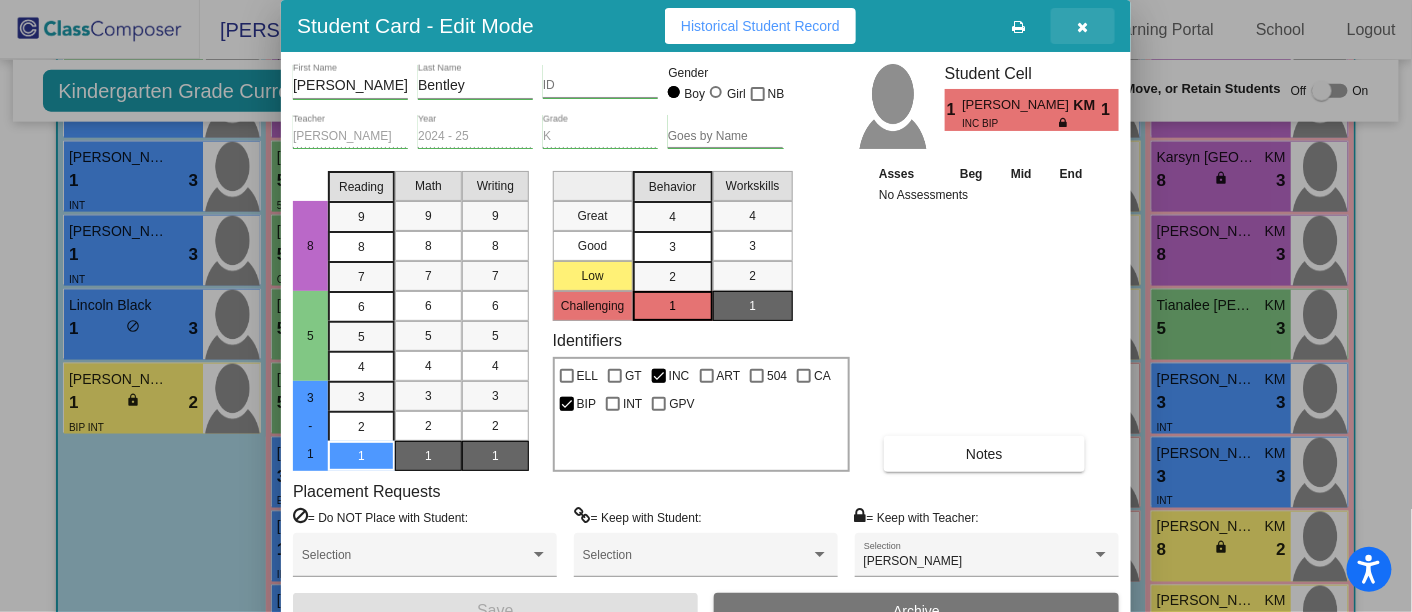 click at bounding box center (1083, 27) 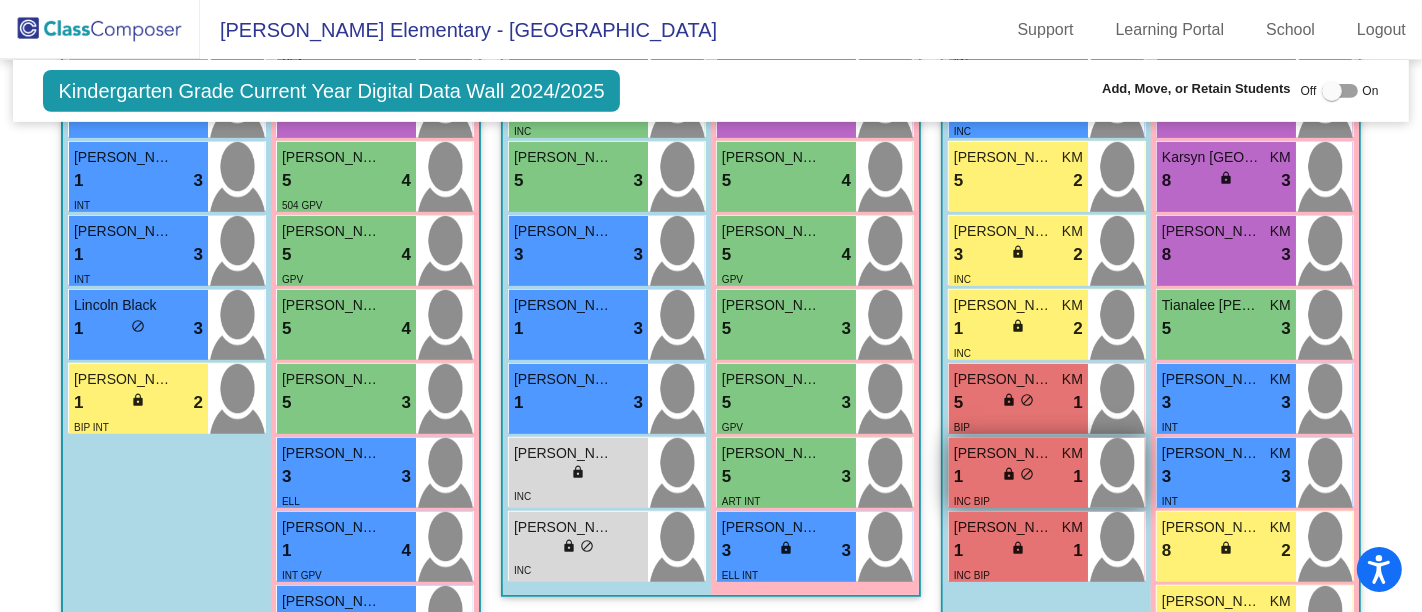 click on "1" at bounding box center [958, 477] 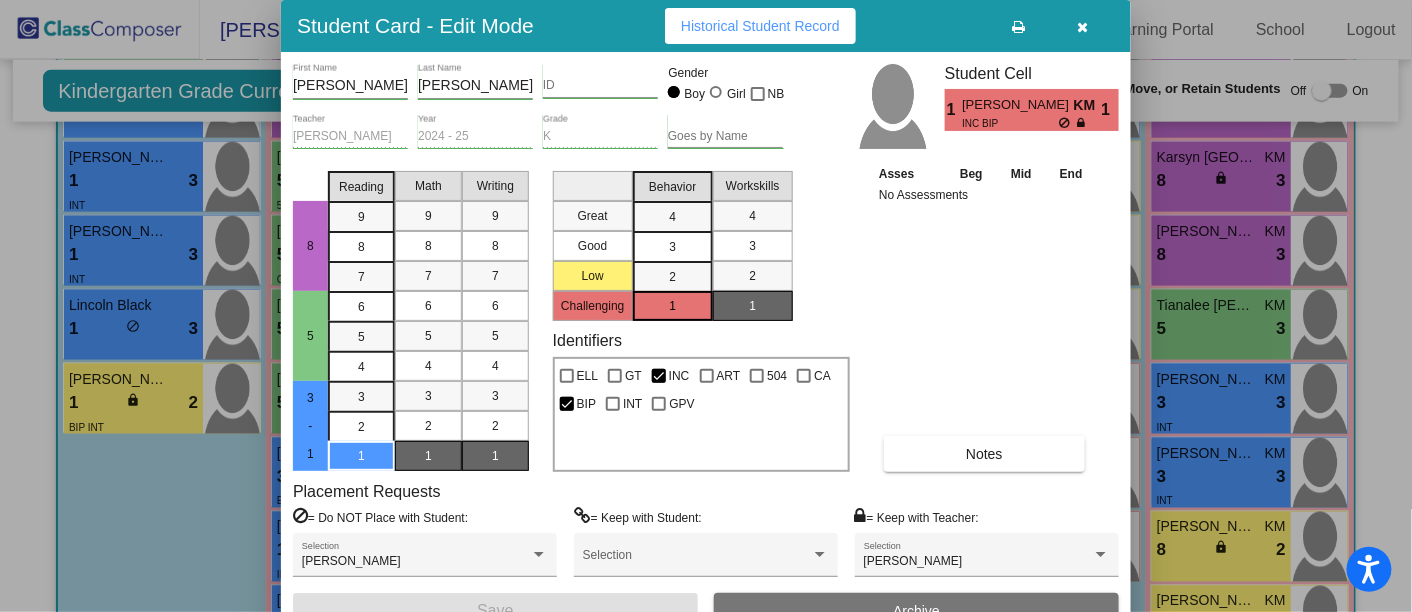 click at bounding box center [1083, 27] 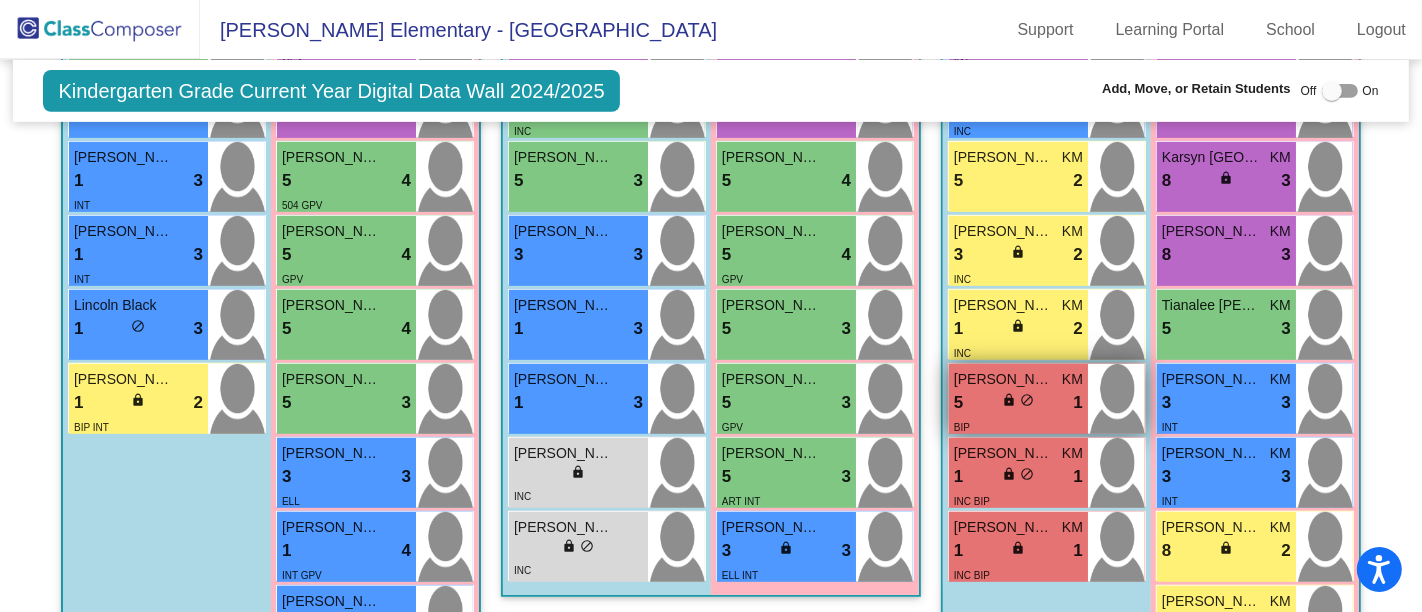 click on "5" at bounding box center (958, 403) 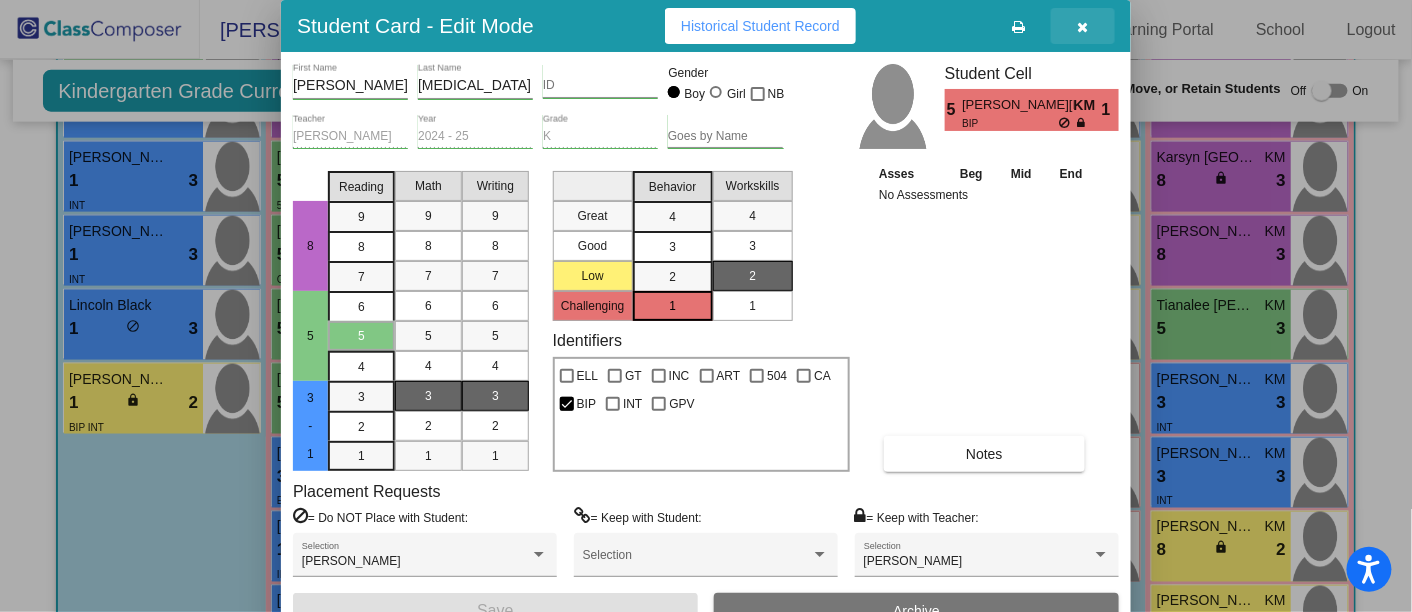 click at bounding box center (1083, 26) 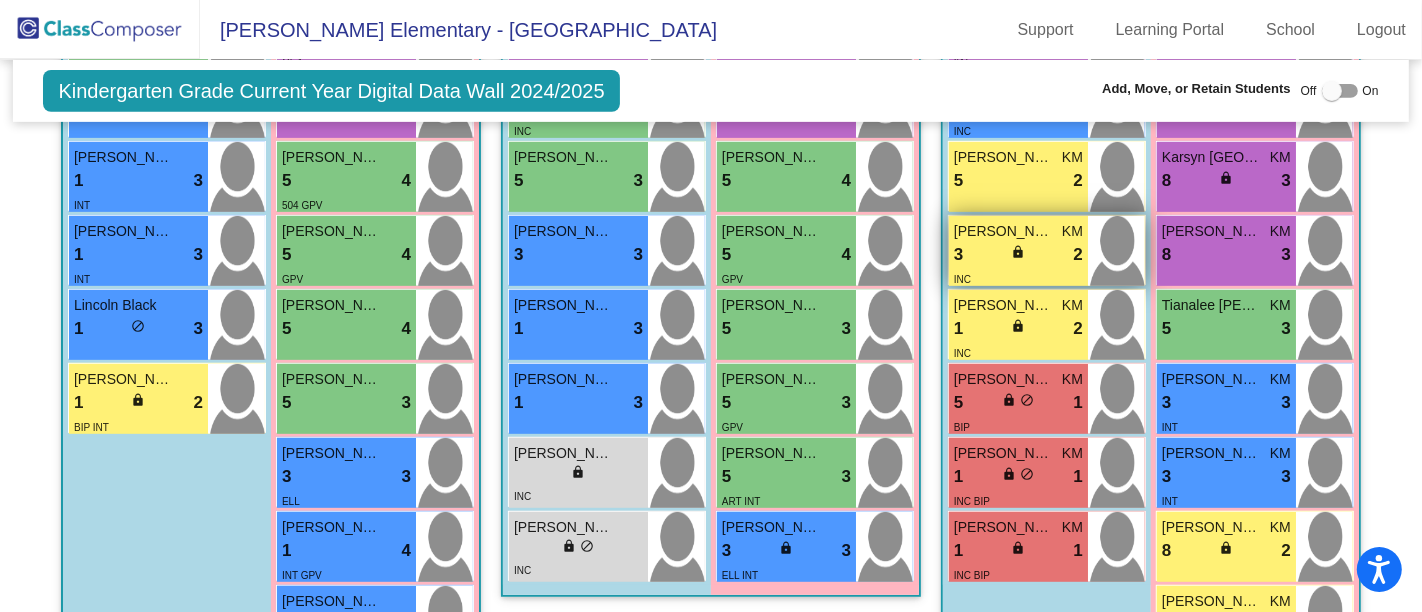 click on "[PERSON_NAME]" at bounding box center (1004, 231) 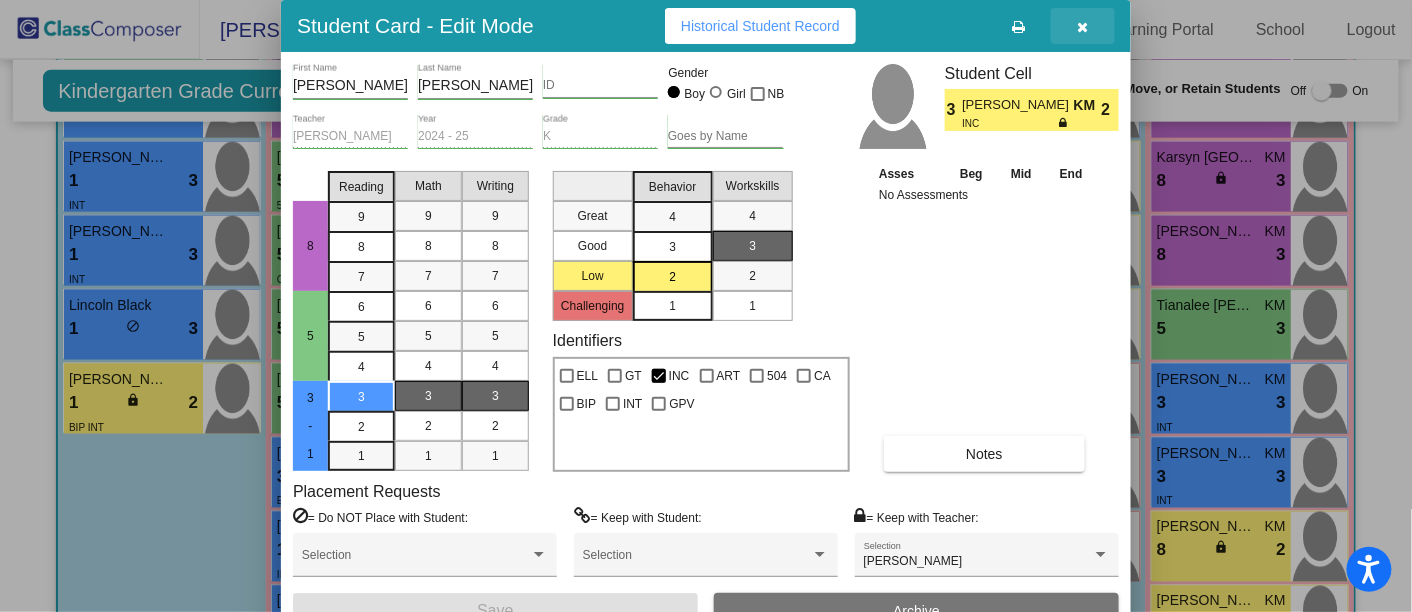 click at bounding box center (1083, 27) 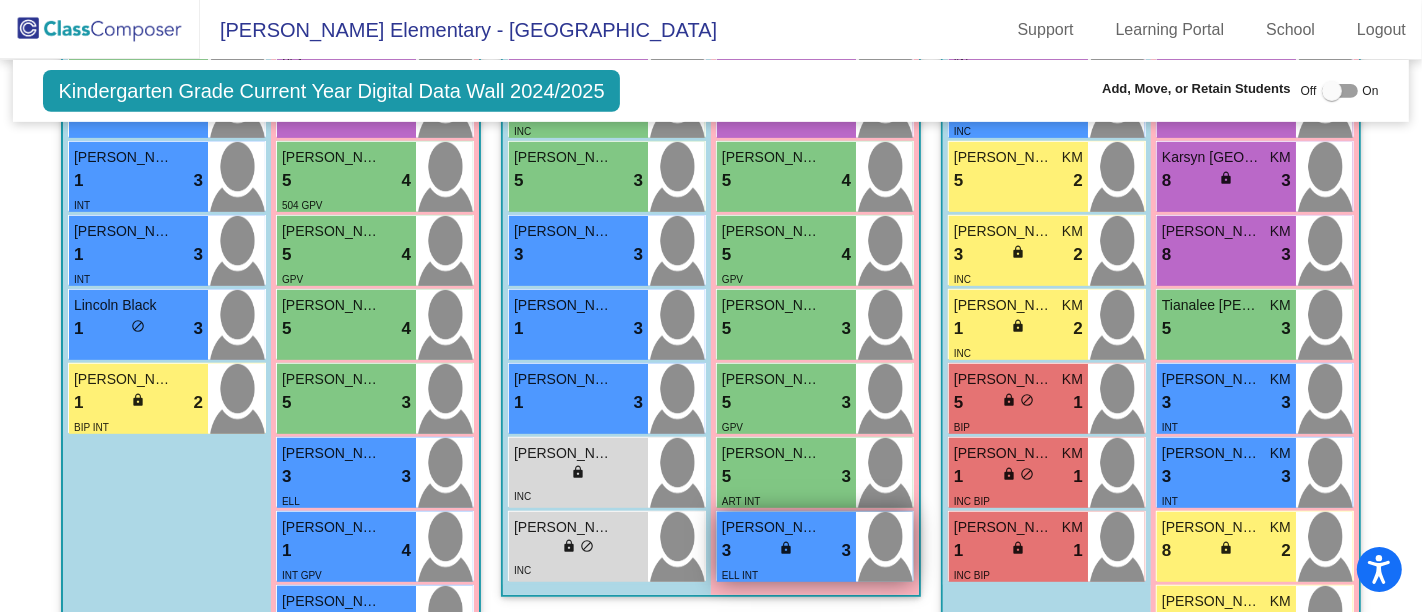 click on "[PERSON_NAME]" at bounding box center [772, 527] 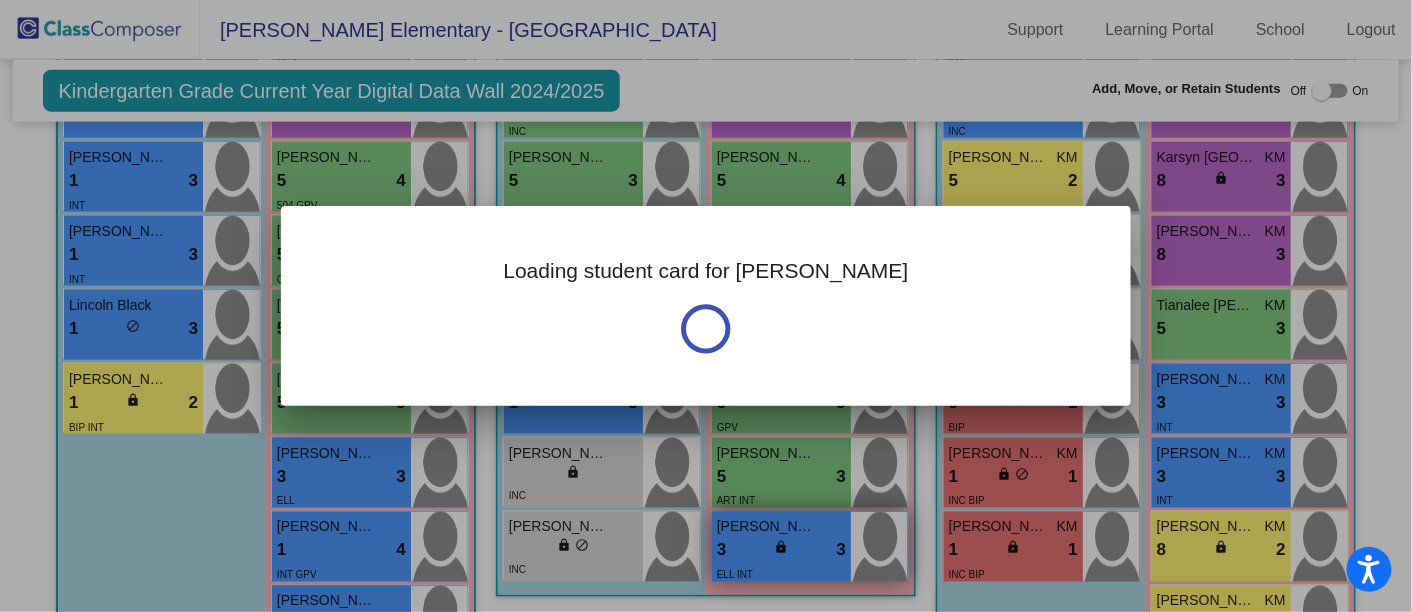 click at bounding box center (706, 306) 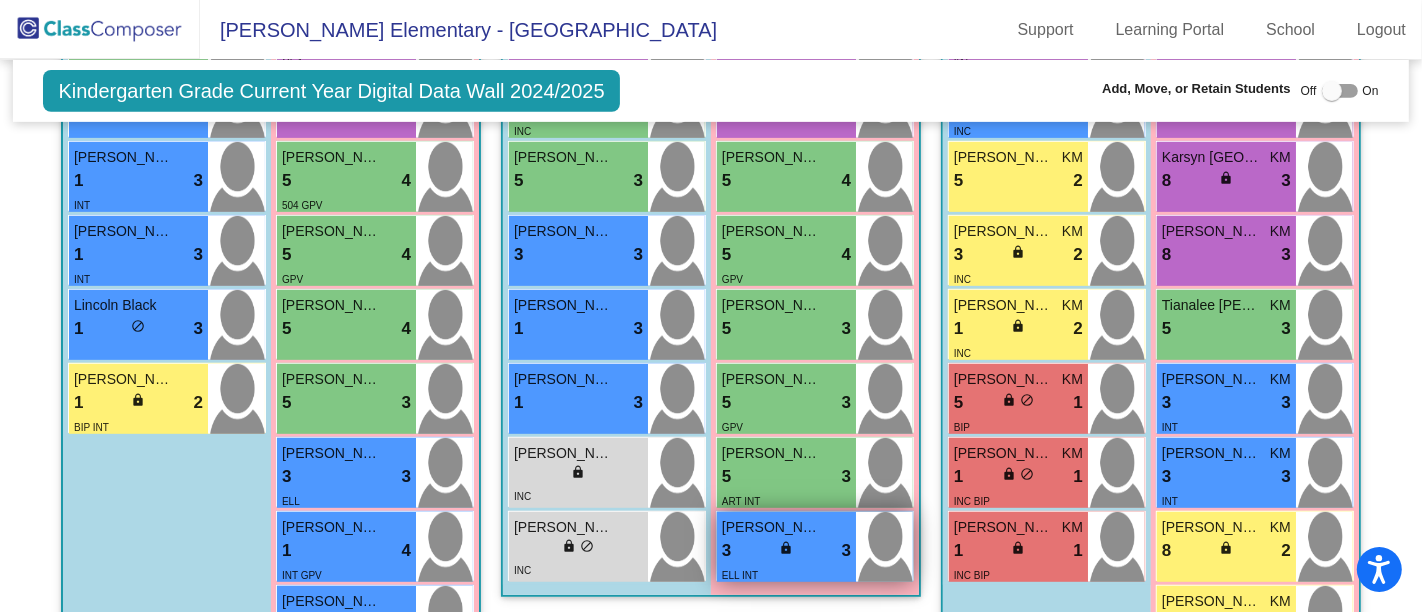 click on "[PERSON_NAME]" at bounding box center (772, 527) 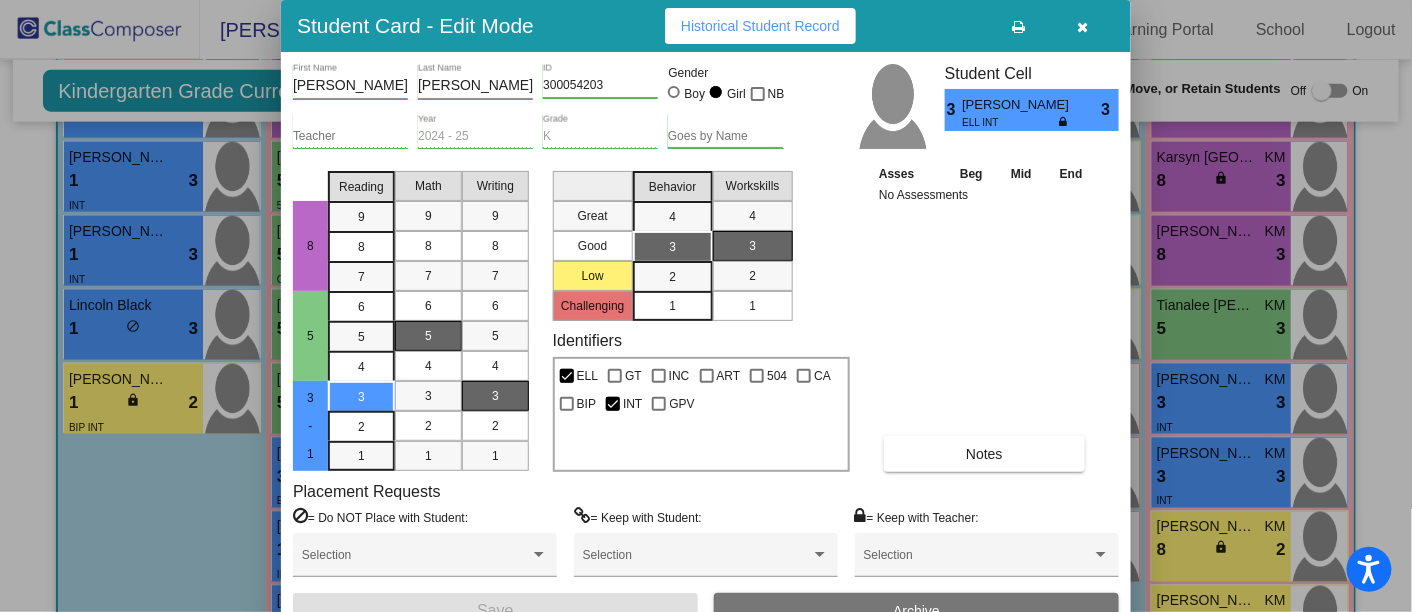 click at bounding box center (1083, 26) 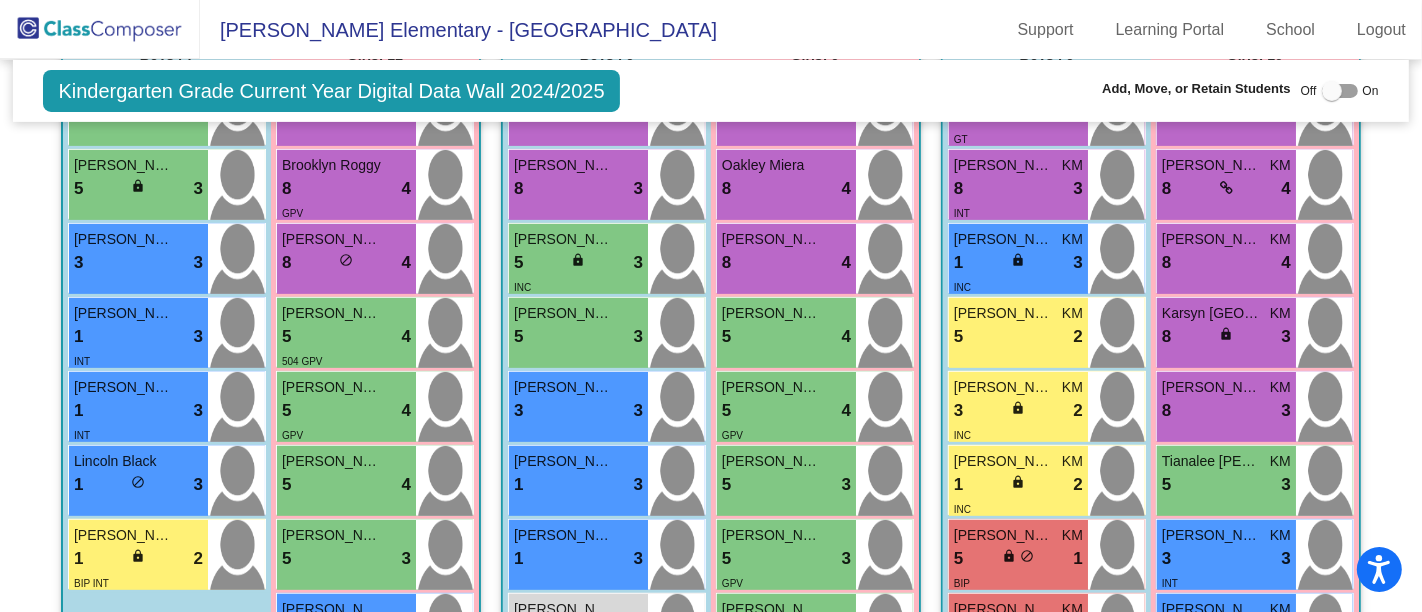 scroll, scrollTop: 613, scrollLeft: 0, axis: vertical 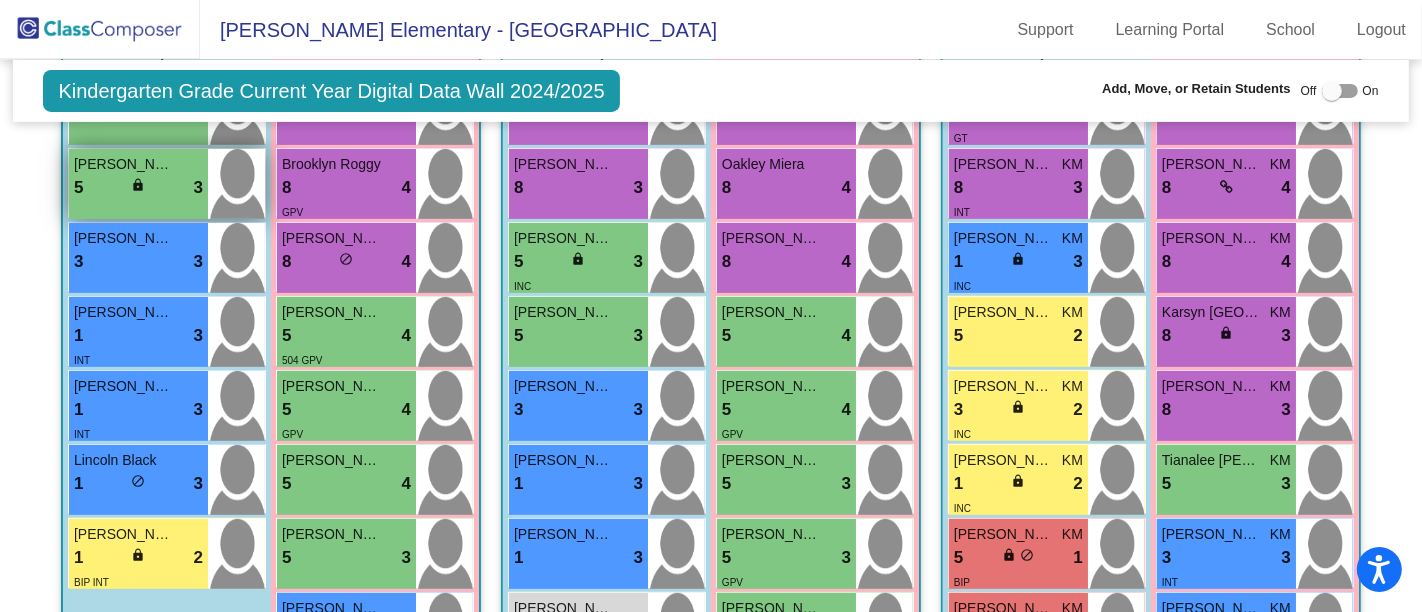 click on "5 lock do_not_disturb_alt 3" at bounding box center (138, 188) 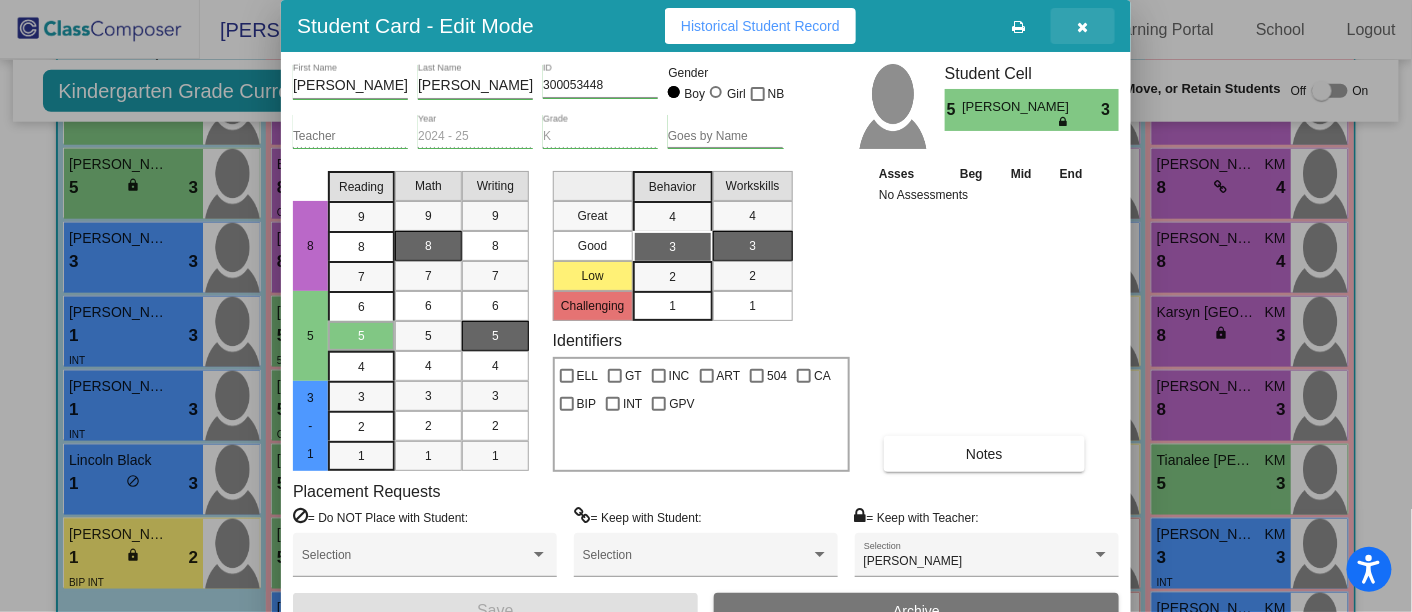 click at bounding box center [1083, 26] 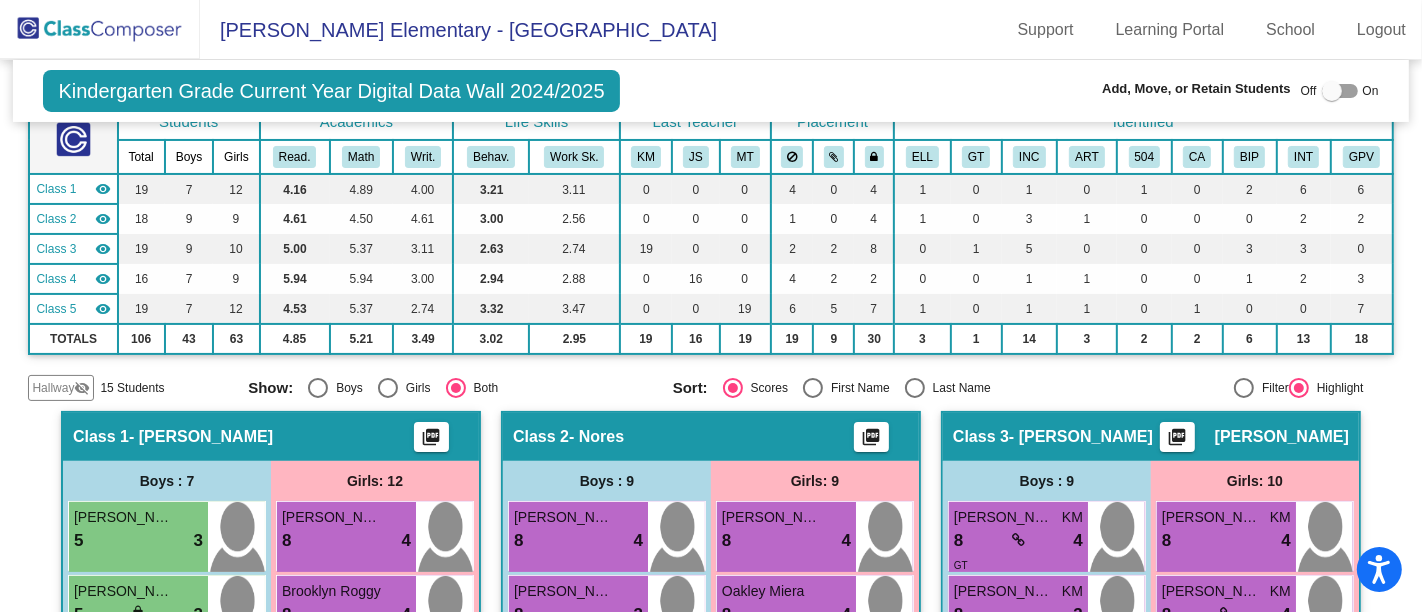scroll, scrollTop: 0, scrollLeft: 0, axis: both 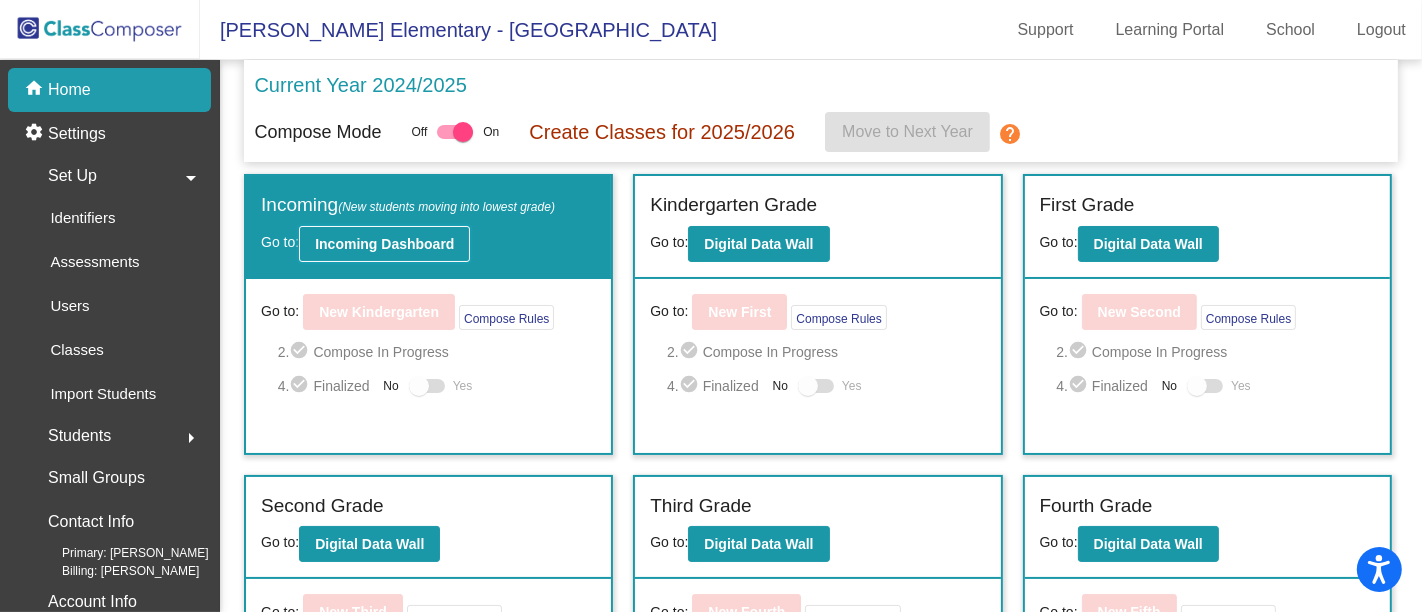 click on "Incoming Dashboard" 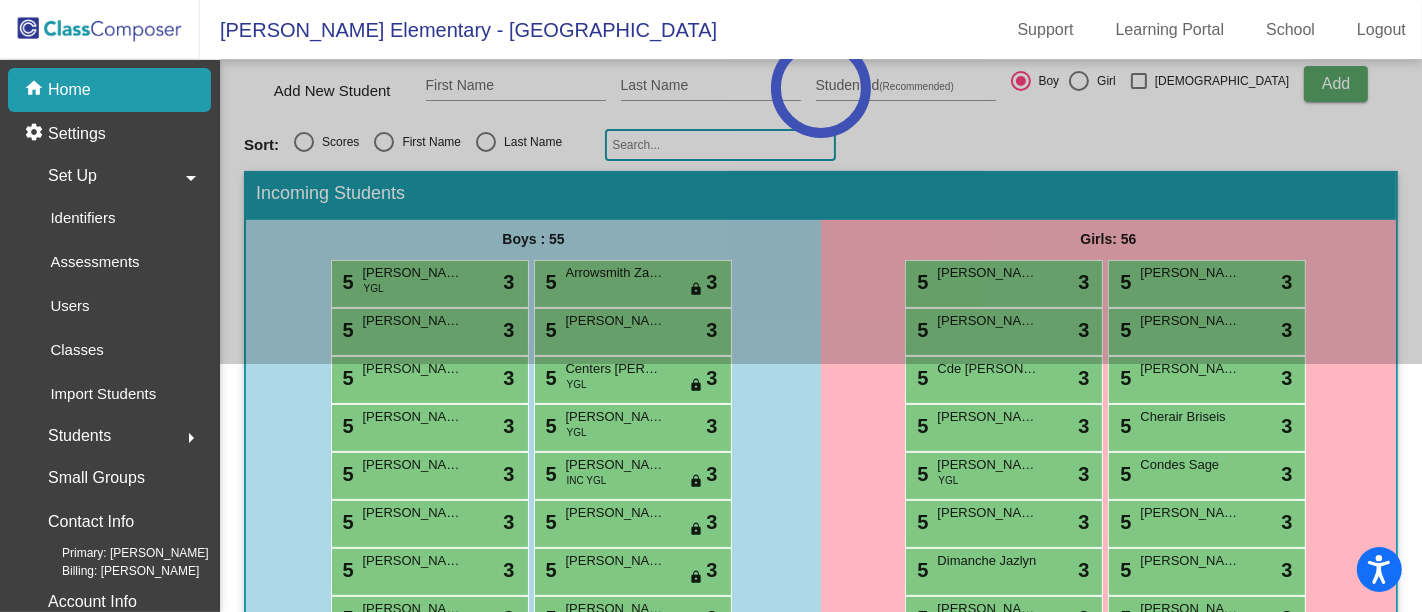 scroll, scrollTop: 253, scrollLeft: 0, axis: vertical 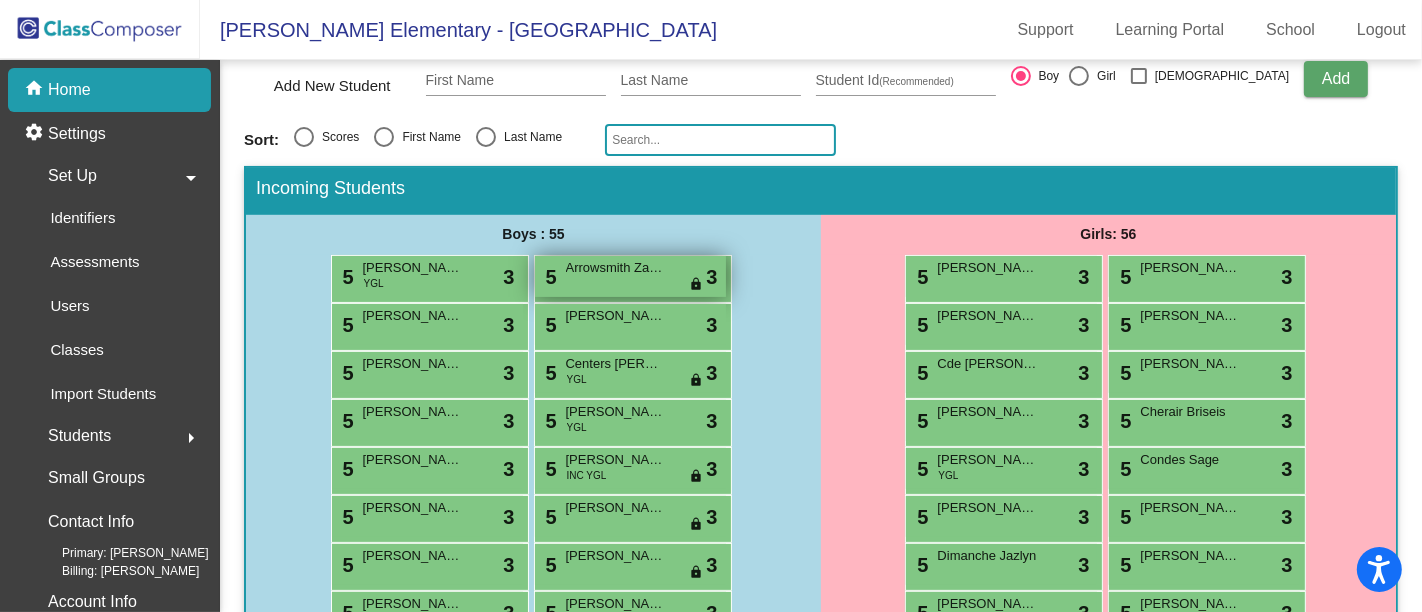 click on "Arrowsmith Zayden" at bounding box center (616, 268) 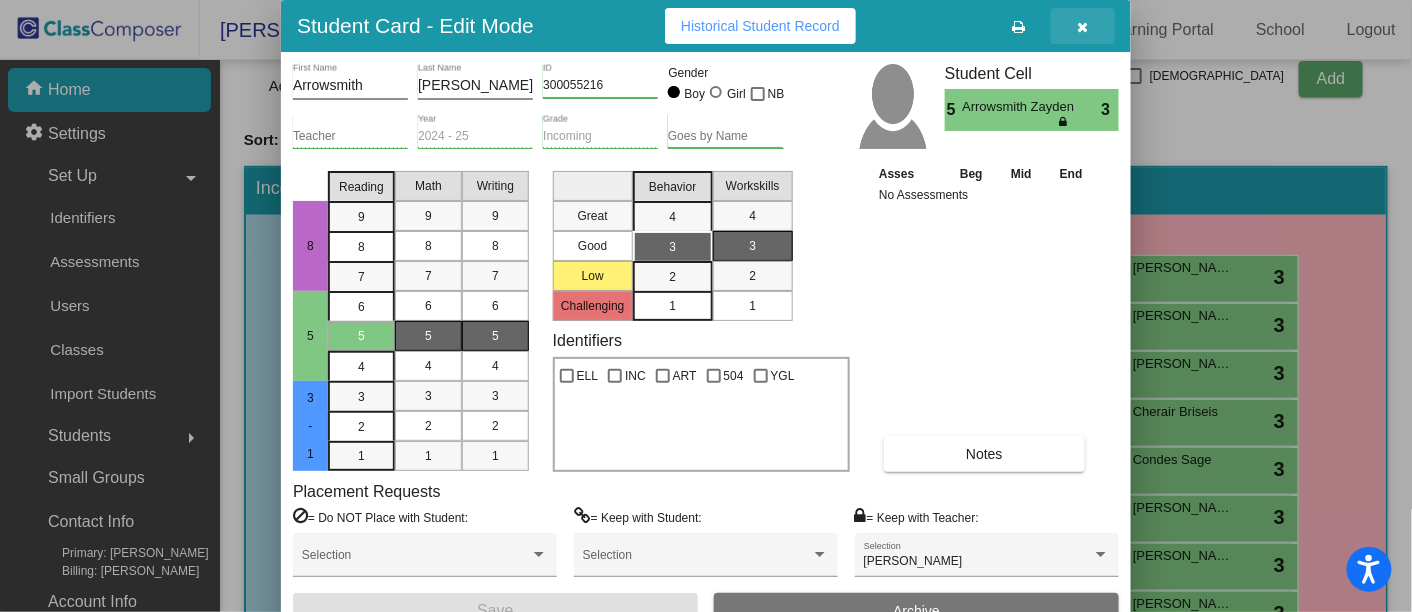 click at bounding box center (1083, 27) 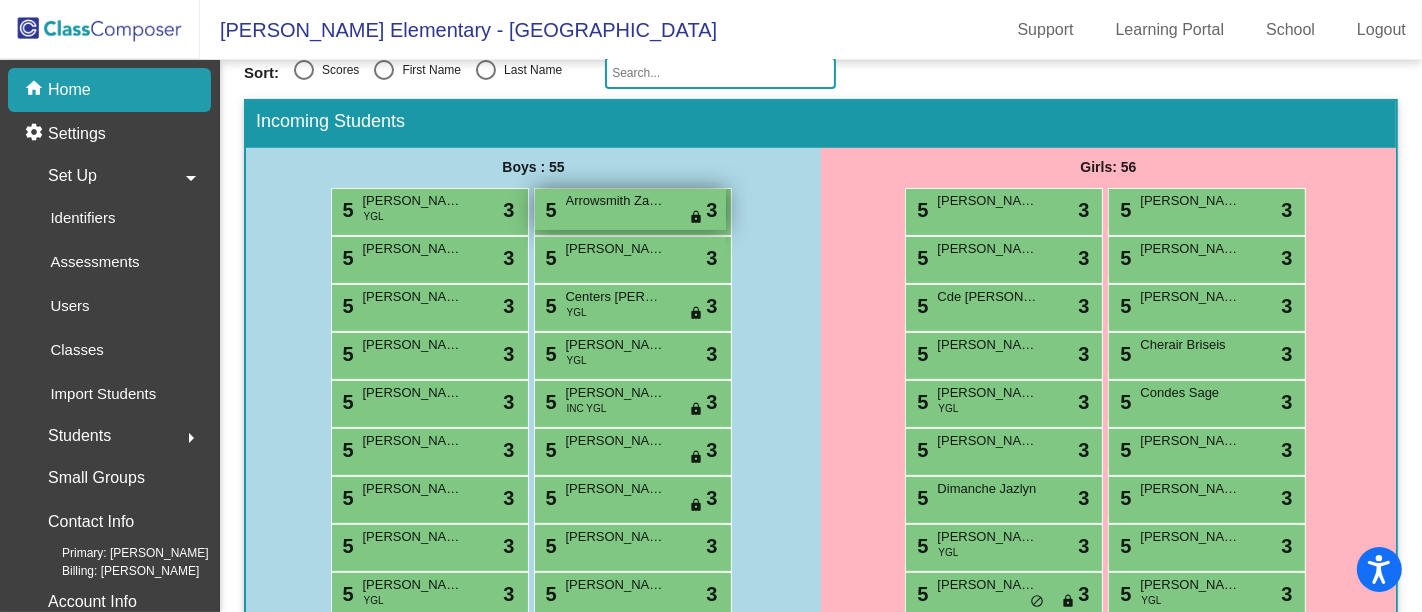 scroll, scrollTop: 0, scrollLeft: 0, axis: both 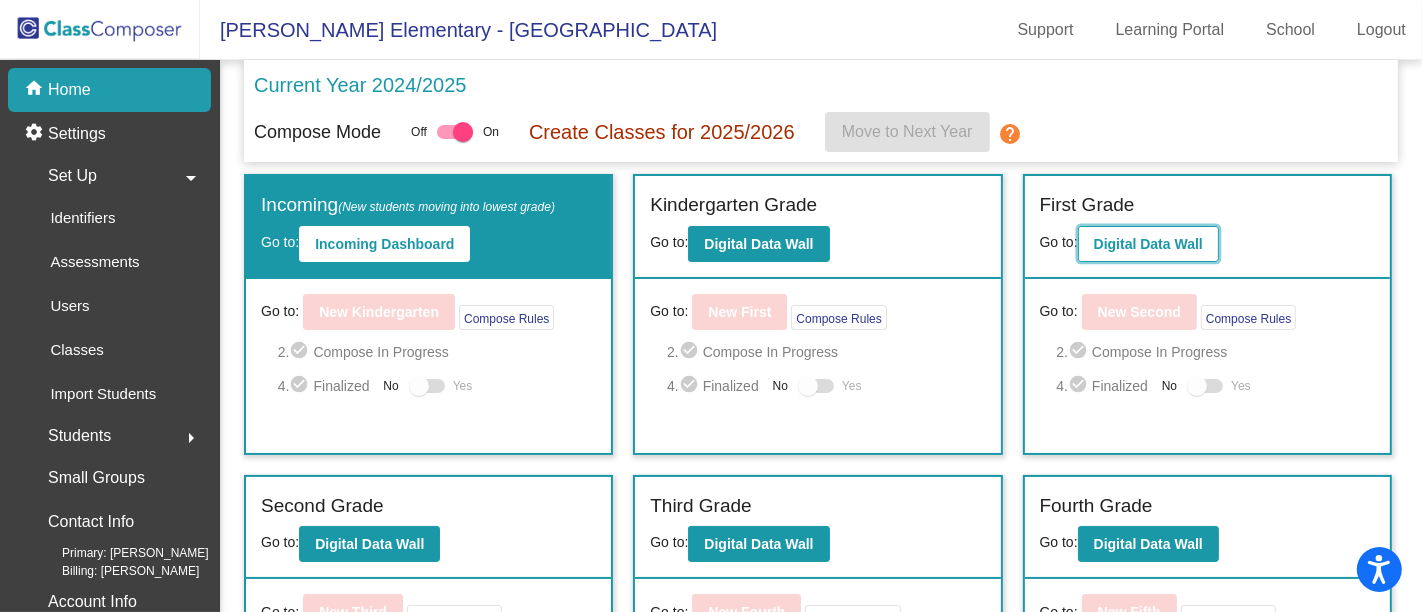 click on "Digital Data Wall" 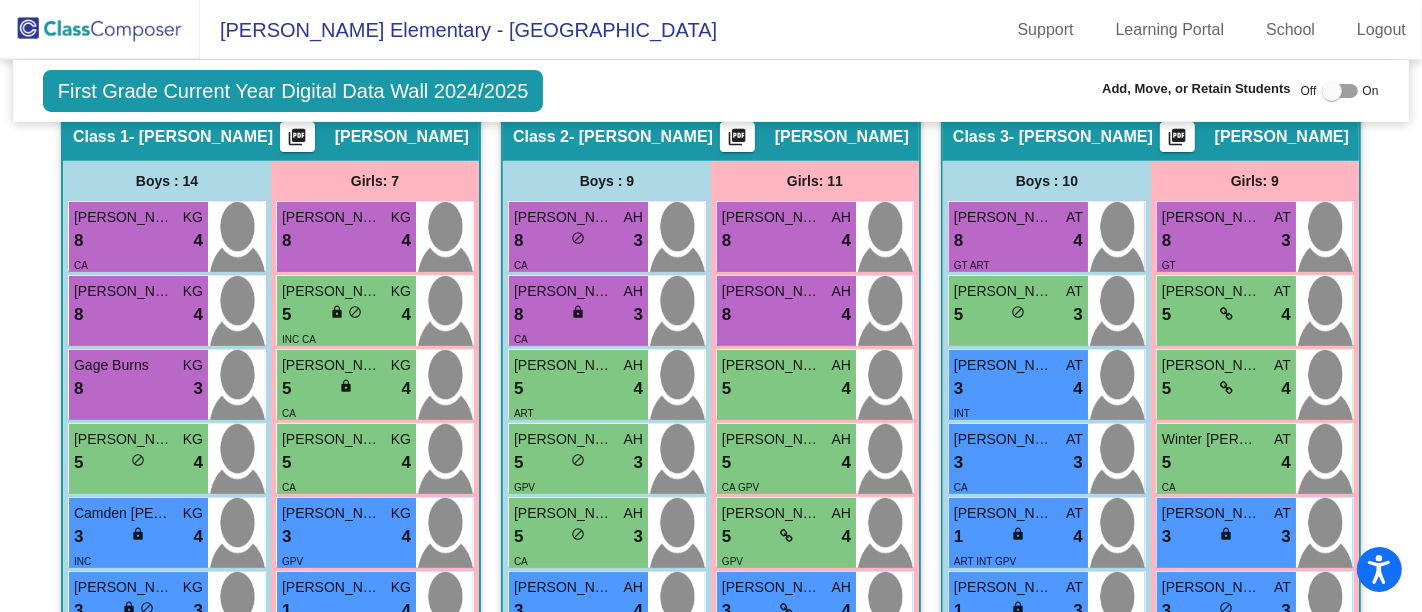scroll, scrollTop: 488, scrollLeft: 0, axis: vertical 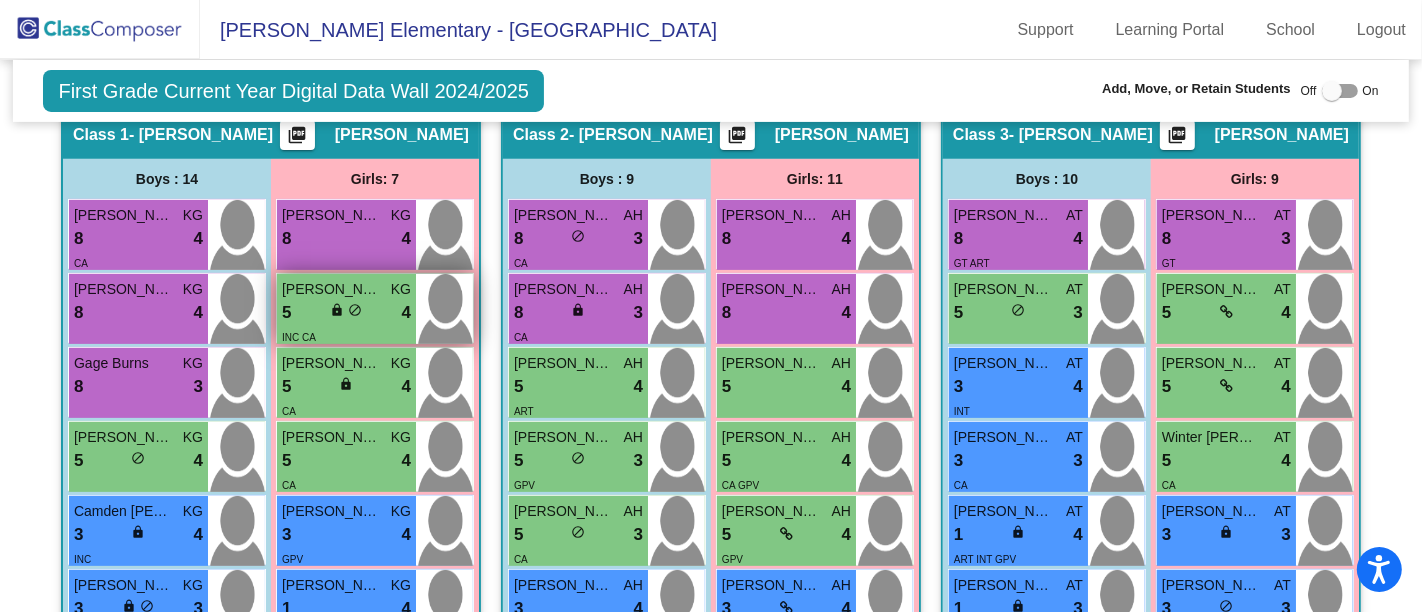click on "5 lock do_not_disturb_alt 4" at bounding box center [346, 313] 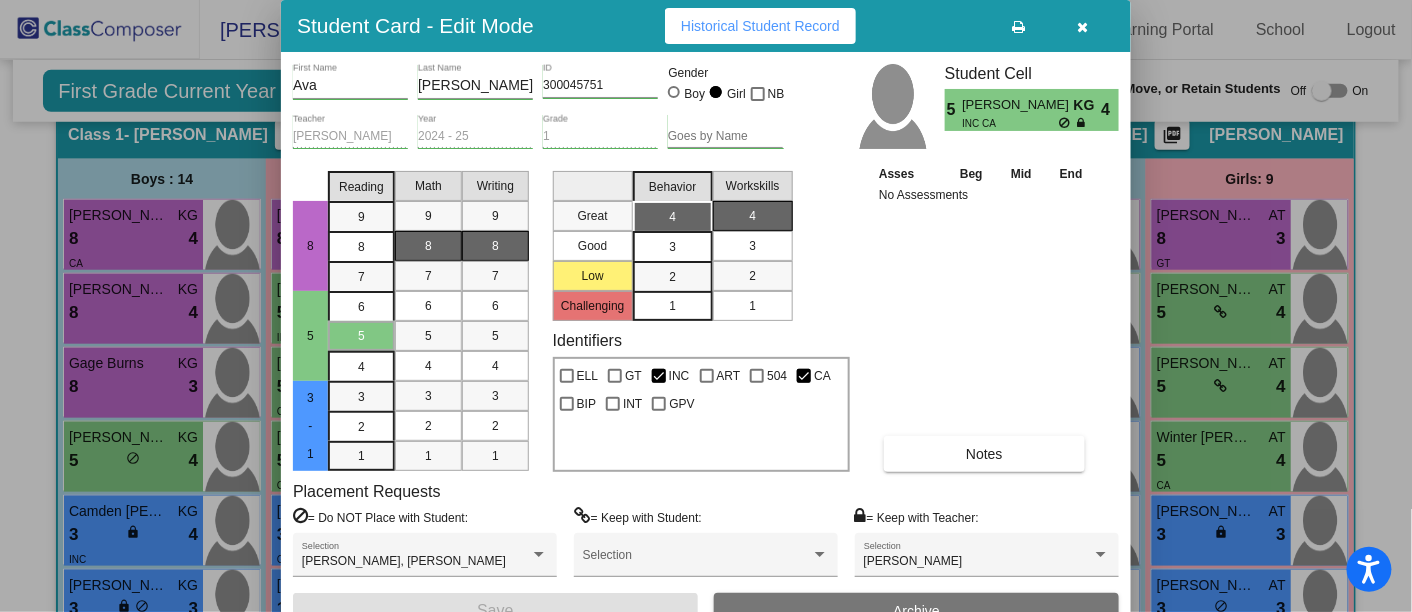 click at bounding box center [1083, 27] 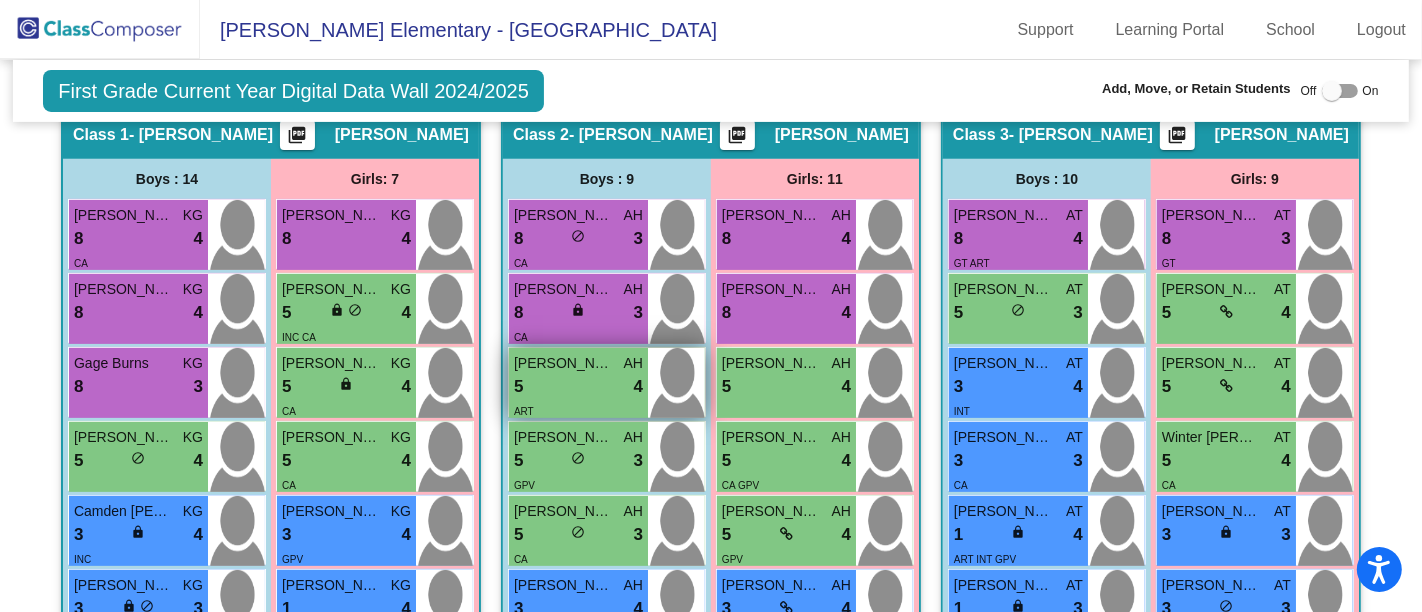 scroll, scrollTop: 0, scrollLeft: 0, axis: both 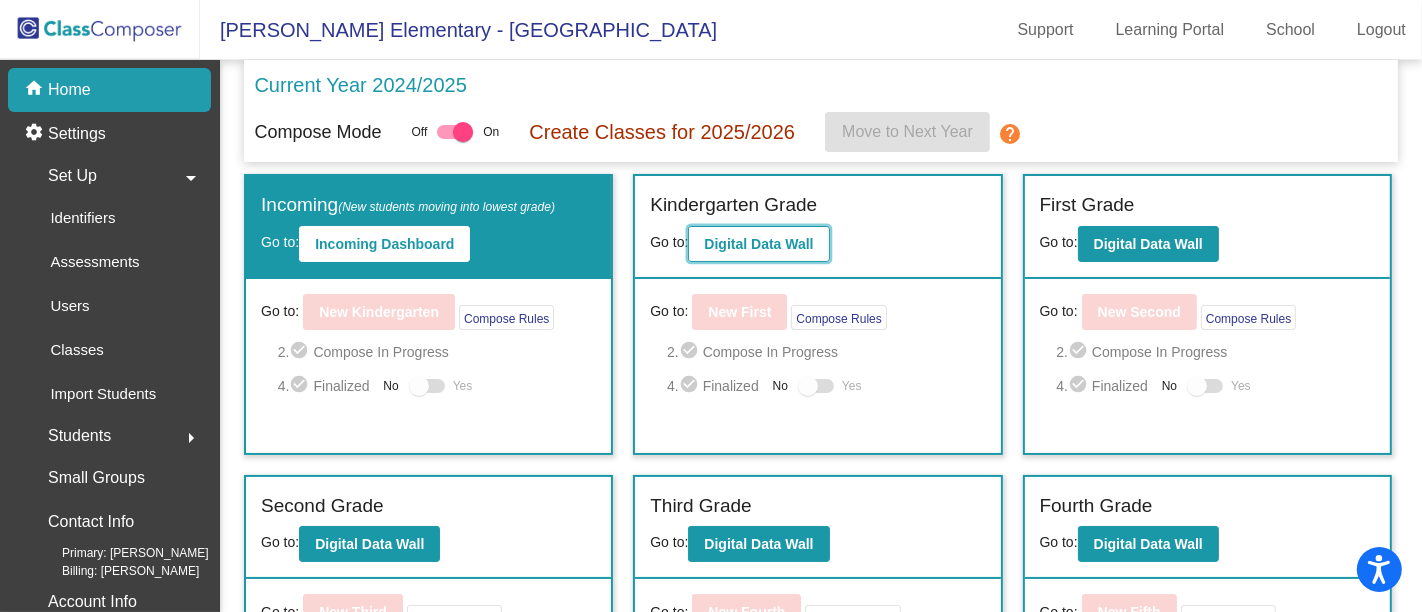 click on "Digital Data Wall" 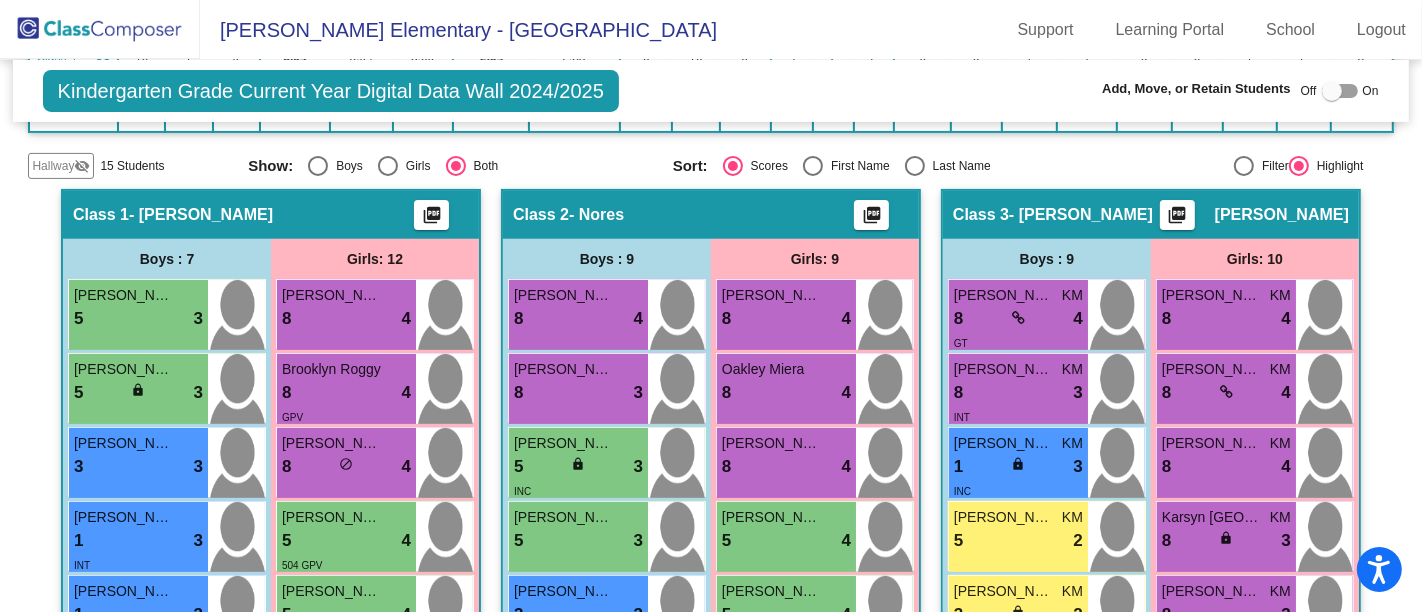scroll, scrollTop: 631, scrollLeft: 0, axis: vertical 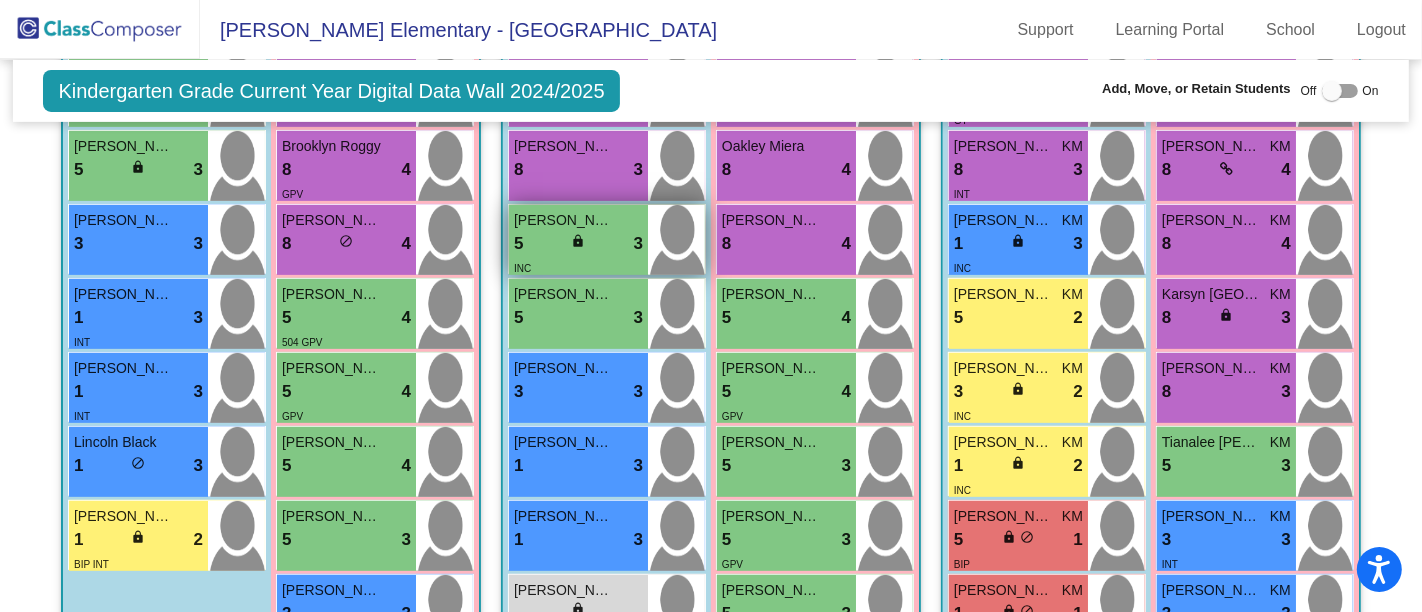 click on "5 lock do_not_disturb_alt 3" at bounding box center [578, 244] 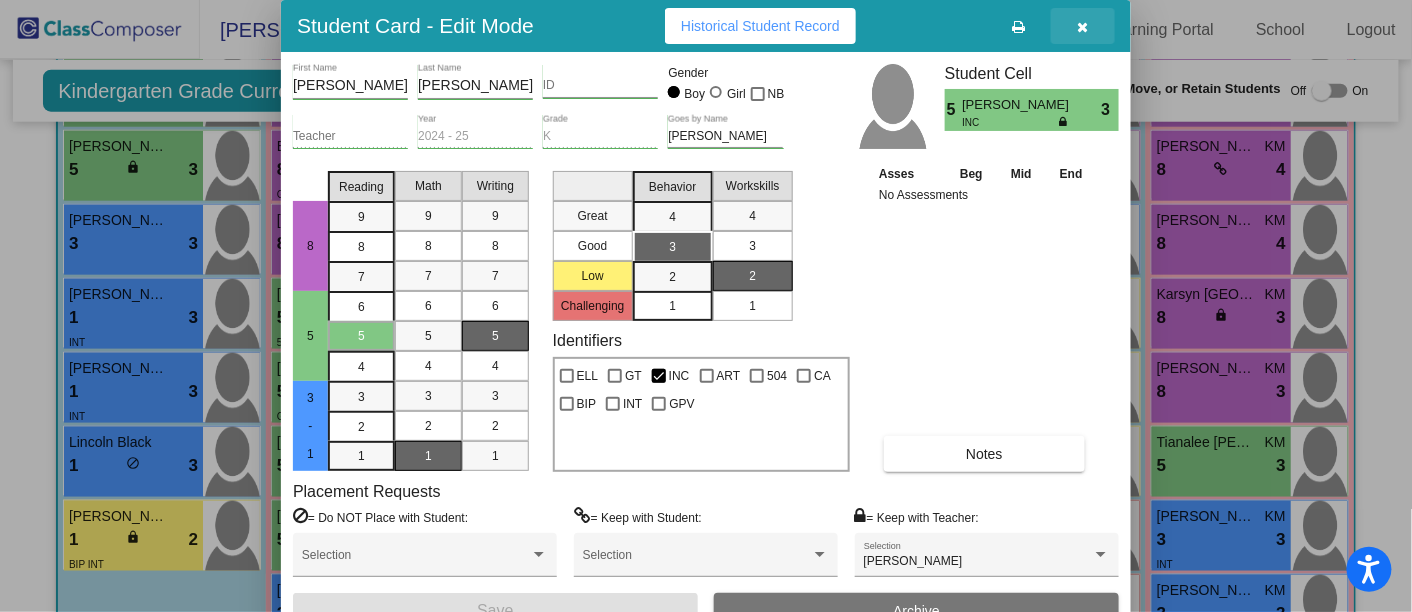 click at bounding box center (1083, 27) 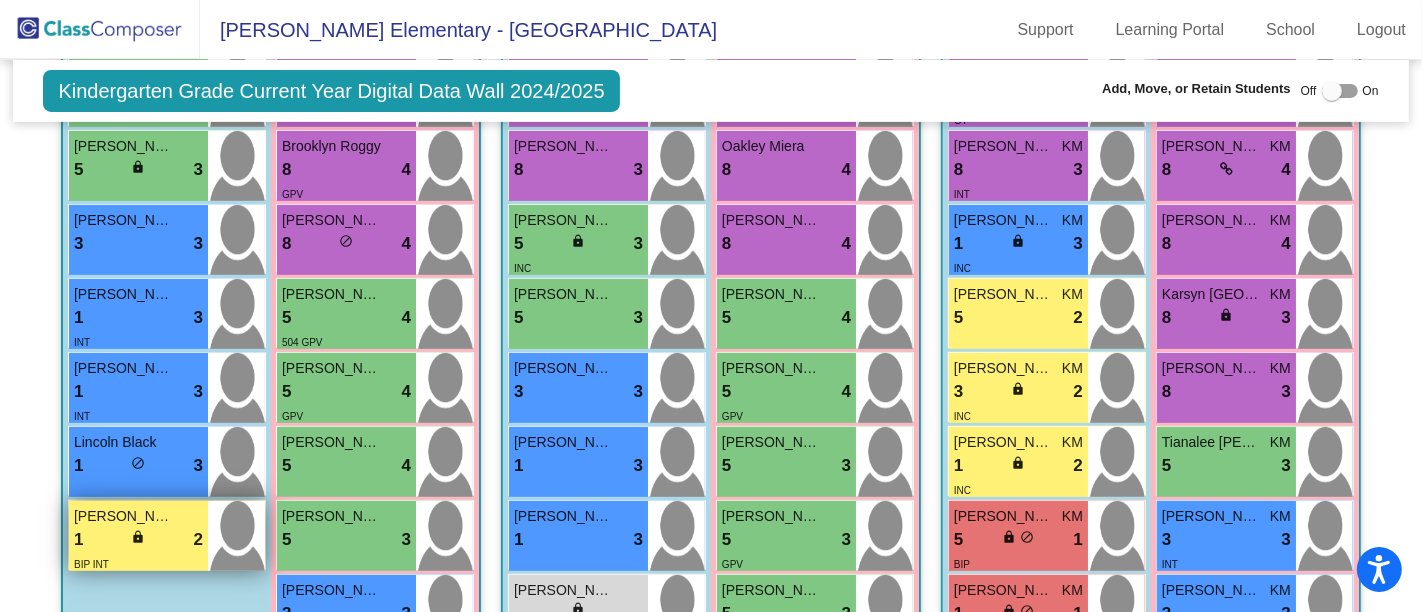 click on "1 lock do_not_disturb_alt 2" at bounding box center [138, 540] 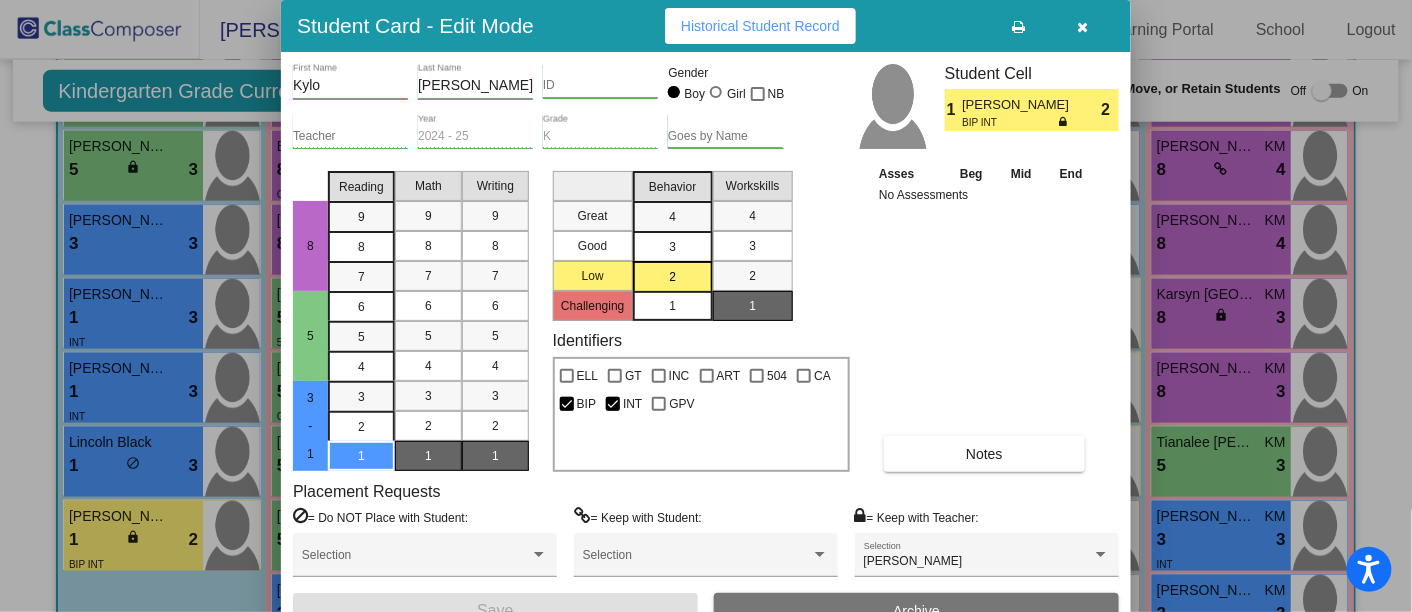 click at bounding box center [1083, 27] 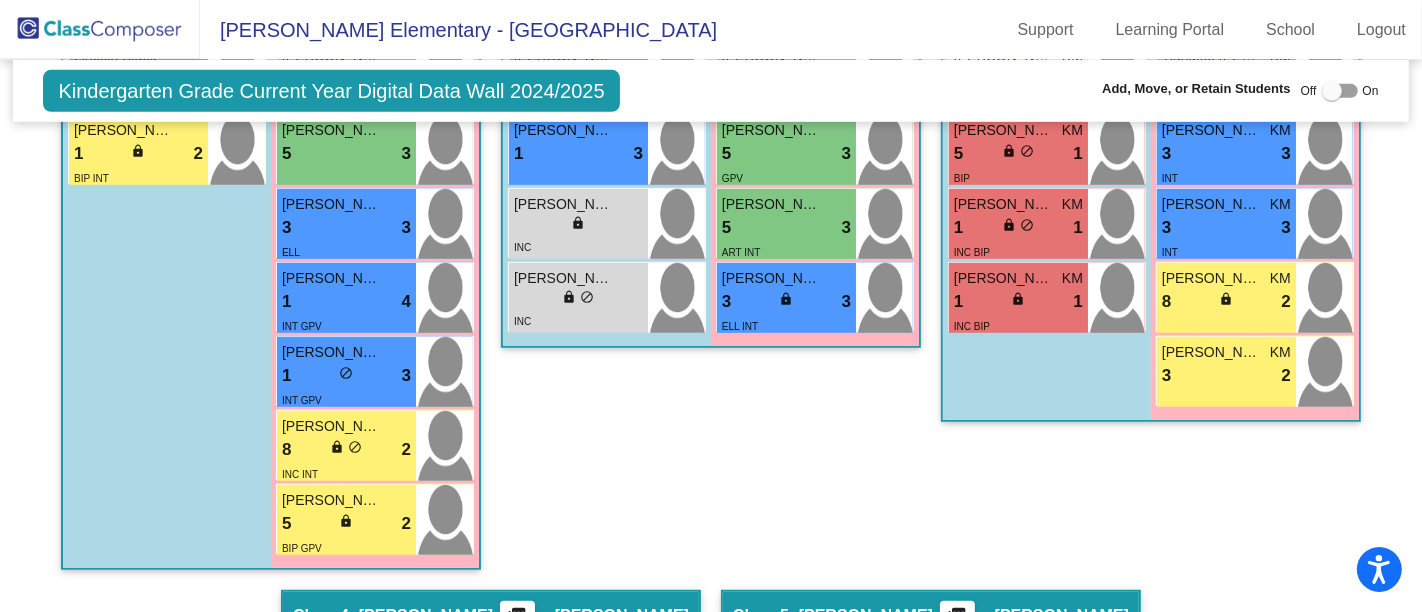 scroll, scrollTop: 1017, scrollLeft: 0, axis: vertical 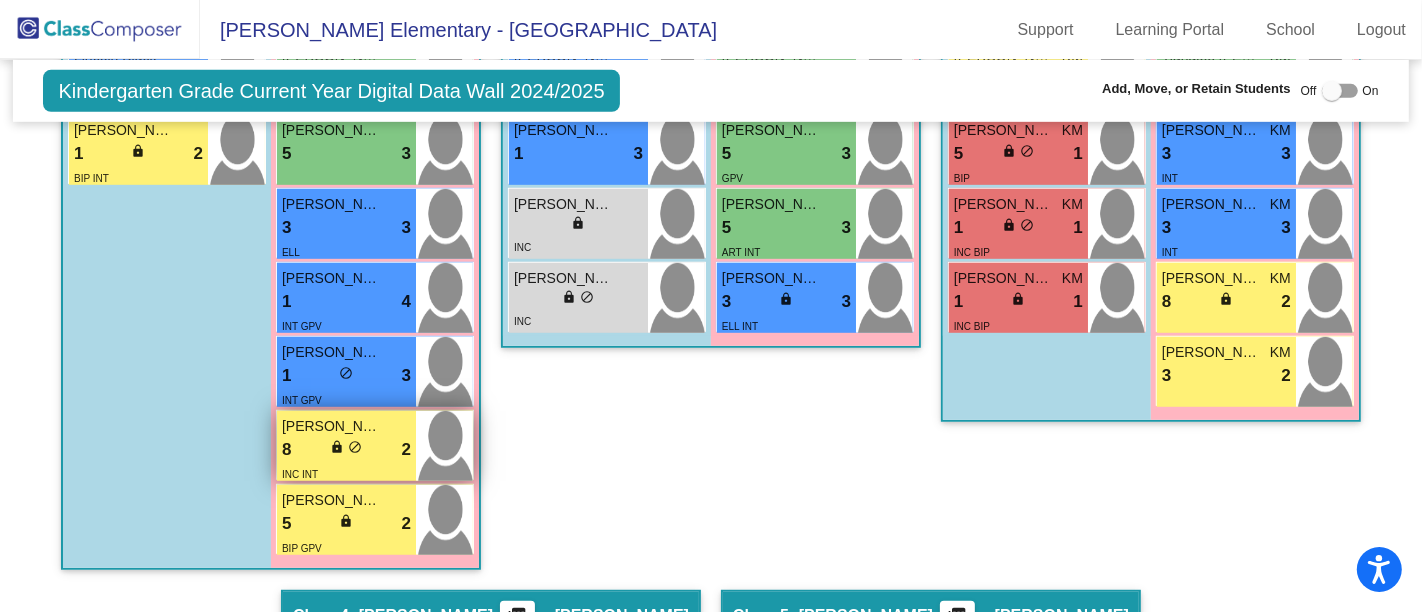 click on "8 lock do_not_disturb_alt 2" at bounding box center [346, 450] 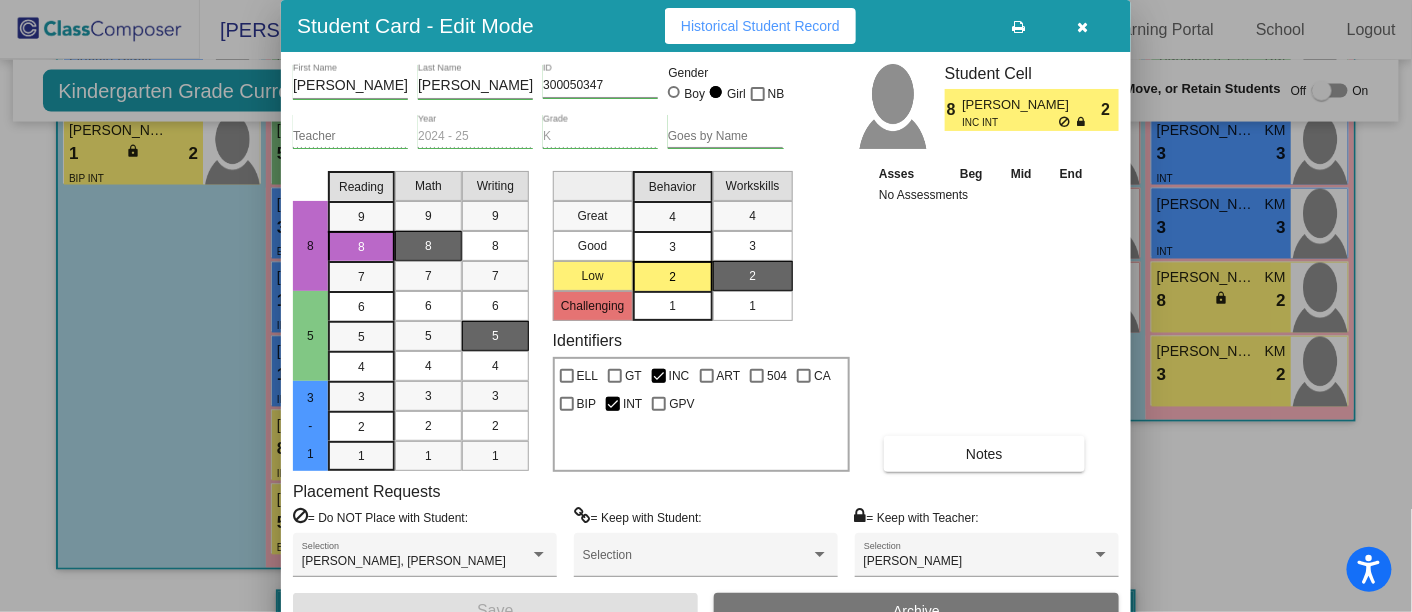 click at bounding box center (1083, 27) 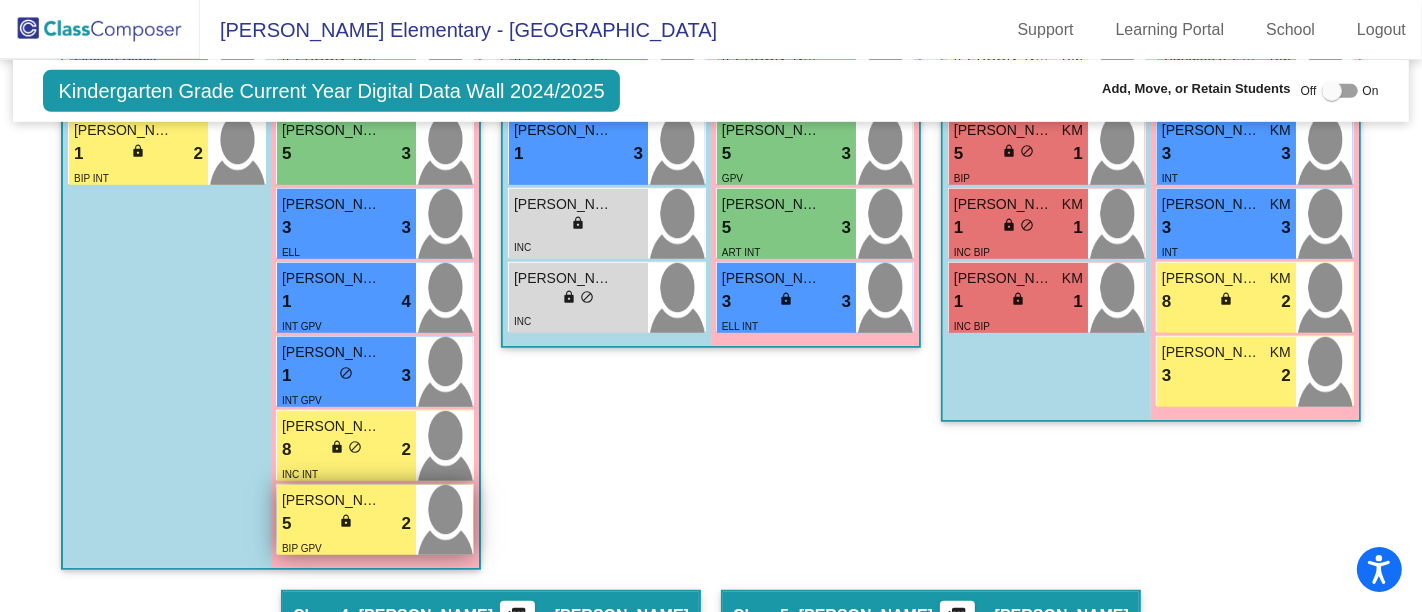 click on "5 lock do_not_disturb_alt 2" at bounding box center (346, 524) 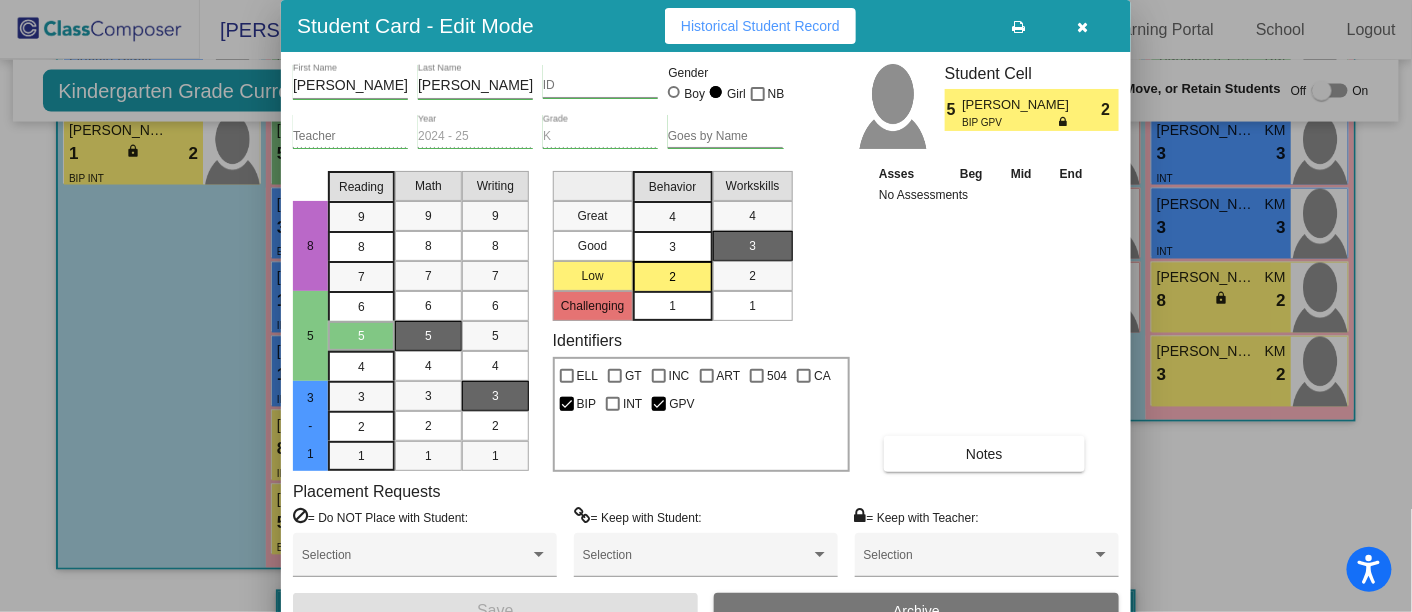 click at bounding box center (1083, 27) 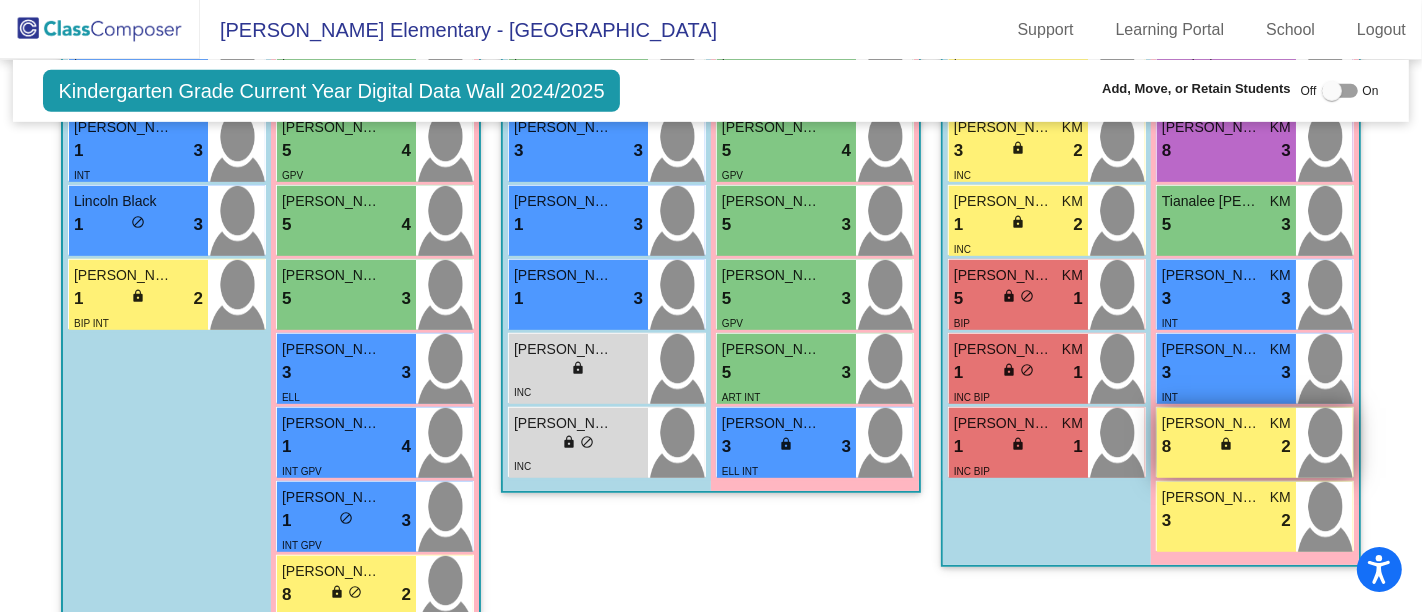 scroll, scrollTop: 871, scrollLeft: 0, axis: vertical 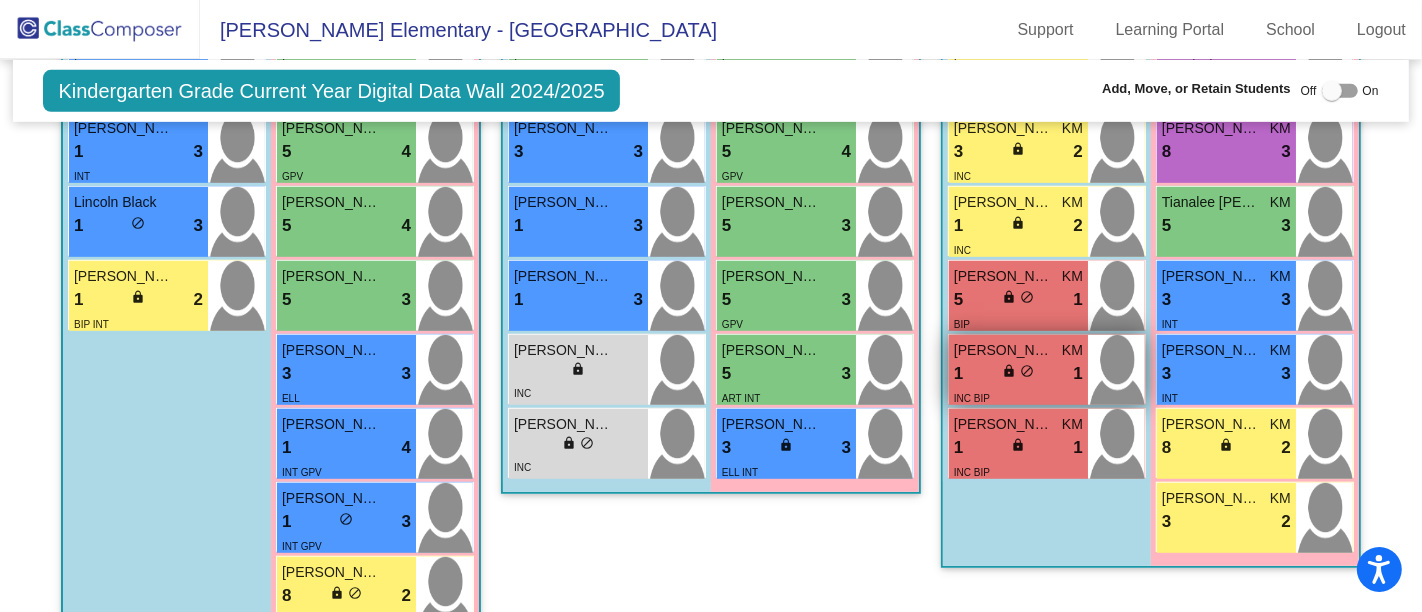 click on "1 lock do_not_disturb_alt 1" at bounding box center (1018, 374) 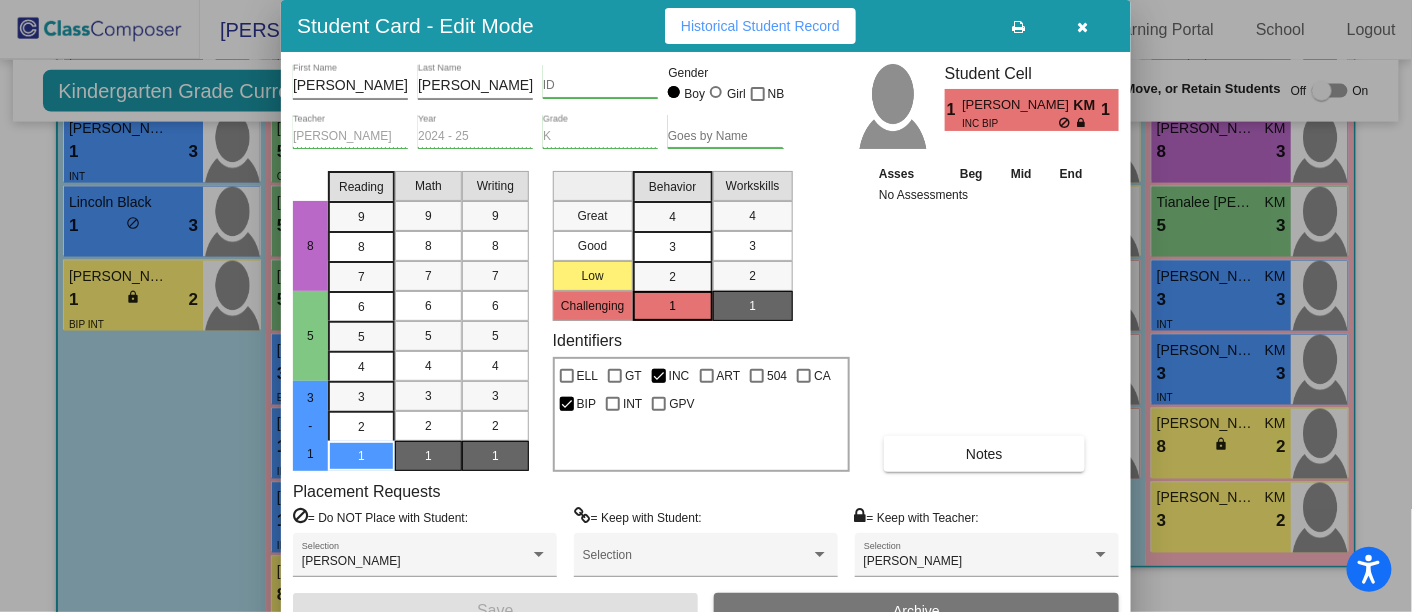 click at bounding box center [1083, 26] 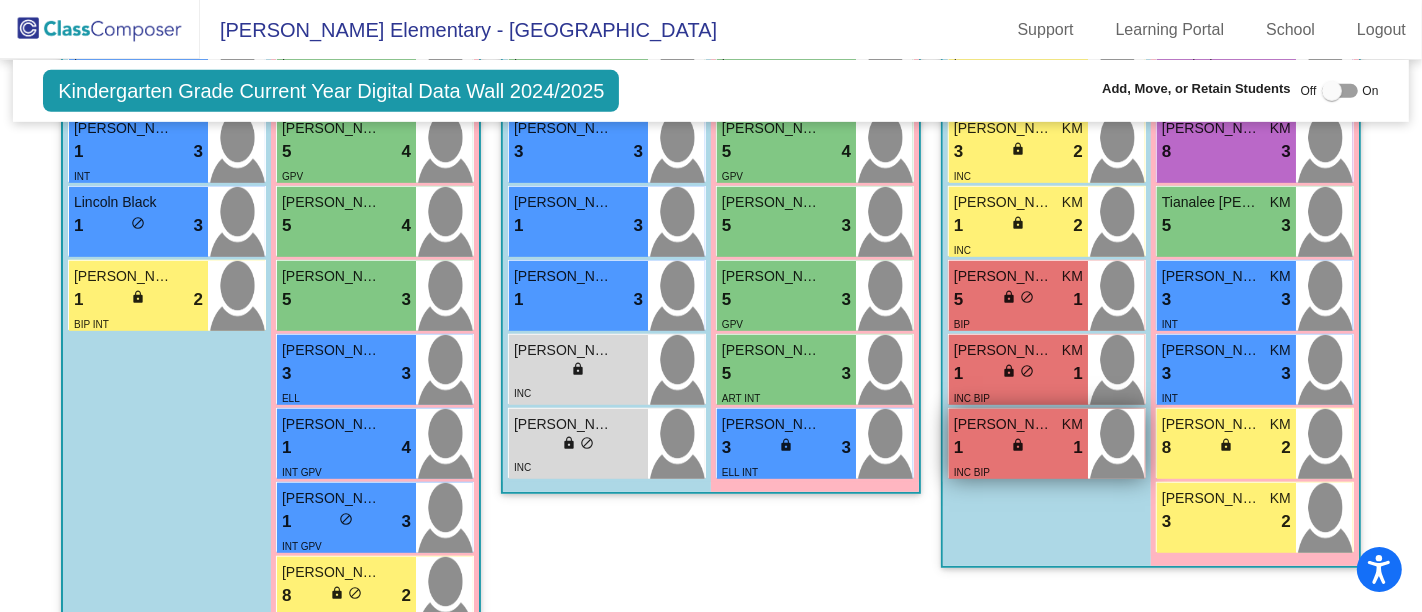 click on "[PERSON_NAME]" at bounding box center (1004, 424) 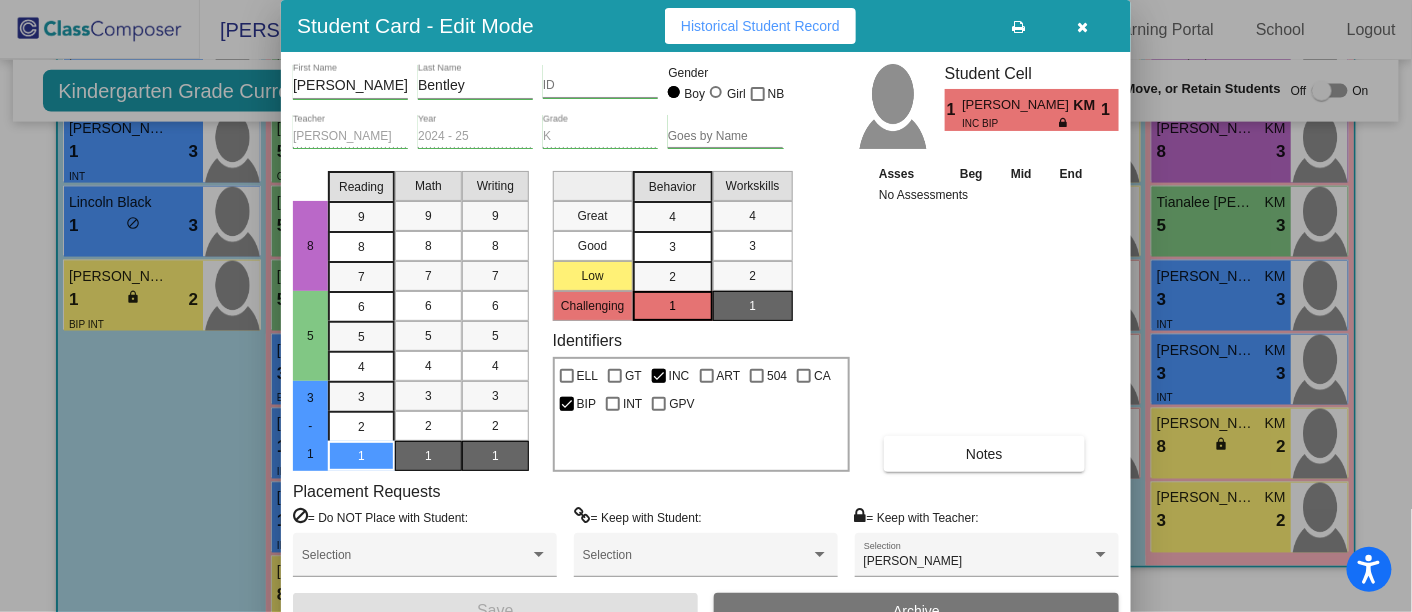 click at bounding box center (1083, 27) 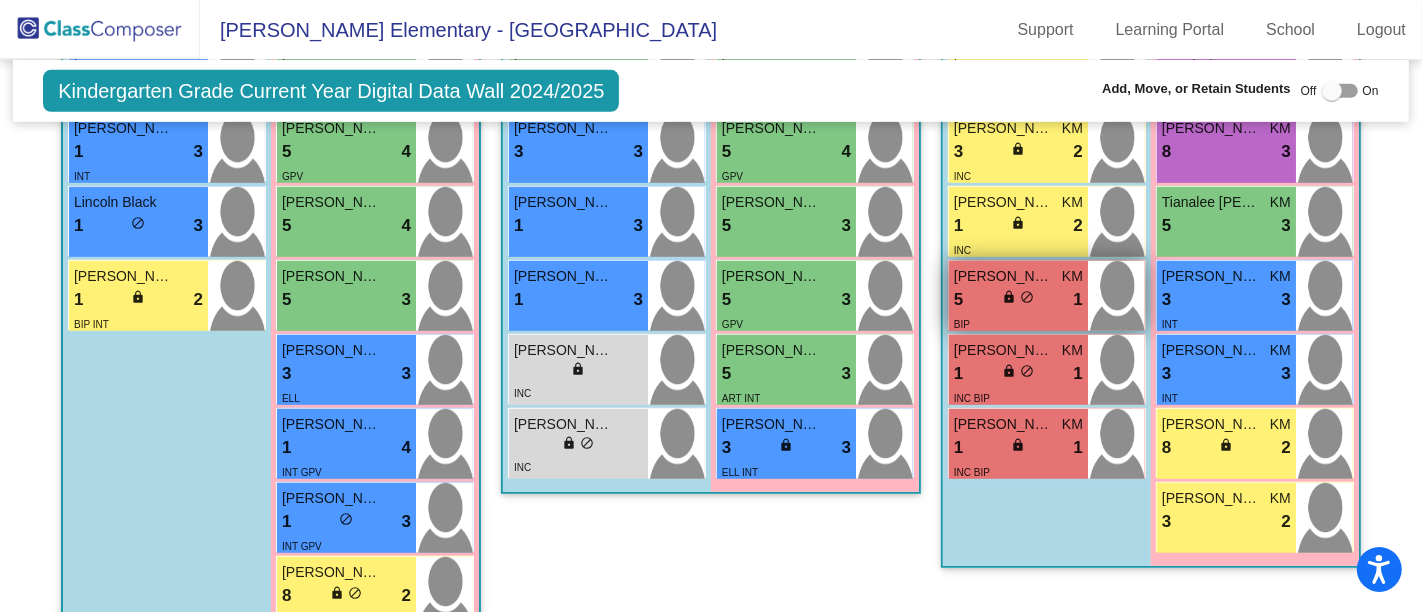 click on "5 lock do_not_disturb_alt 1" at bounding box center [1018, 300] 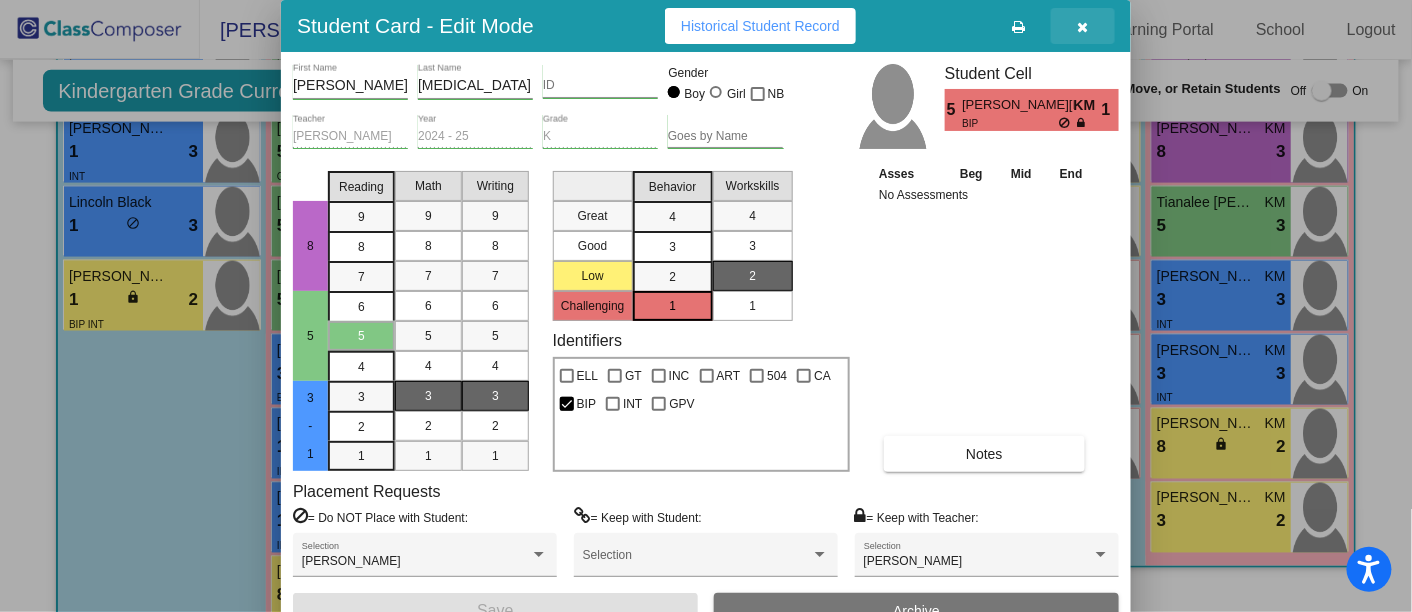 click at bounding box center (1083, 27) 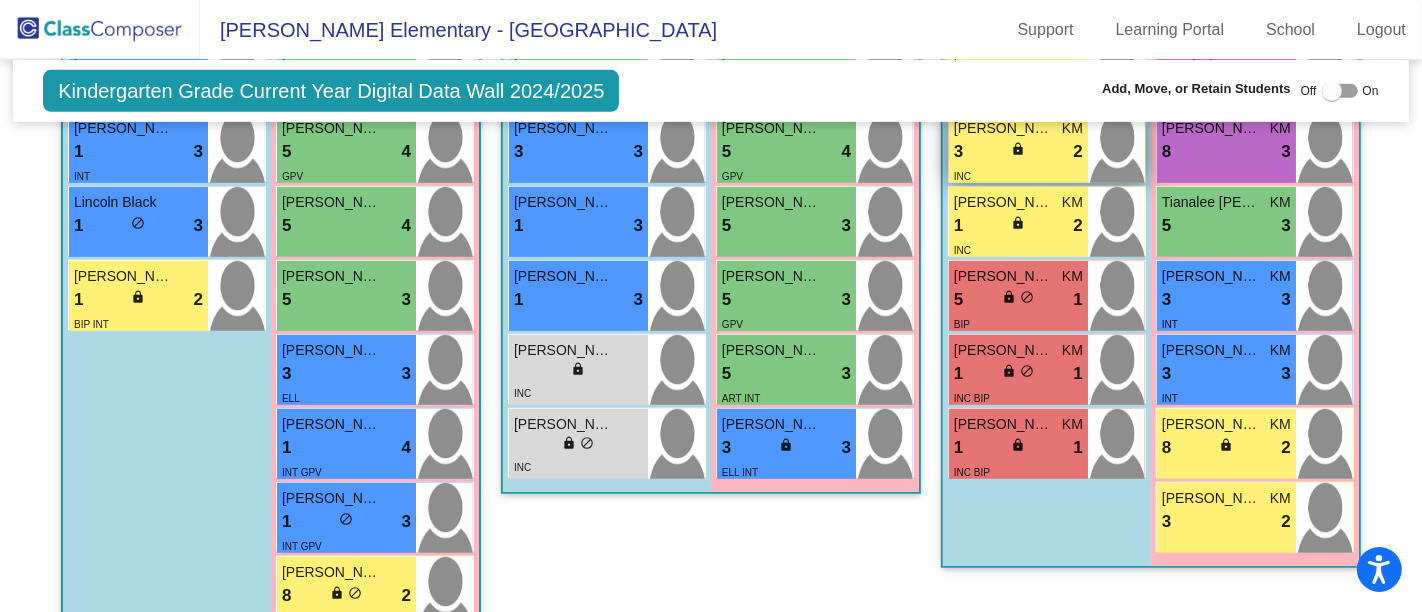 click on "INC" at bounding box center [1018, 175] 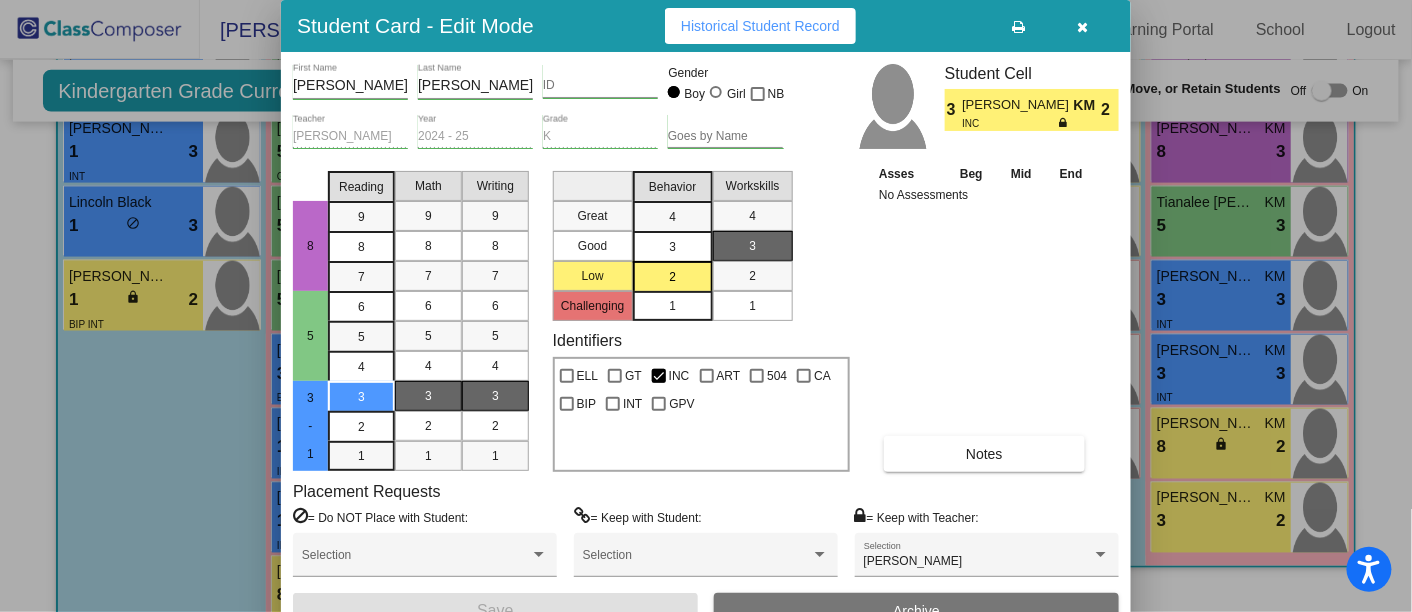 click at bounding box center (1083, 27) 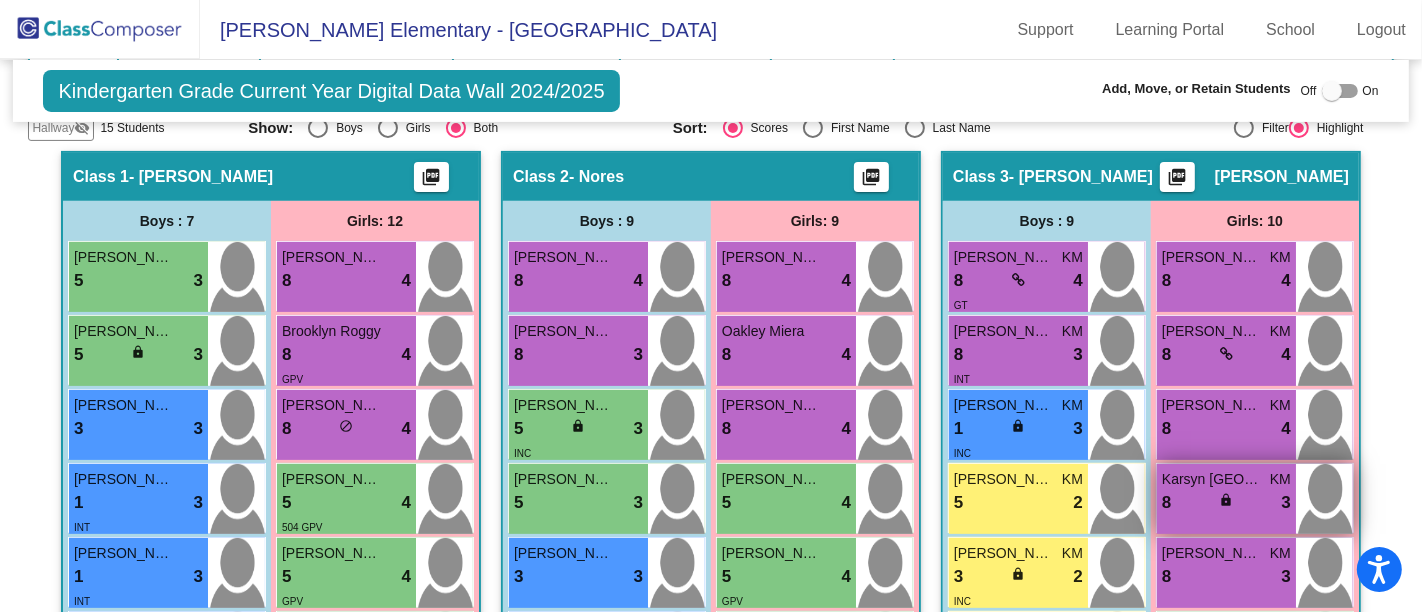 scroll, scrollTop: 420, scrollLeft: 0, axis: vertical 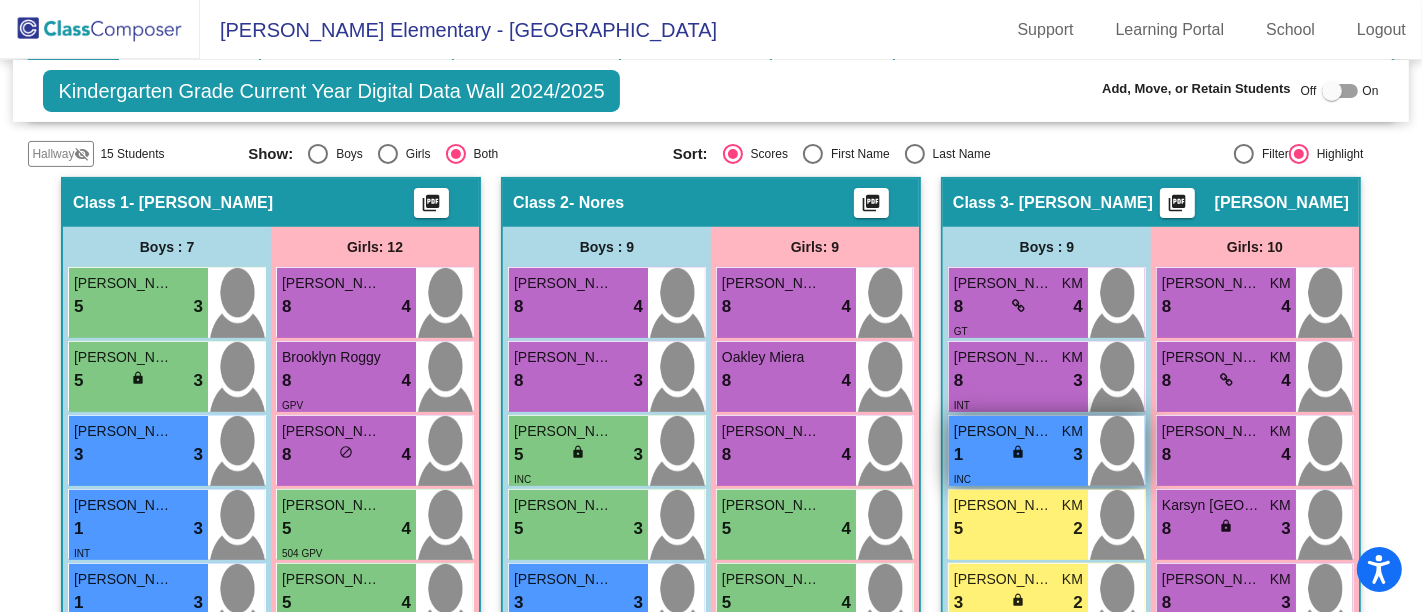 click on "1 lock do_not_disturb_alt 3" at bounding box center (1018, 455) 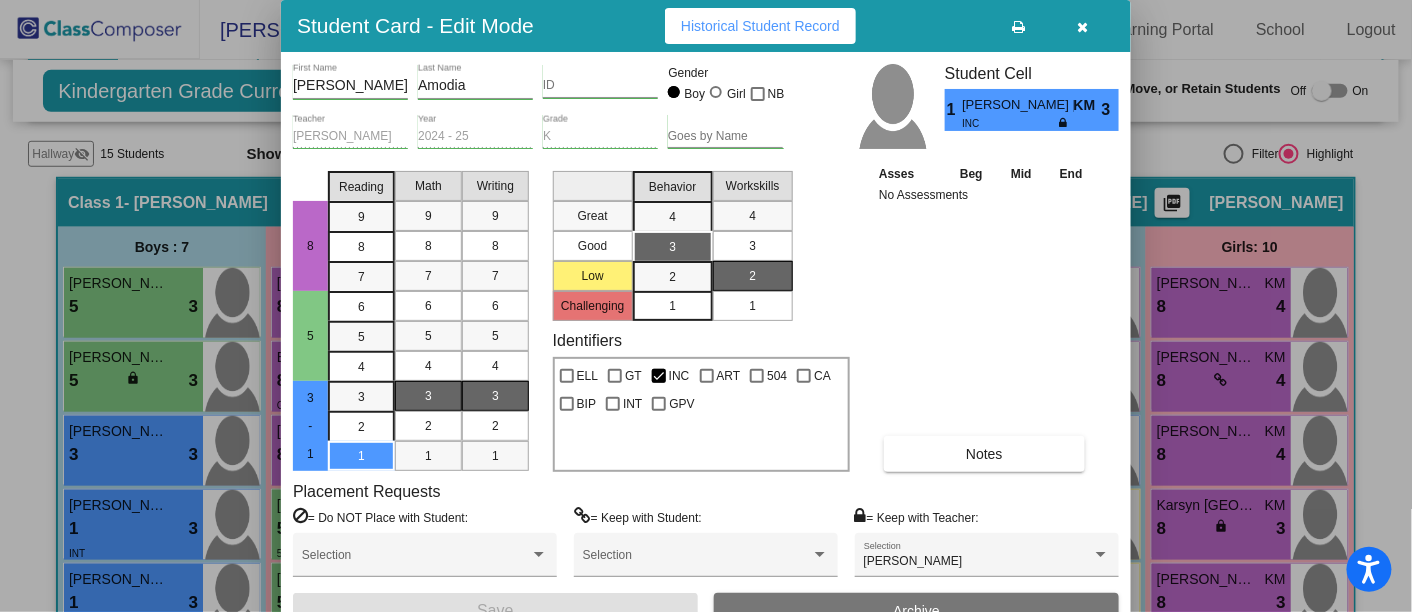 click at bounding box center (1083, 27) 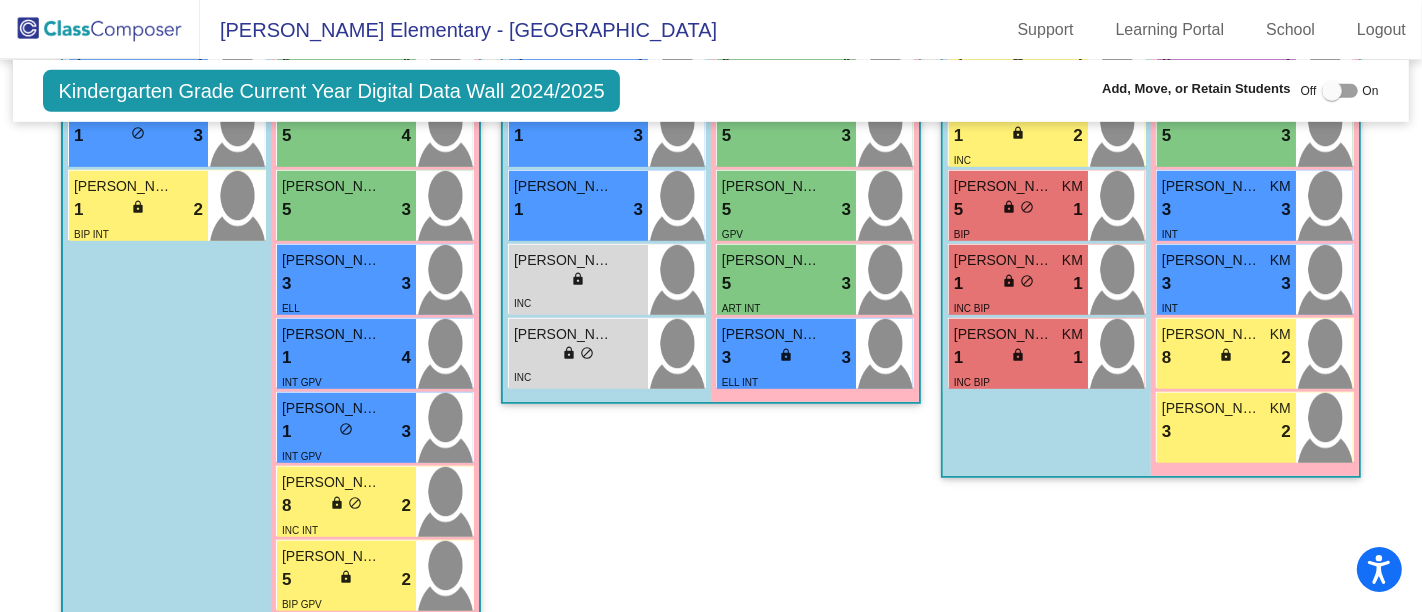 scroll, scrollTop: 962, scrollLeft: 0, axis: vertical 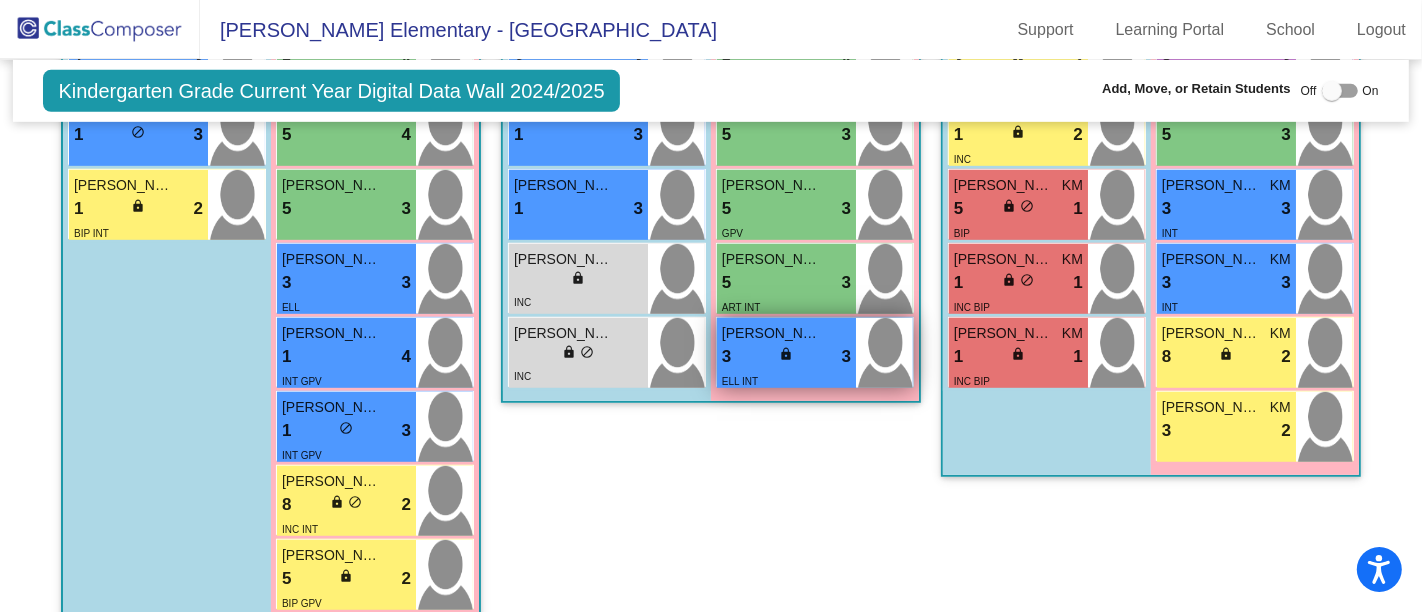 click on "3 lock do_not_disturb_alt 3" at bounding box center [786, 357] 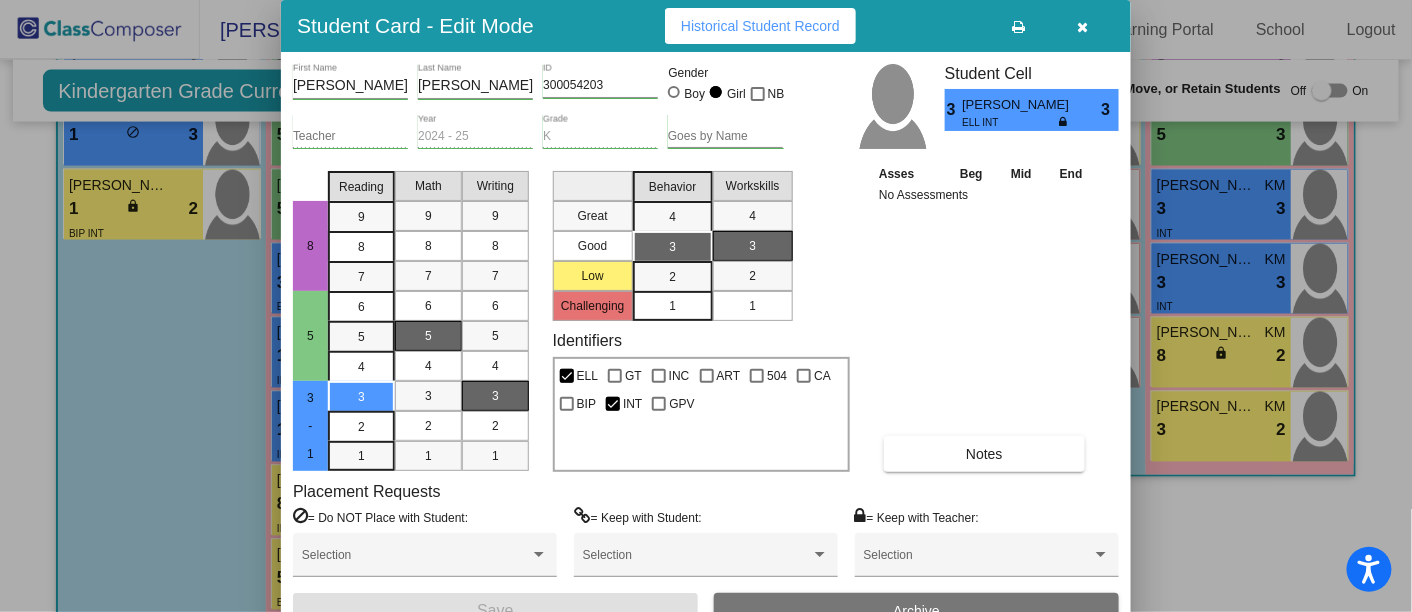 click at bounding box center (1083, 27) 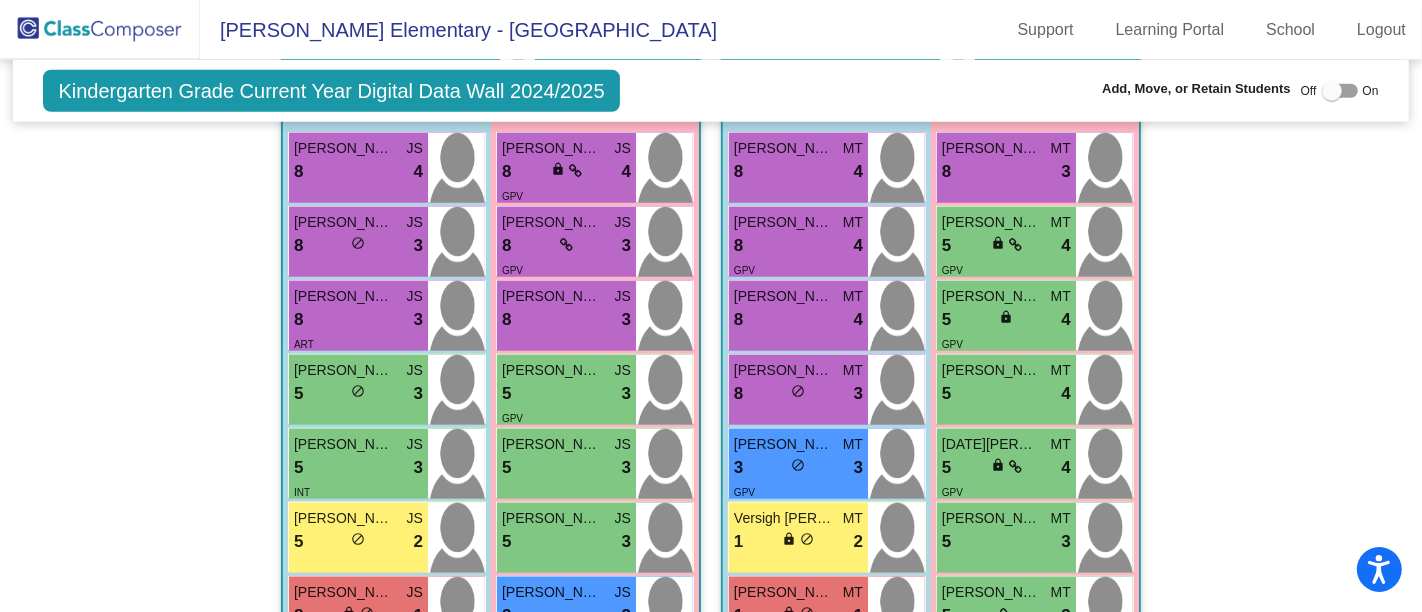scroll, scrollTop: 1573, scrollLeft: 0, axis: vertical 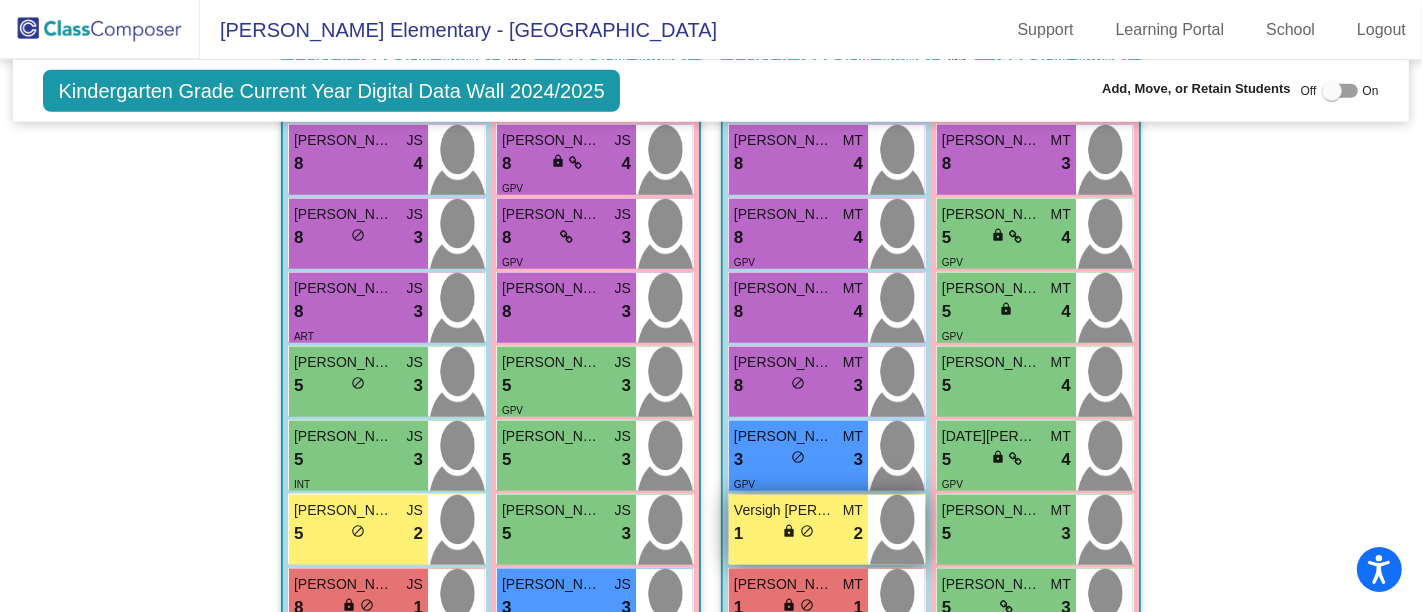 click on "1 lock do_not_disturb_alt 2" at bounding box center [798, 534] 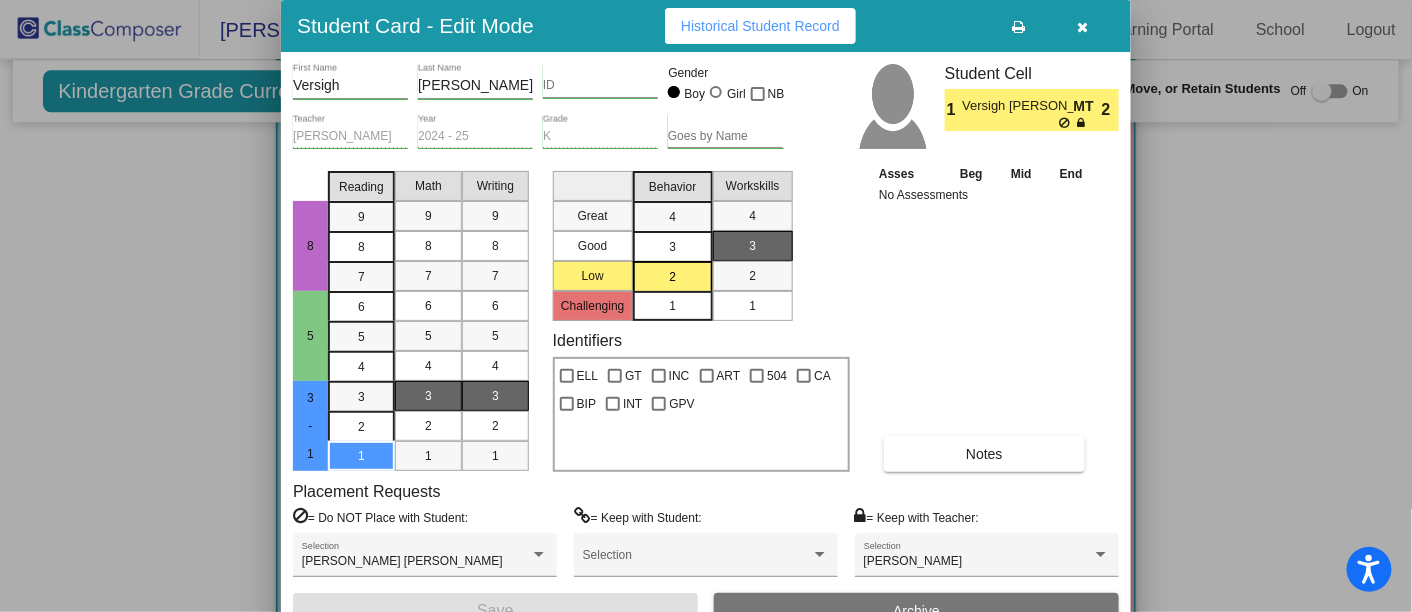 click at bounding box center (1083, 27) 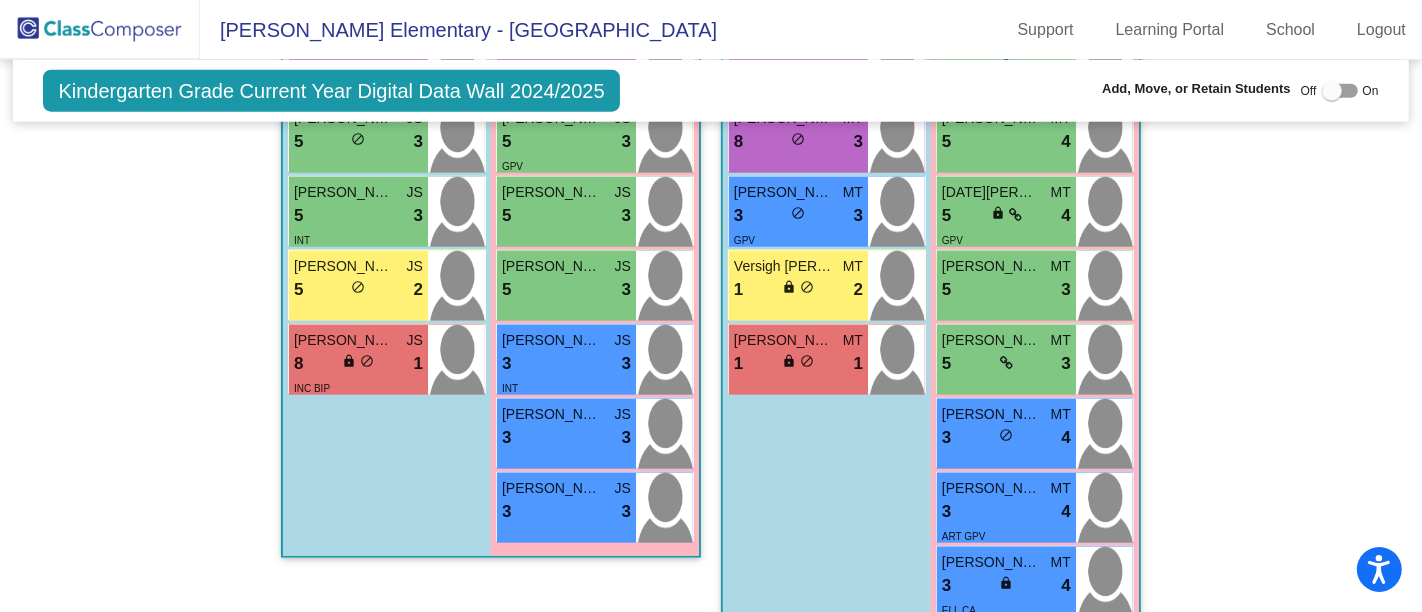 scroll, scrollTop: 1702, scrollLeft: 0, axis: vertical 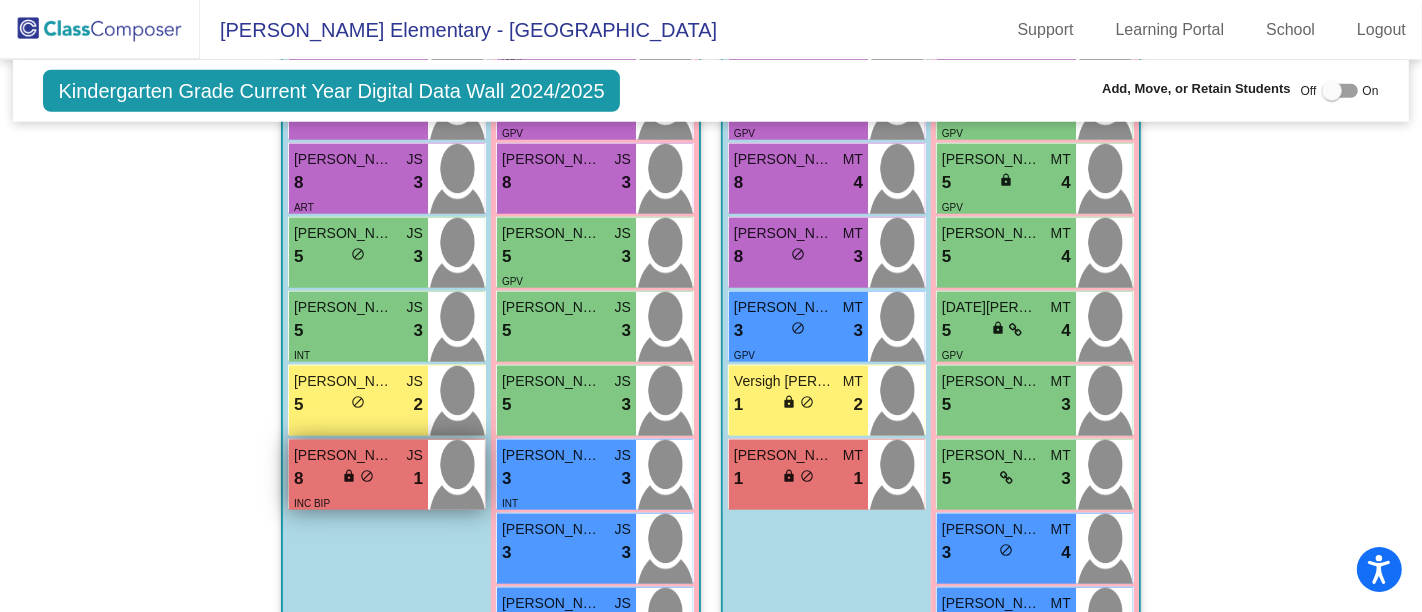 click on "8" at bounding box center (298, 479) 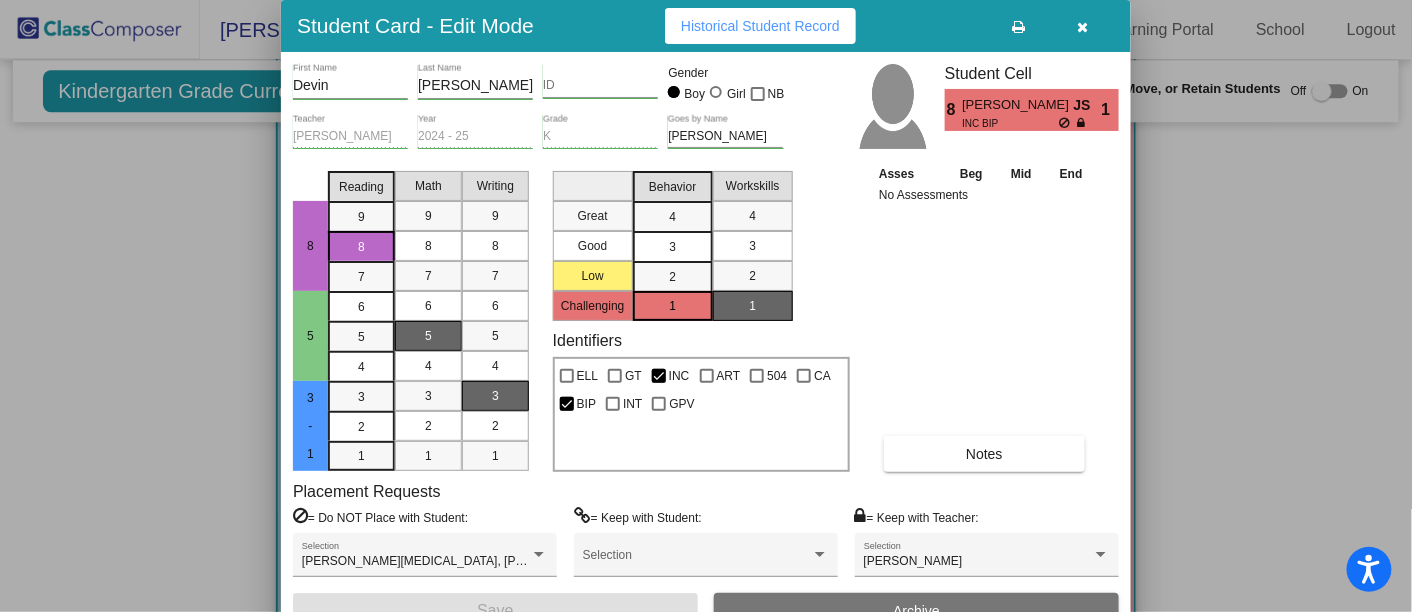 click at bounding box center (1083, 27) 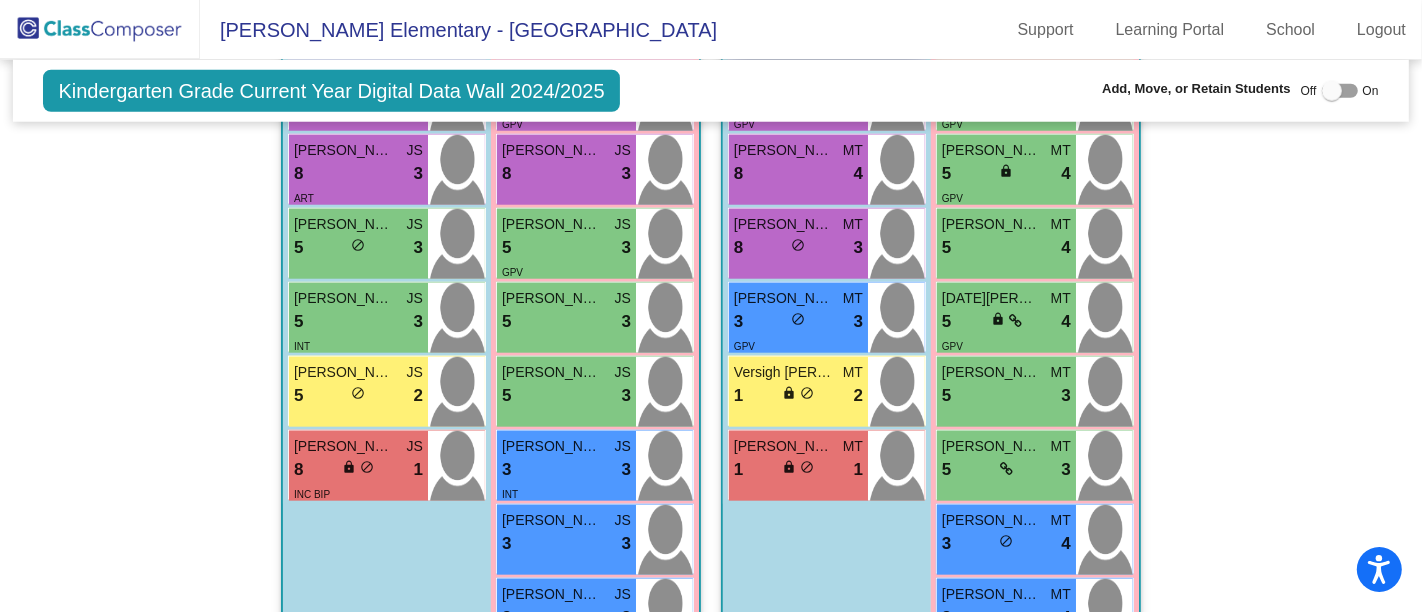 scroll, scrollTop: 1712, scrollLeft: 0, axis: vertical 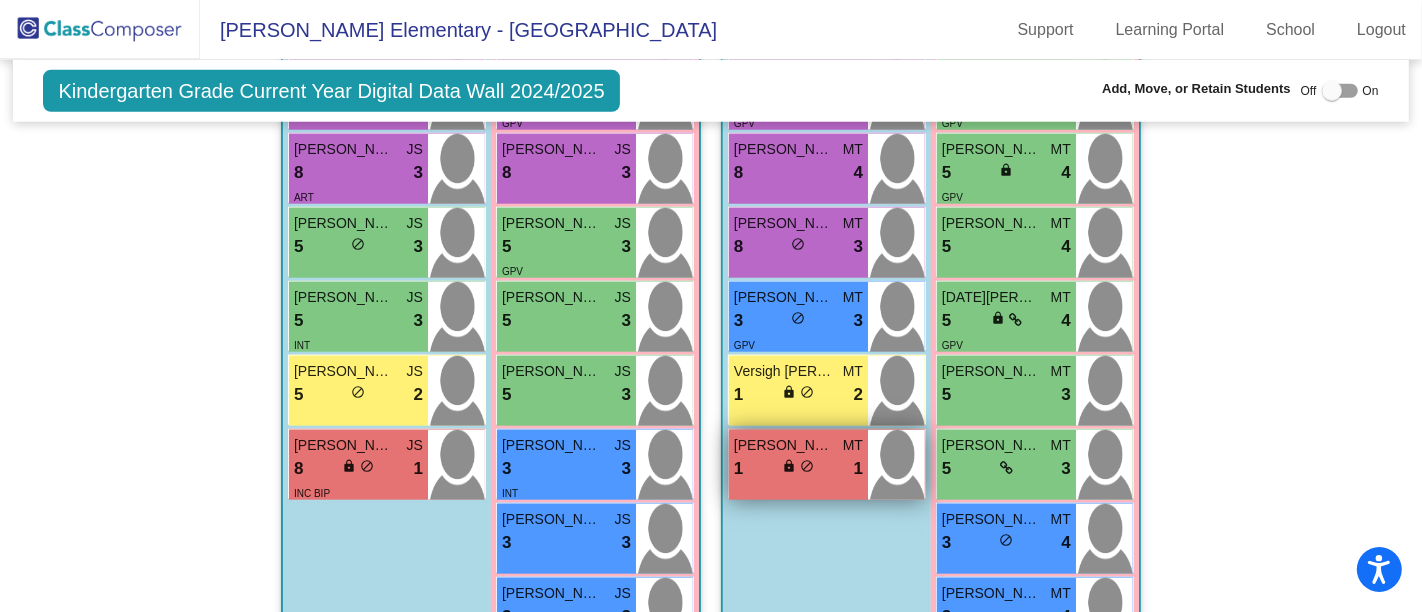 click on "[PERSON_NAME]" at bounding box center (784, 445) 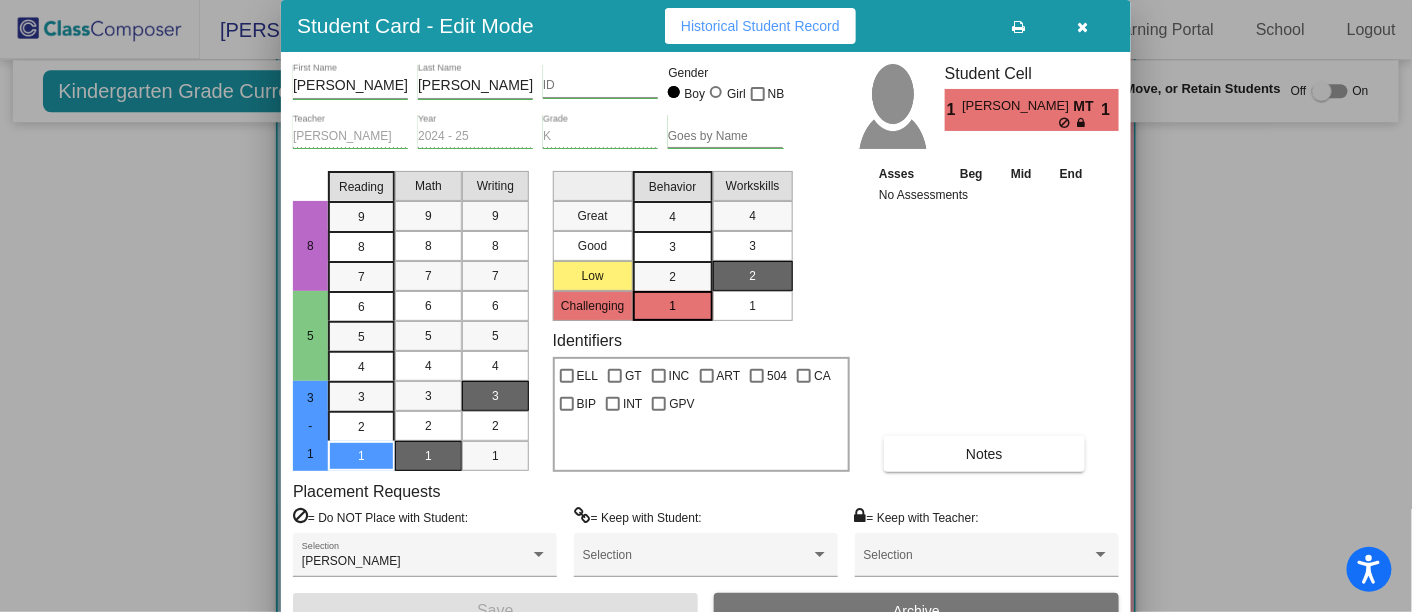 click at bounding box center (1083, 26) 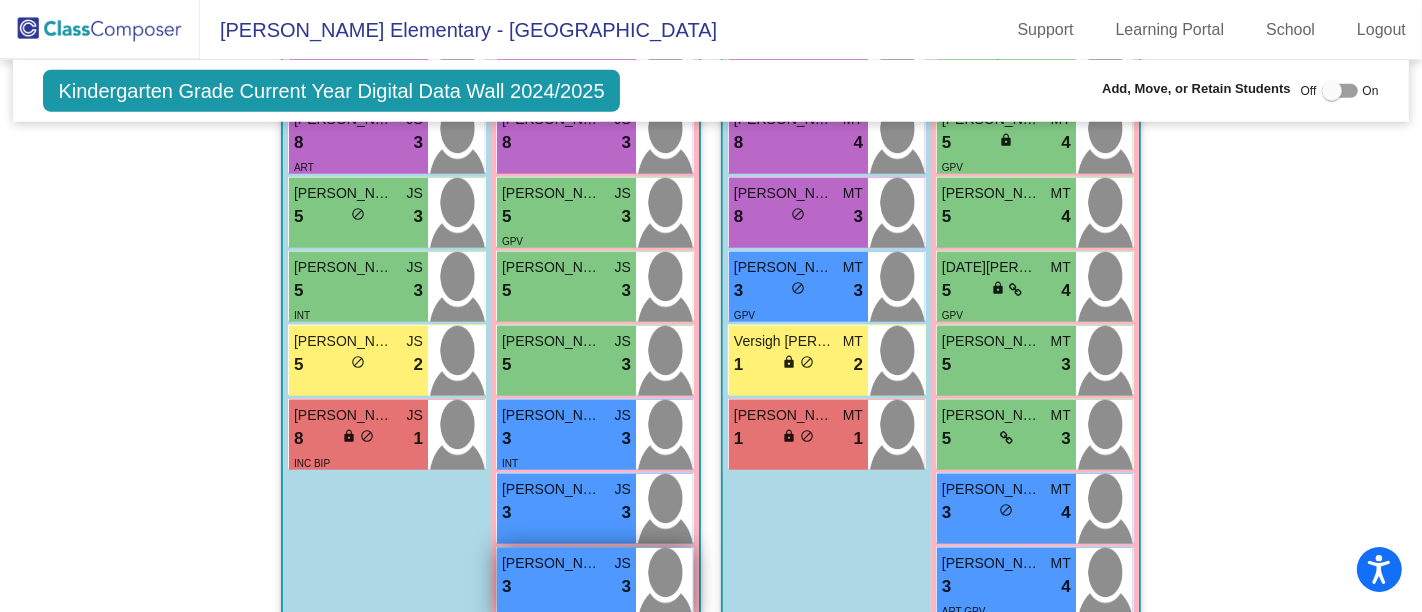 scroll, scrollTop: 1740, scrollLeft: 0, axis: vertical 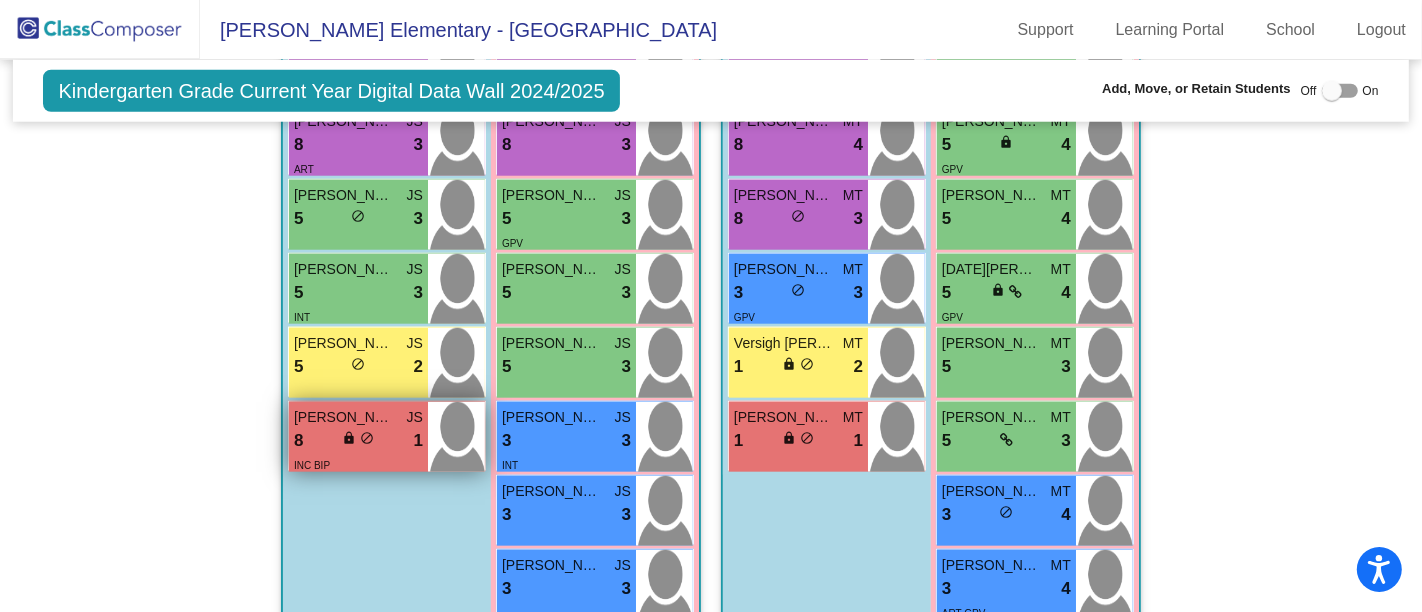click on "8 lock do_not_disturb_alt 1" at bounding box center (358, 441) 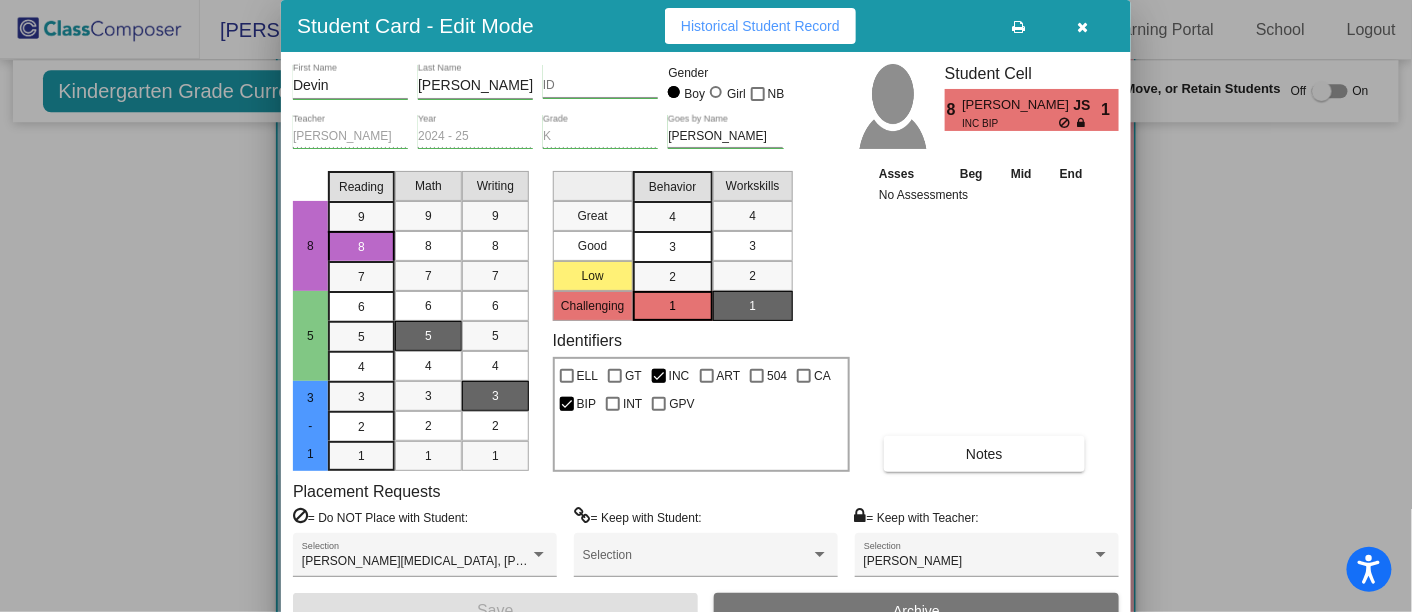 click at bounding box center [1083, 26] 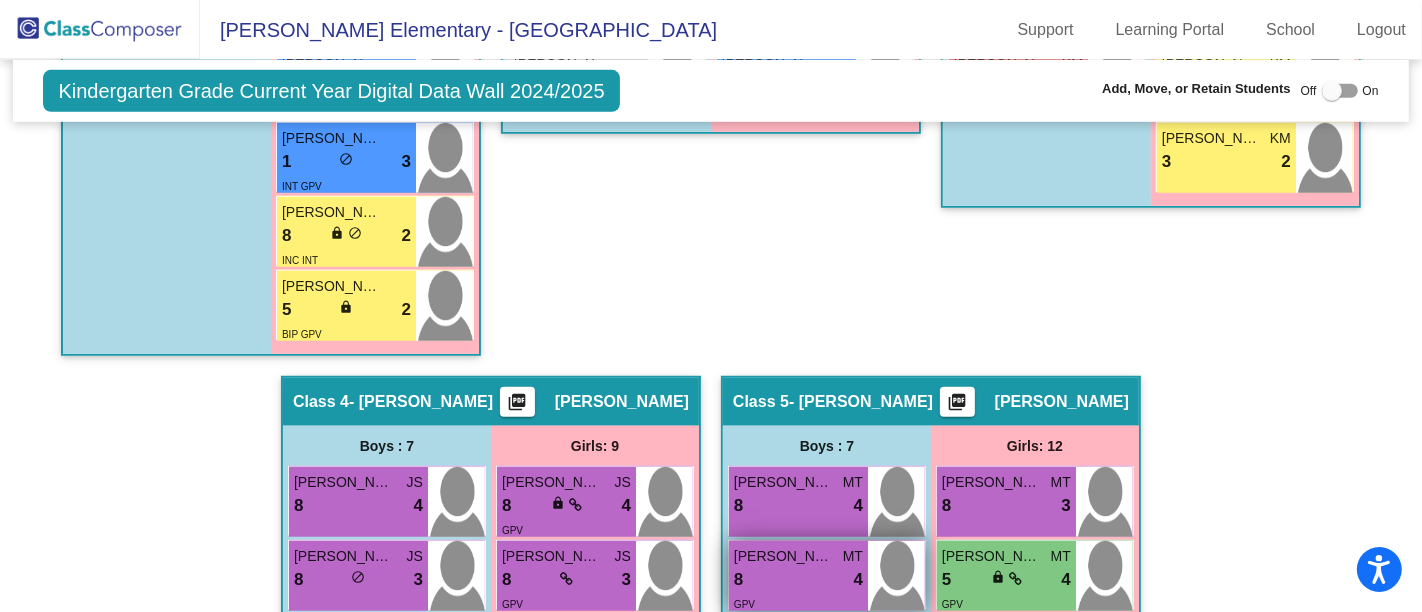 scroll, scrollTop: 926, scrollLeft: 0, axis: vertical 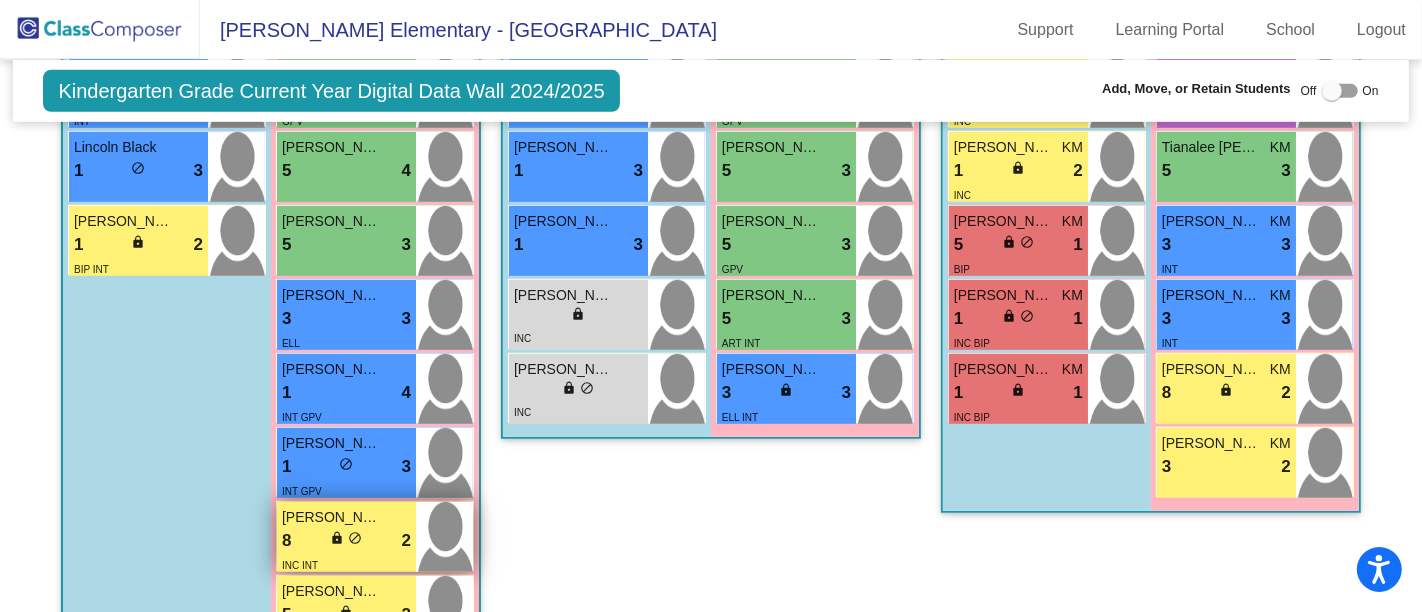 click on "8 lock do_not_disturb_alt 2" at bounding box center (346, 541) 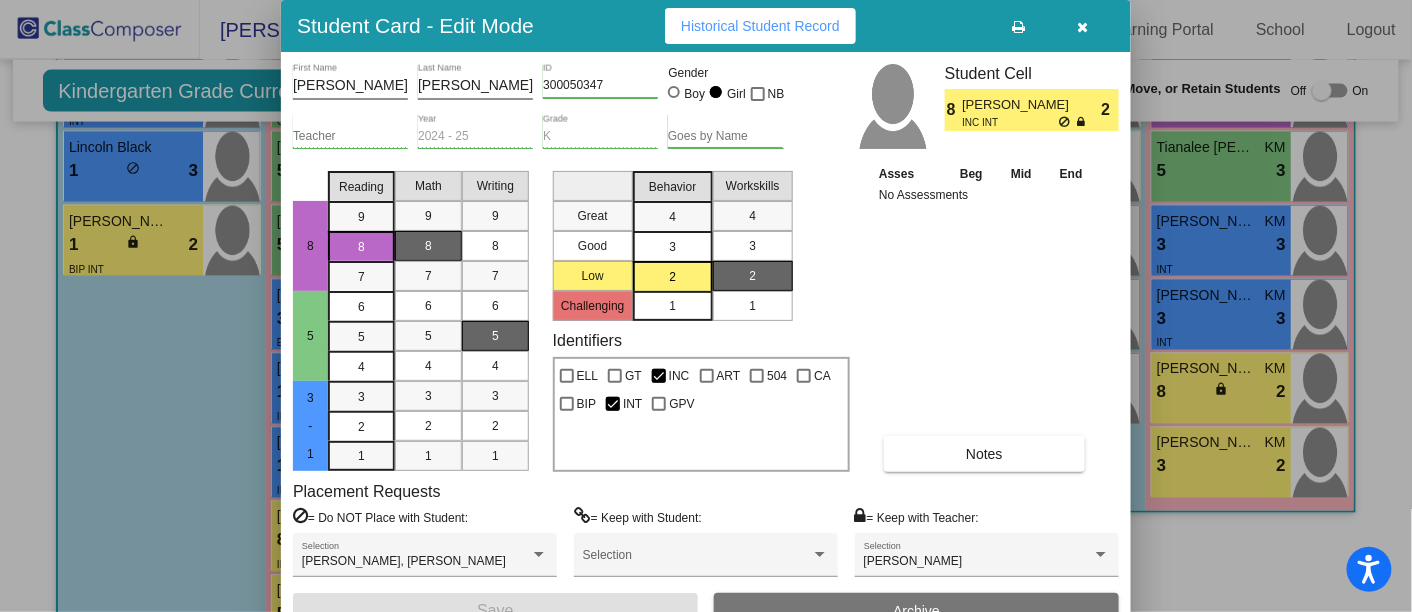 click at bounding box center [1083, 27] 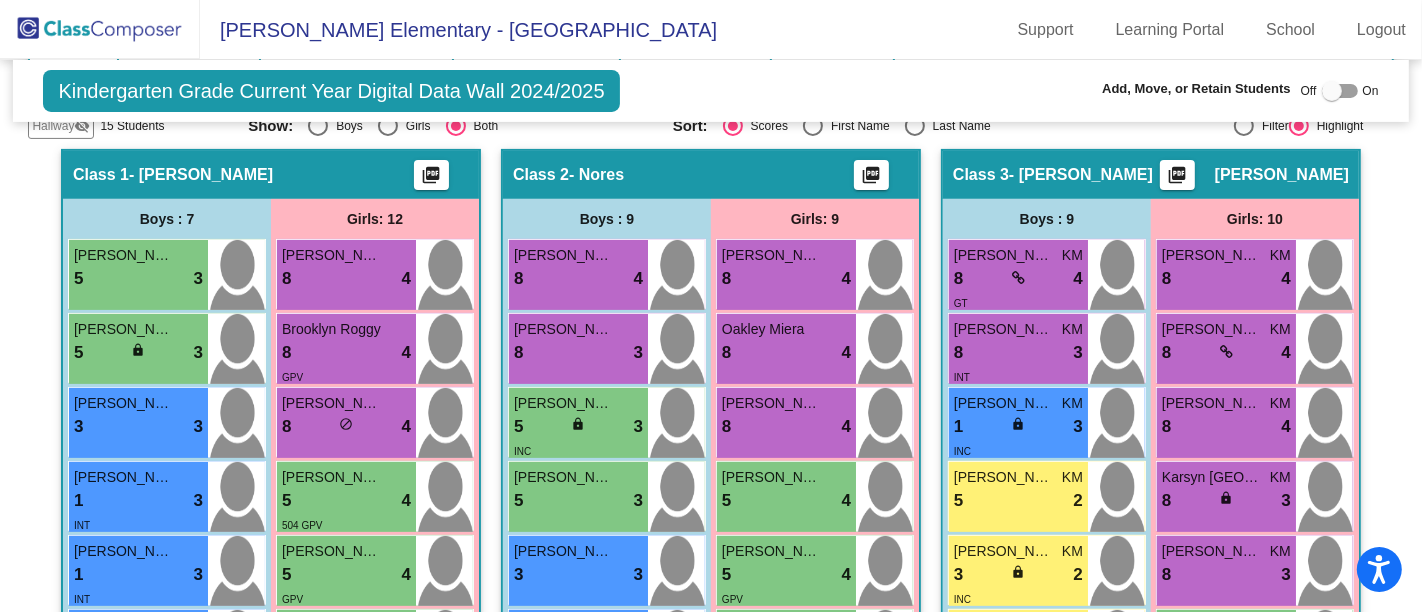 scroll, scrollTop: 445, scrollLeft: 0, axis: vertical 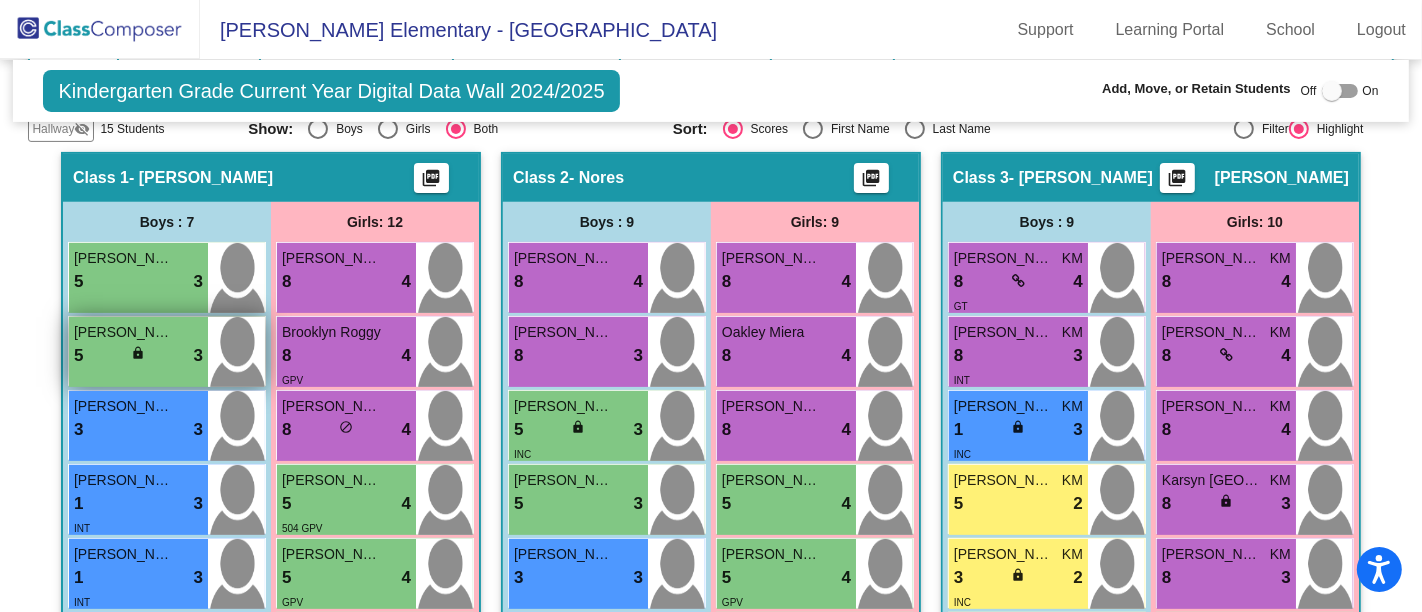 click on "5 lock do_not_disturb_alt 3" at bounding box center [138, 356] 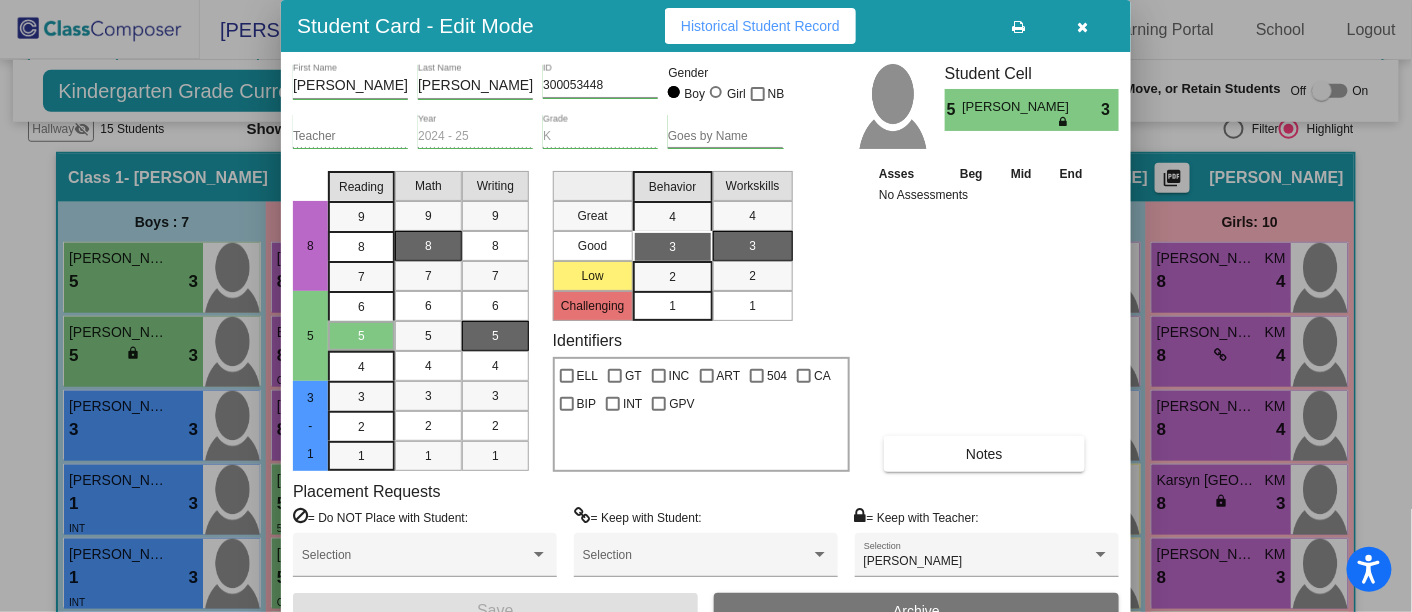 click at bounding box center (1083, 26) 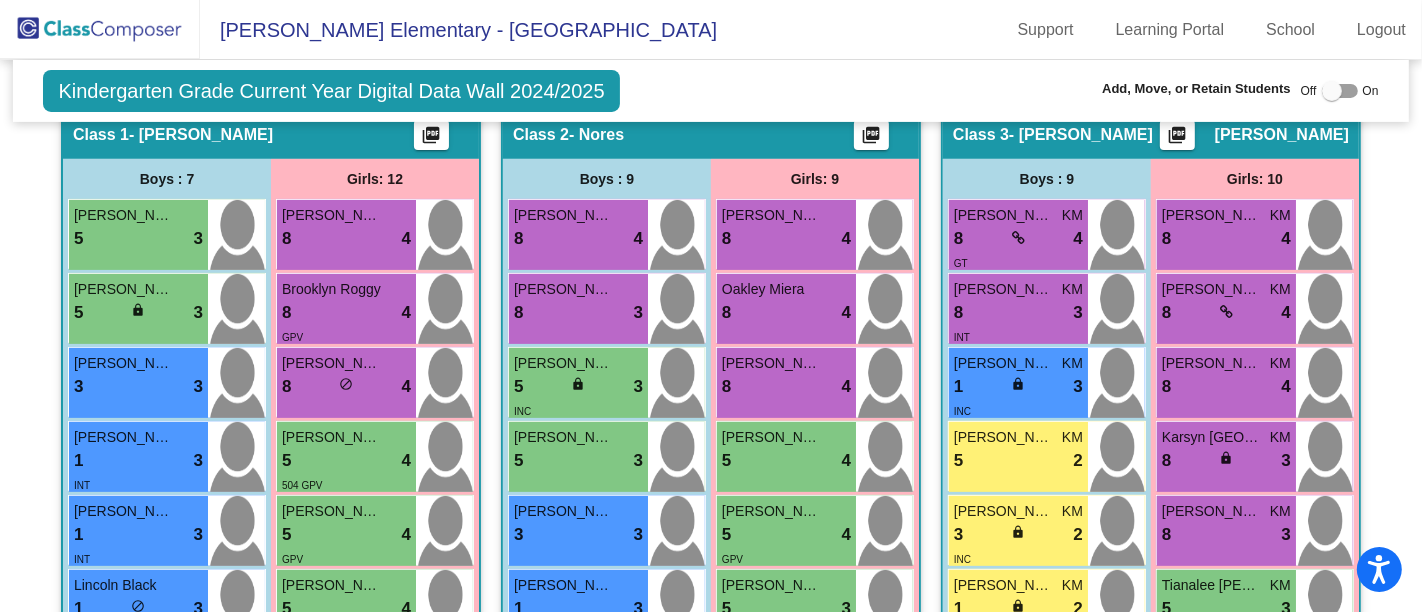 scroll, scrollTop: 488, scrollLeft: 0, axis: vertical 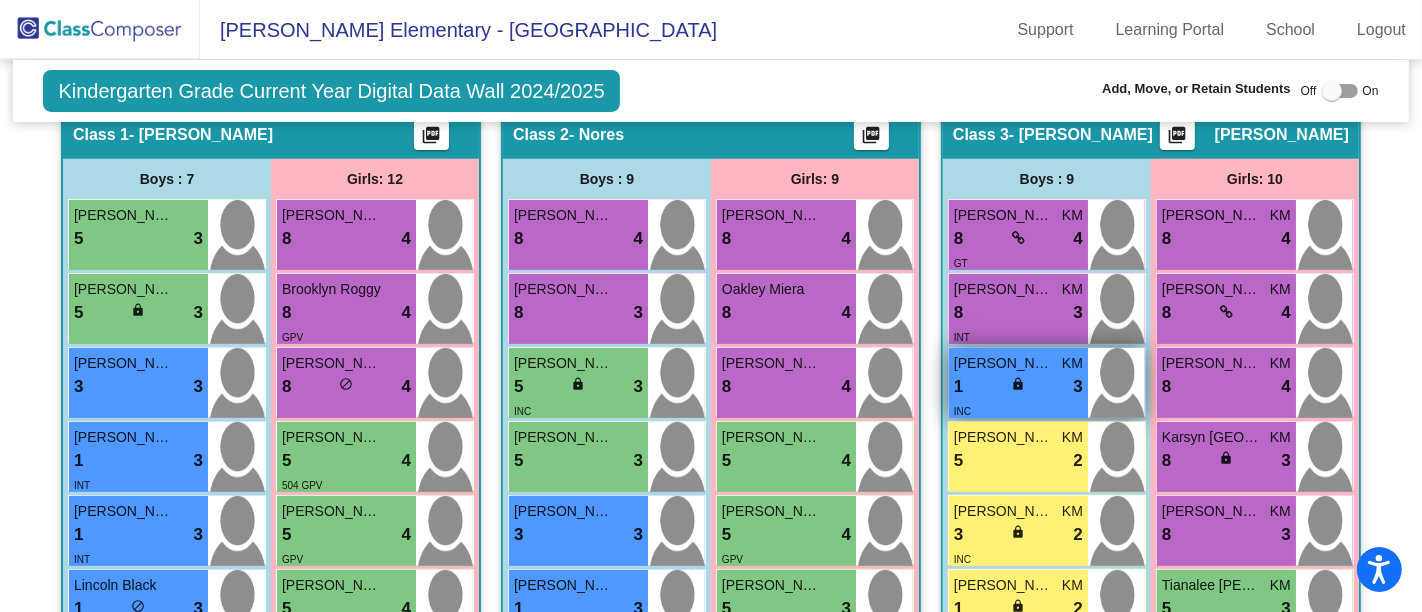 click on "1 lock do_not_disturb_alt 3" at bounding box center (1018, 387) 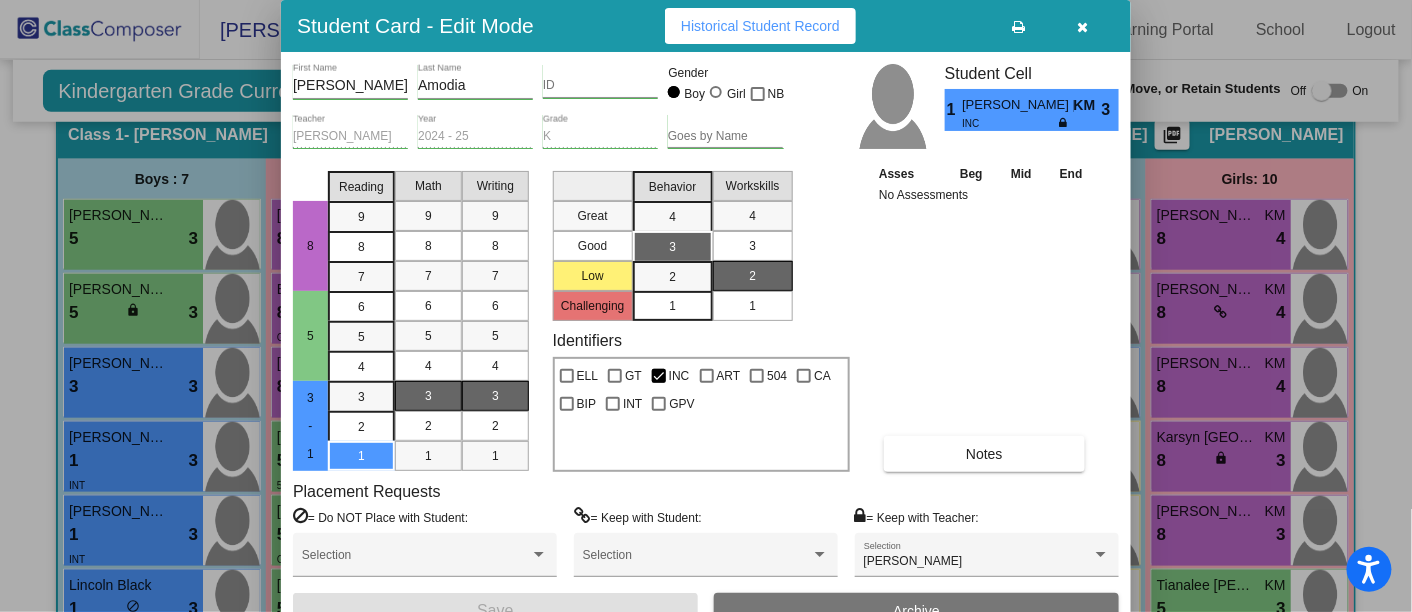 click at bounding box center [1083, 27] 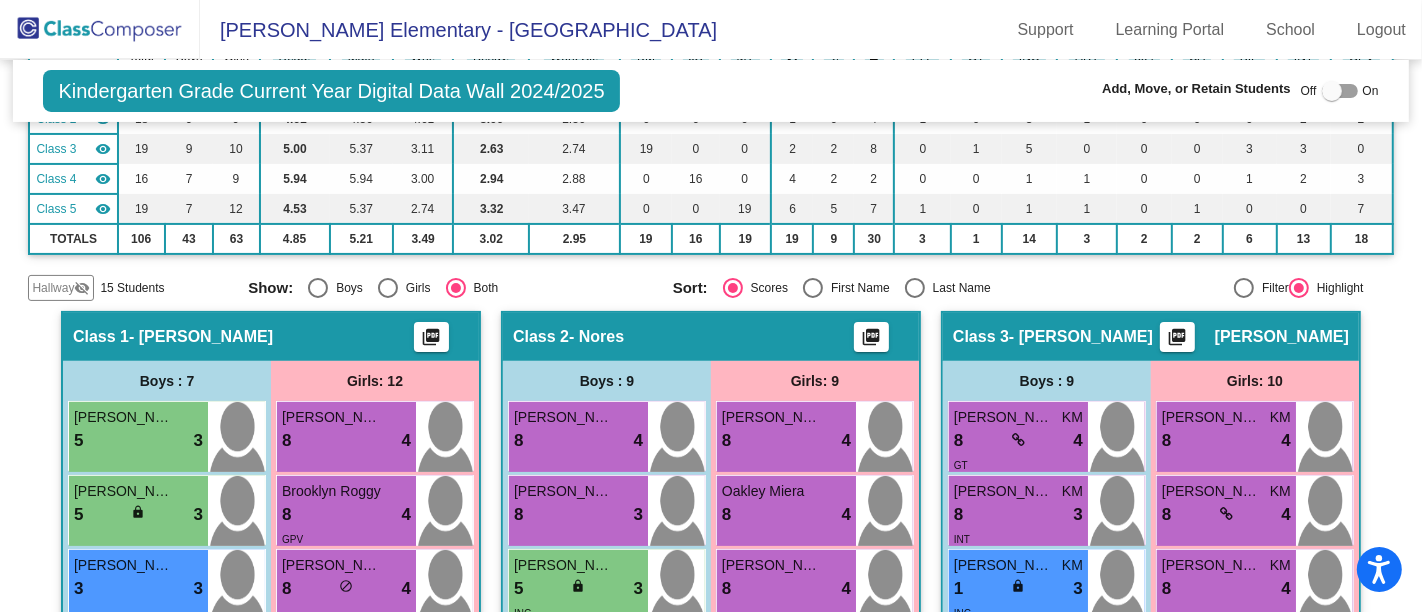 scroll, scrollTop: 206, scrollLeft: 0, axis: vertical 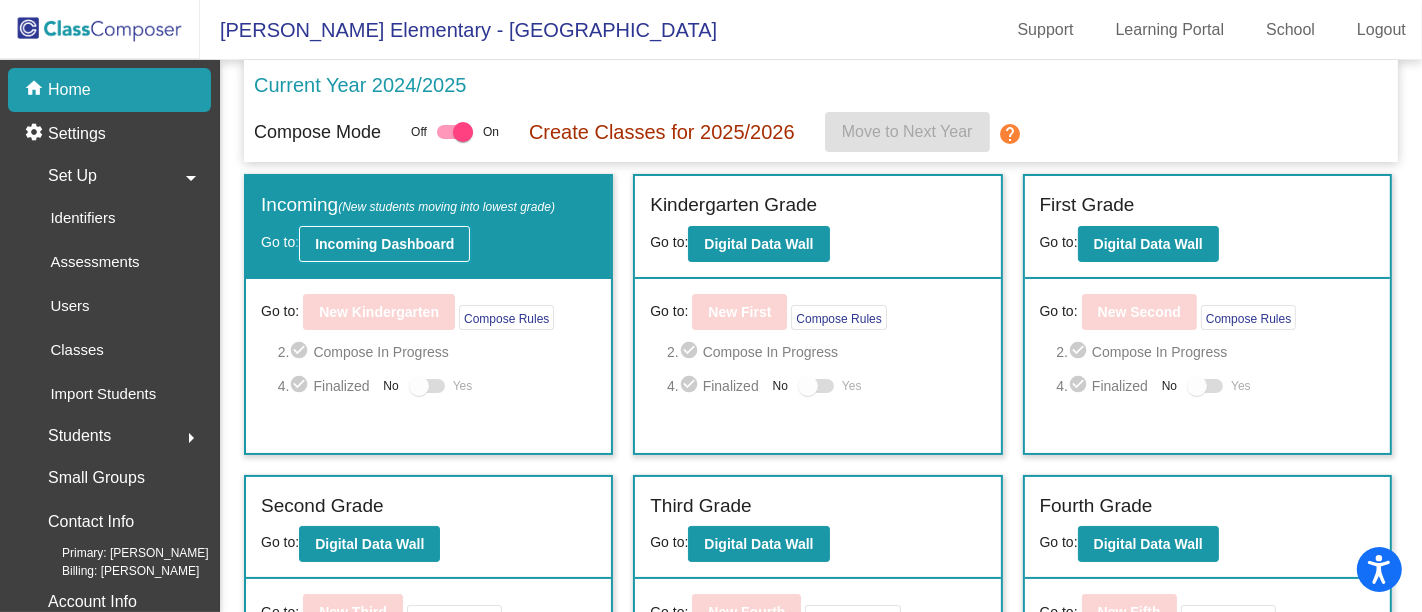 click on "Incoming Dashboard" 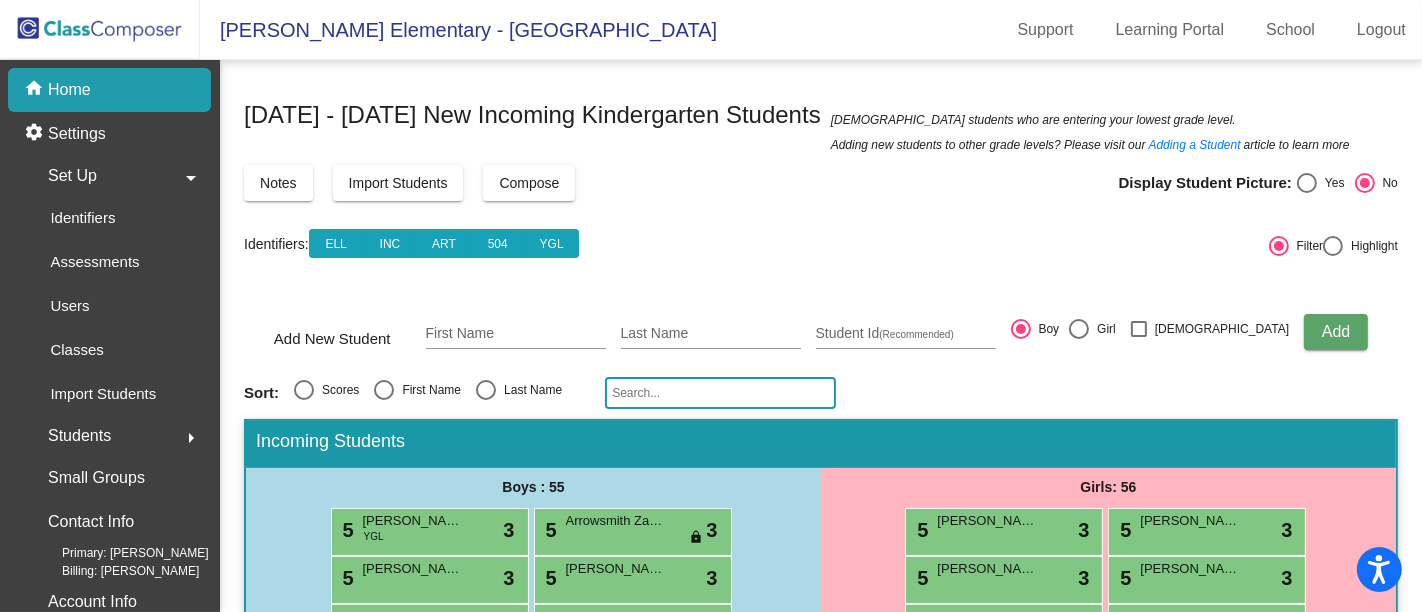 scroll, scrollTop: 264, scrollLeft: 0, axis: vertical 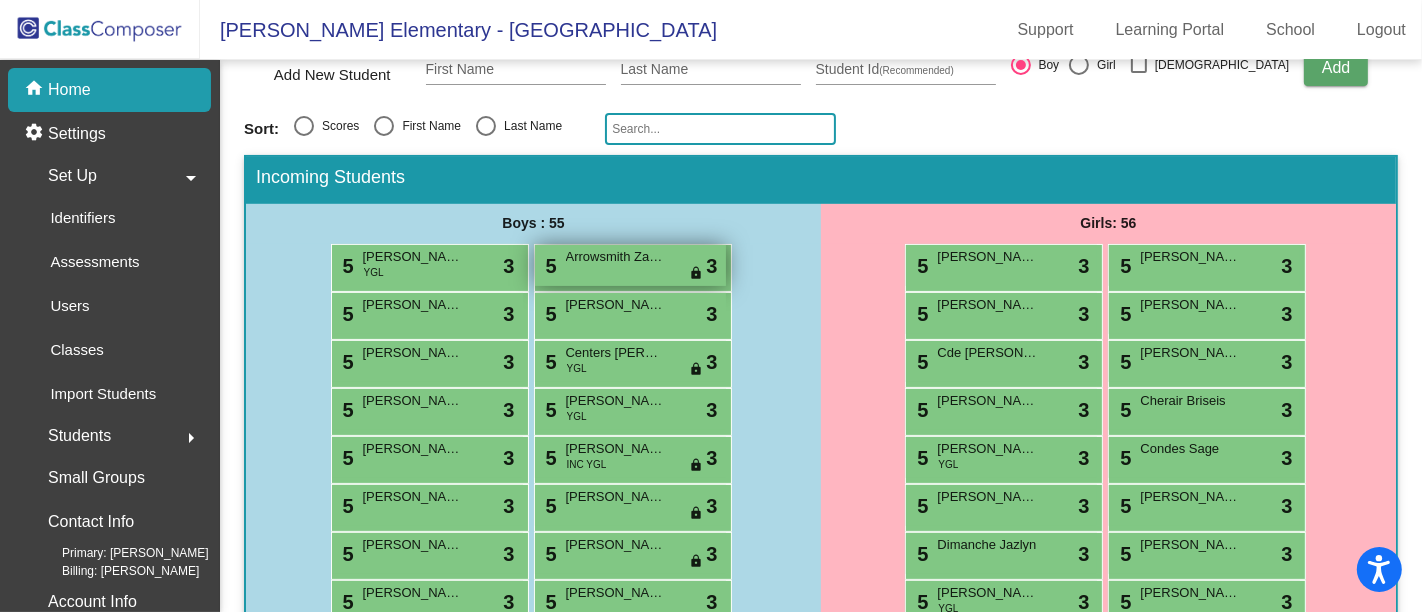 click on "Arrowsmith Zayden" at bounding box center [616, 257] 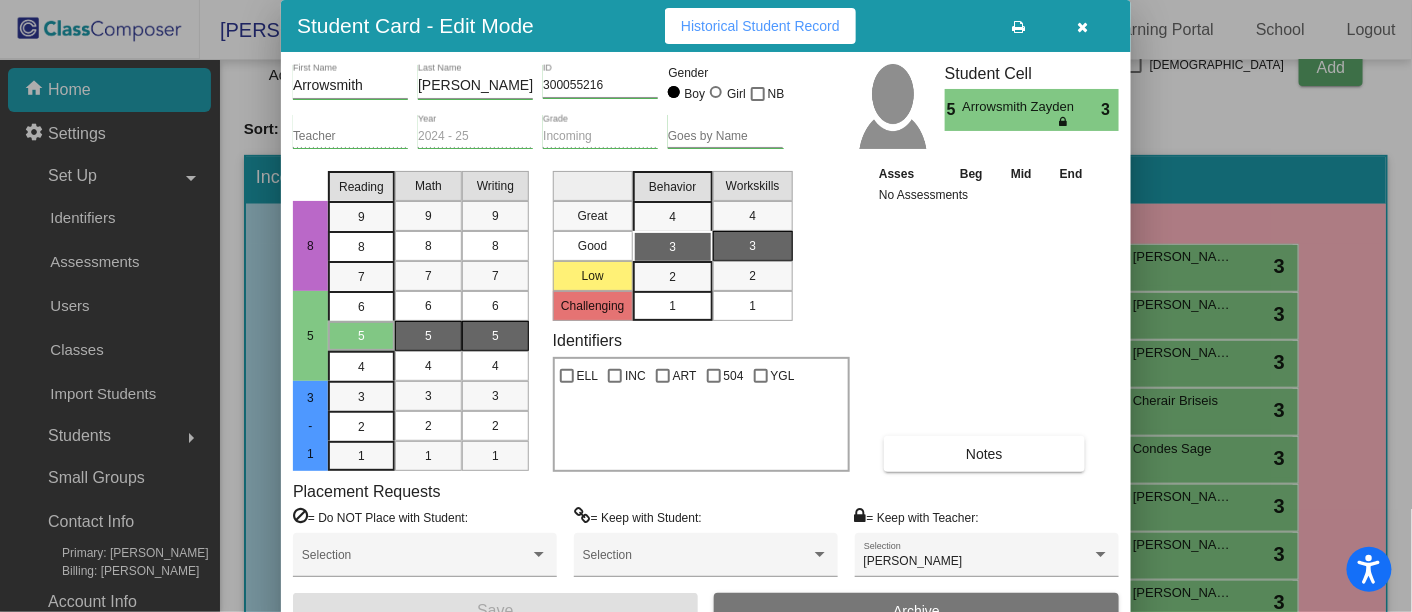 click at bounding box center [1083, 27] 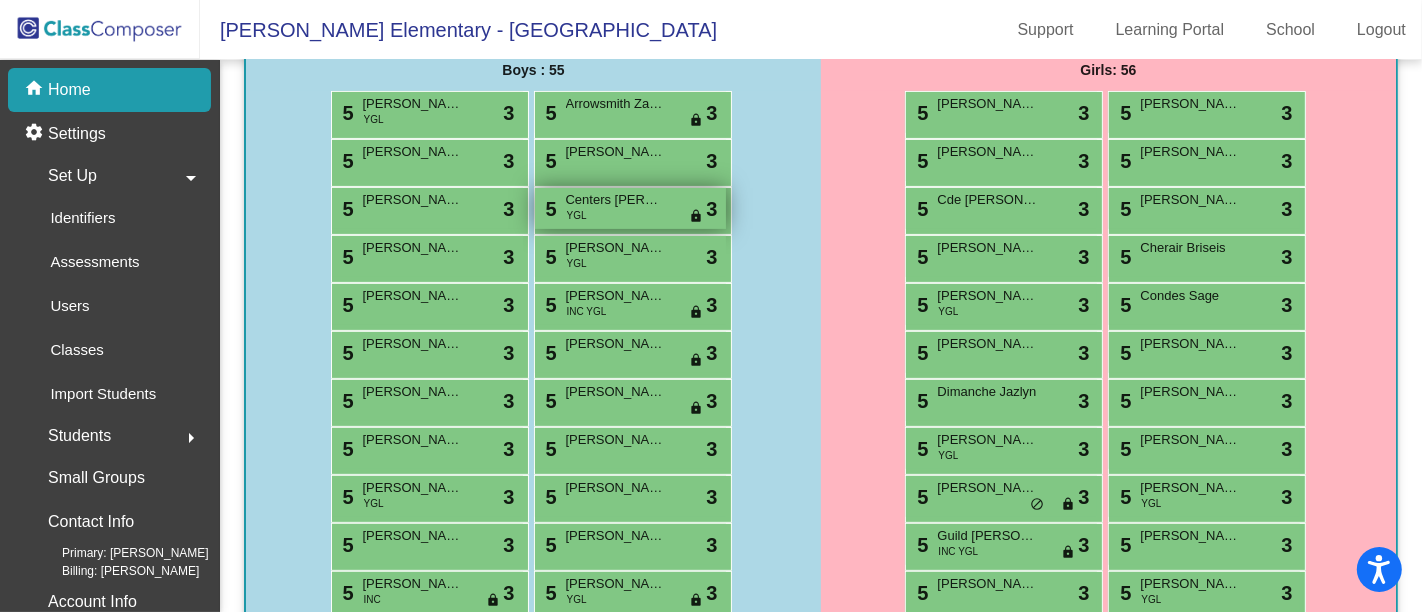 scroll, scrollTop: 421, scrollLeft: 0, axis: vertical 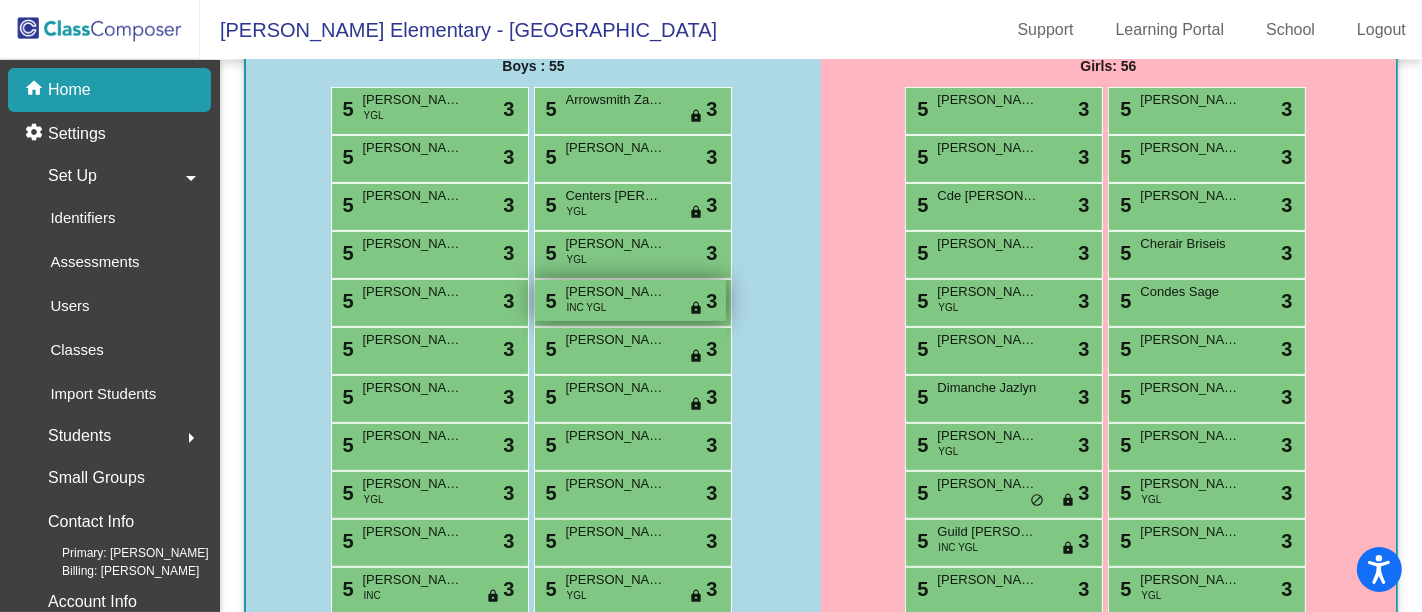 click on "[PERSON_NAME]" at bounding box center [616, 292] 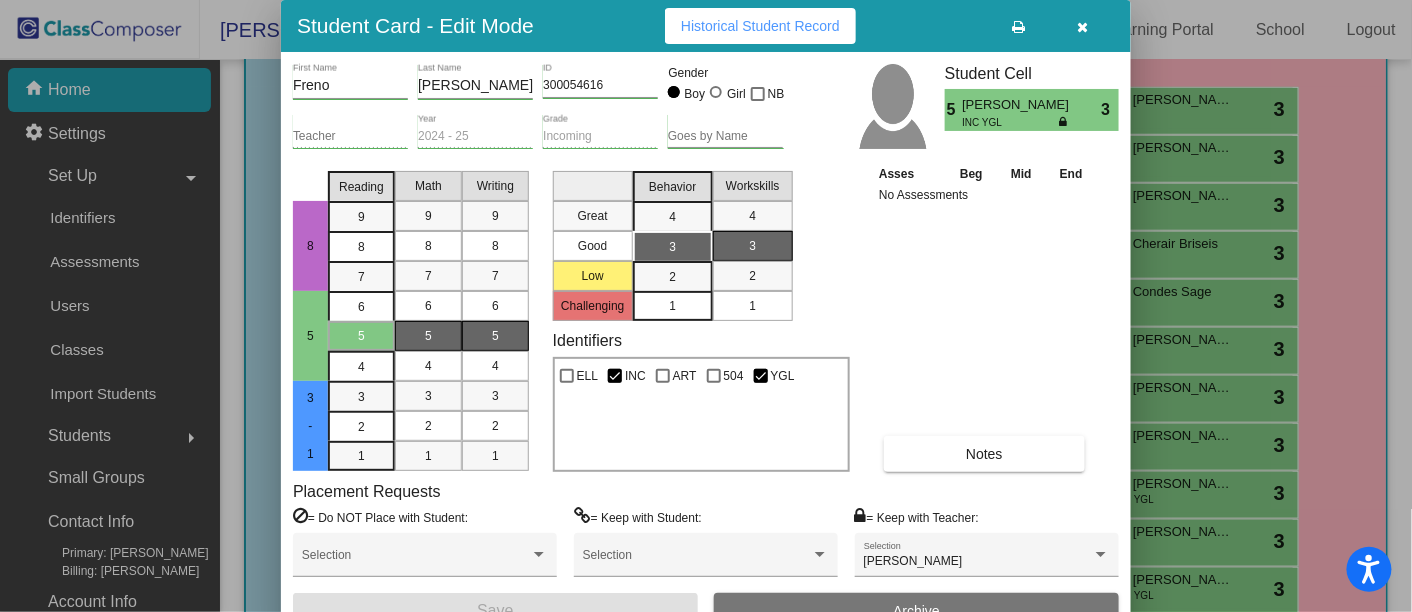 click at bounding box center [1083, 27] 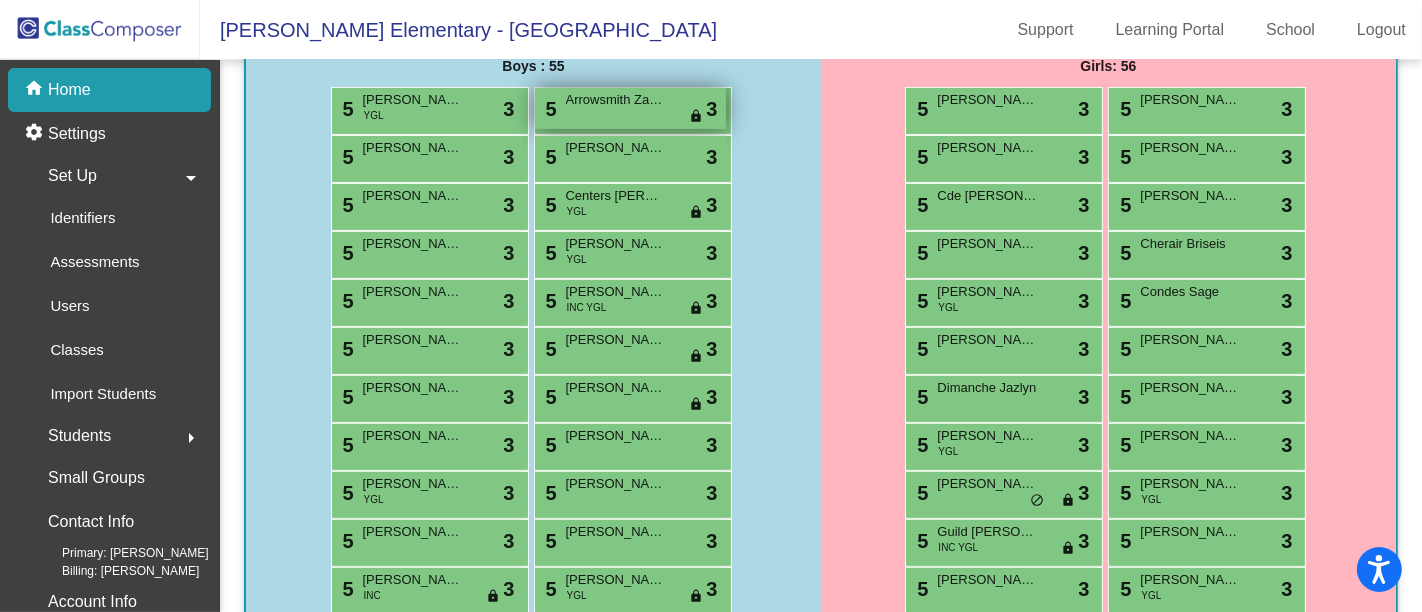 click on "Arrowsmith Zayden" at bounding box center [616, 100] 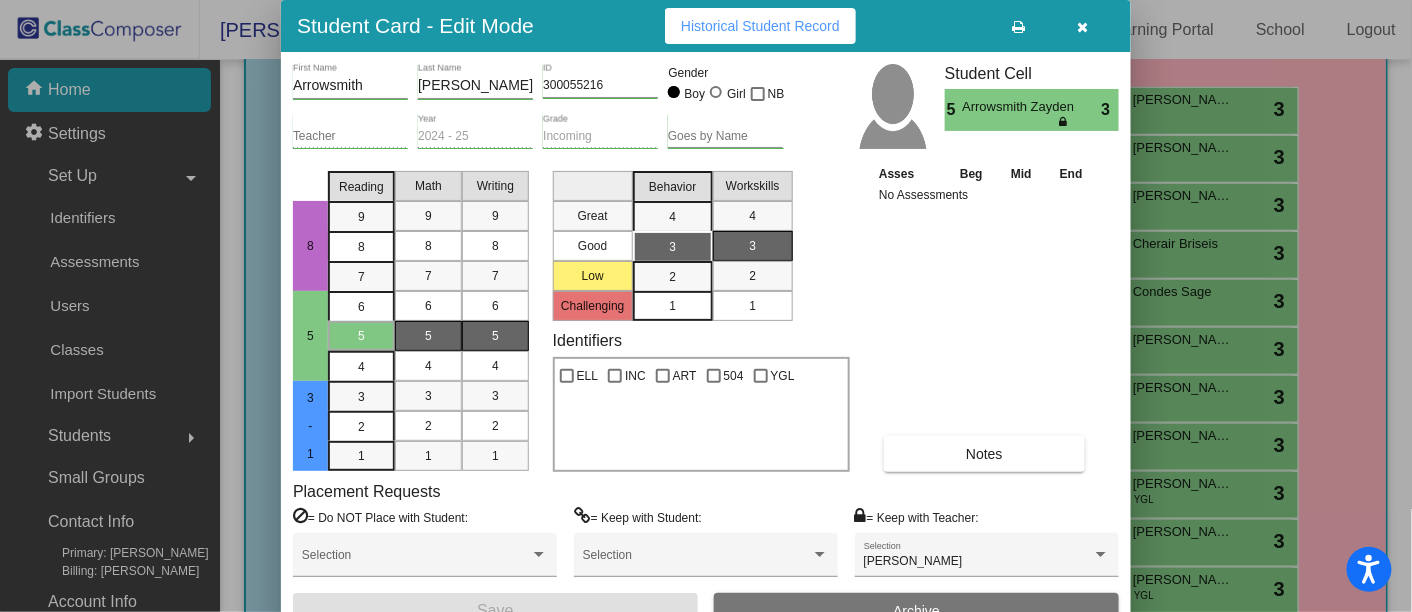 click at bounding box center [1083, 27] 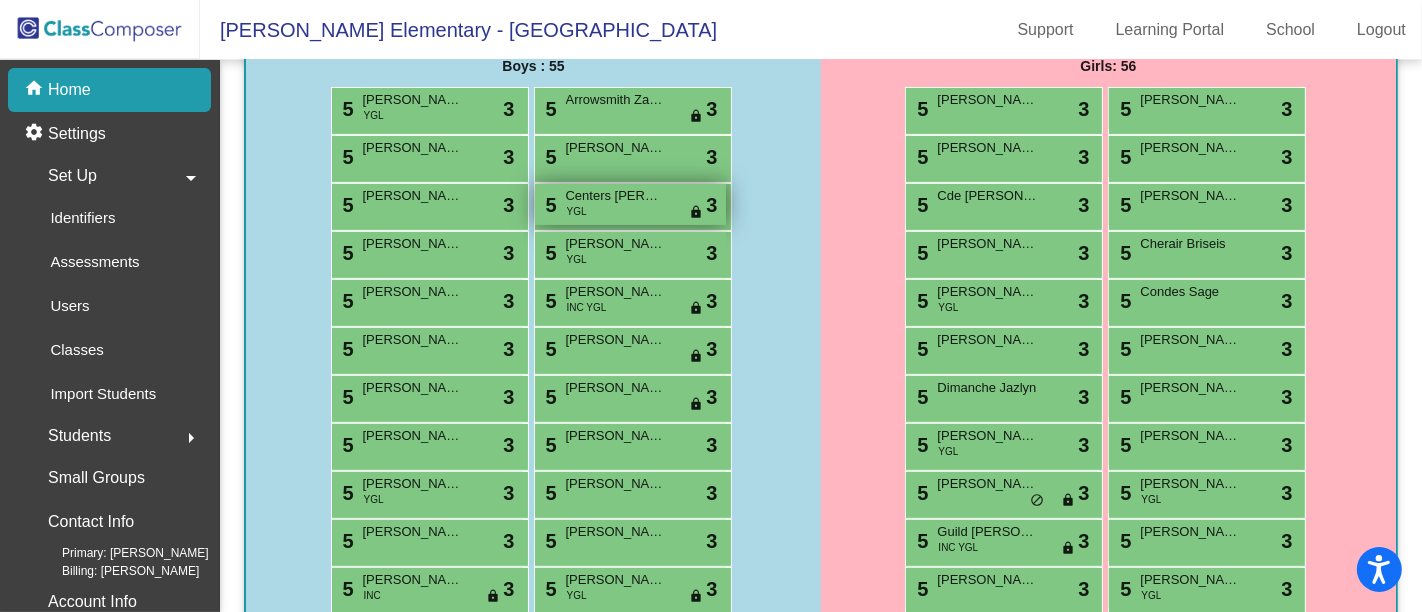 click on "Centers [PERSON_NAME]" at bounding box center (616, 196) 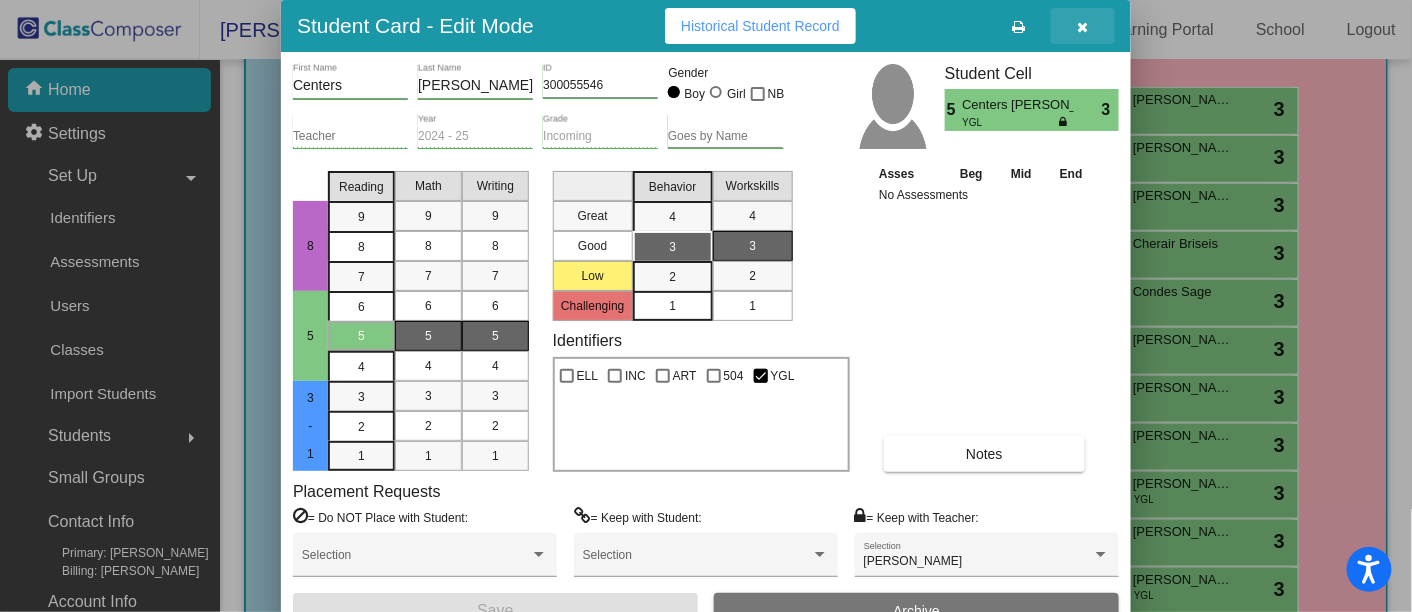 click at bounding box center [1083, 26] 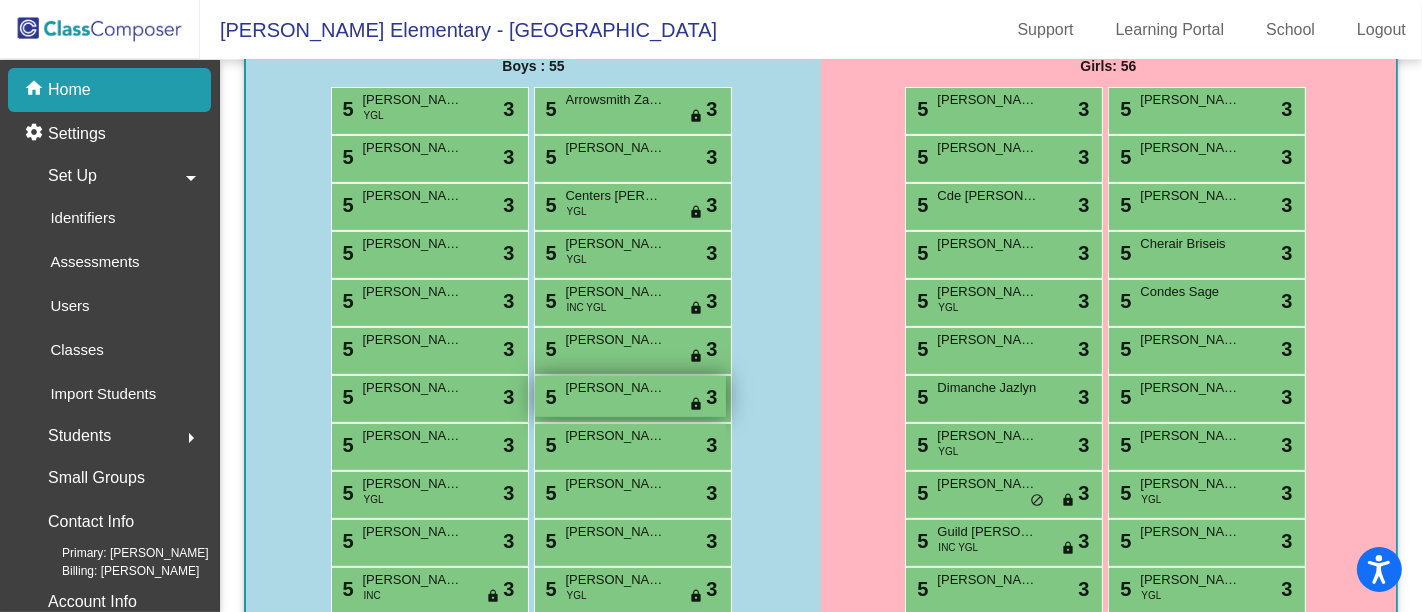 click on "[PERSON_NAME]" at bounding box center [616, 388] 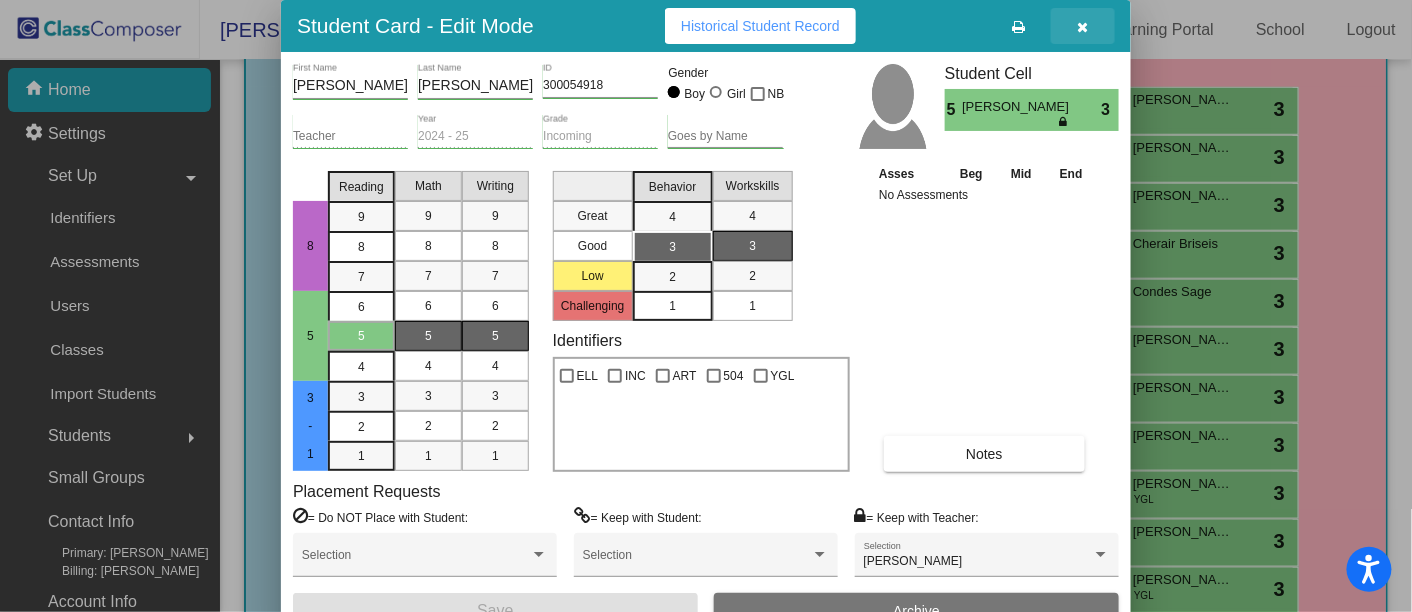 click at bounding box center [1083, 26] 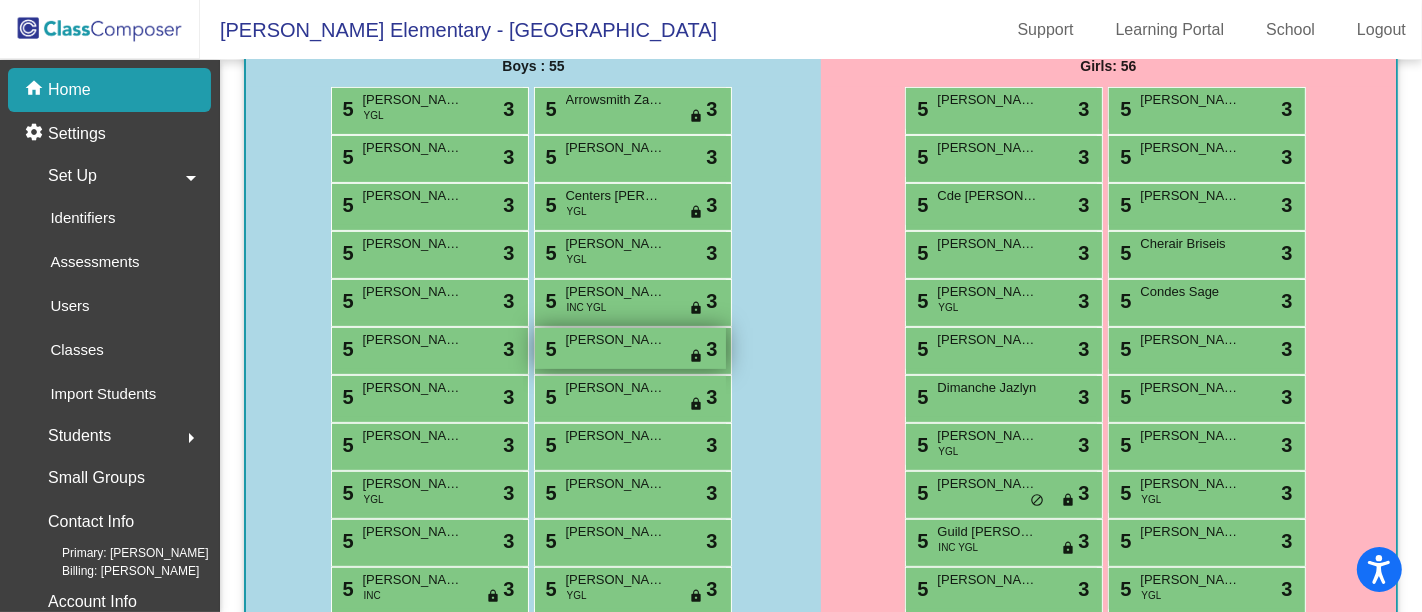 click on "[PERSON_NAME]" at bounding box center [616, 340] 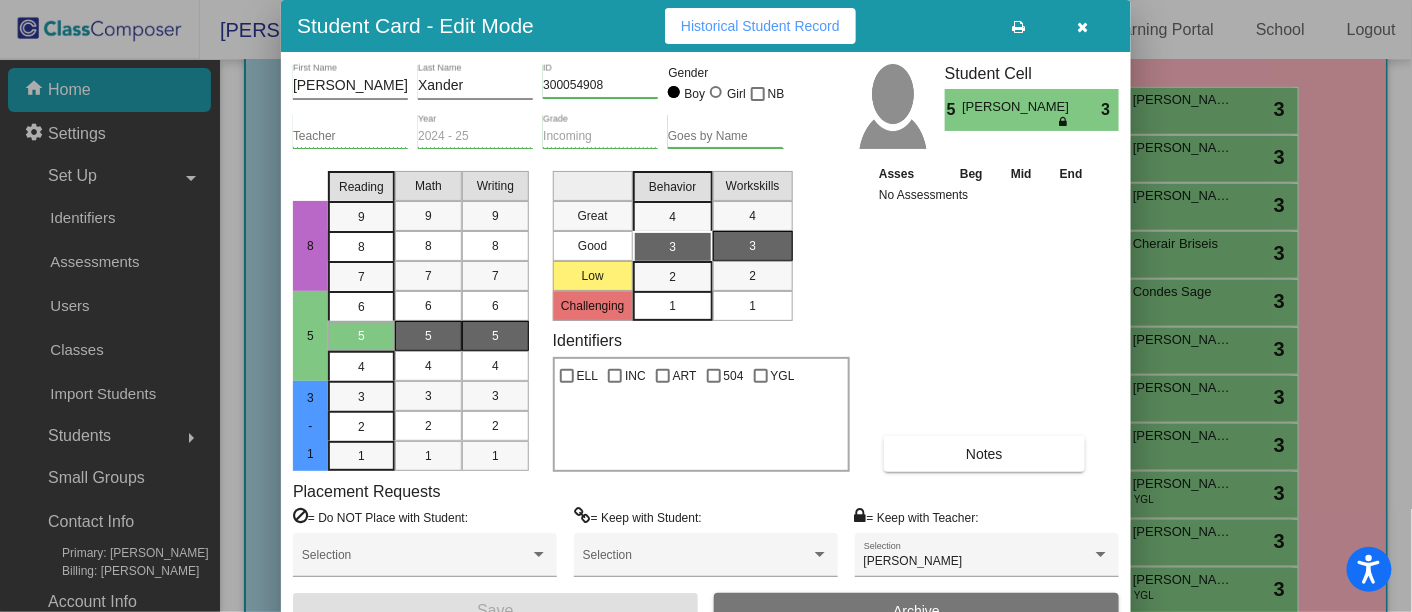click at bounding box center (1083, 26) 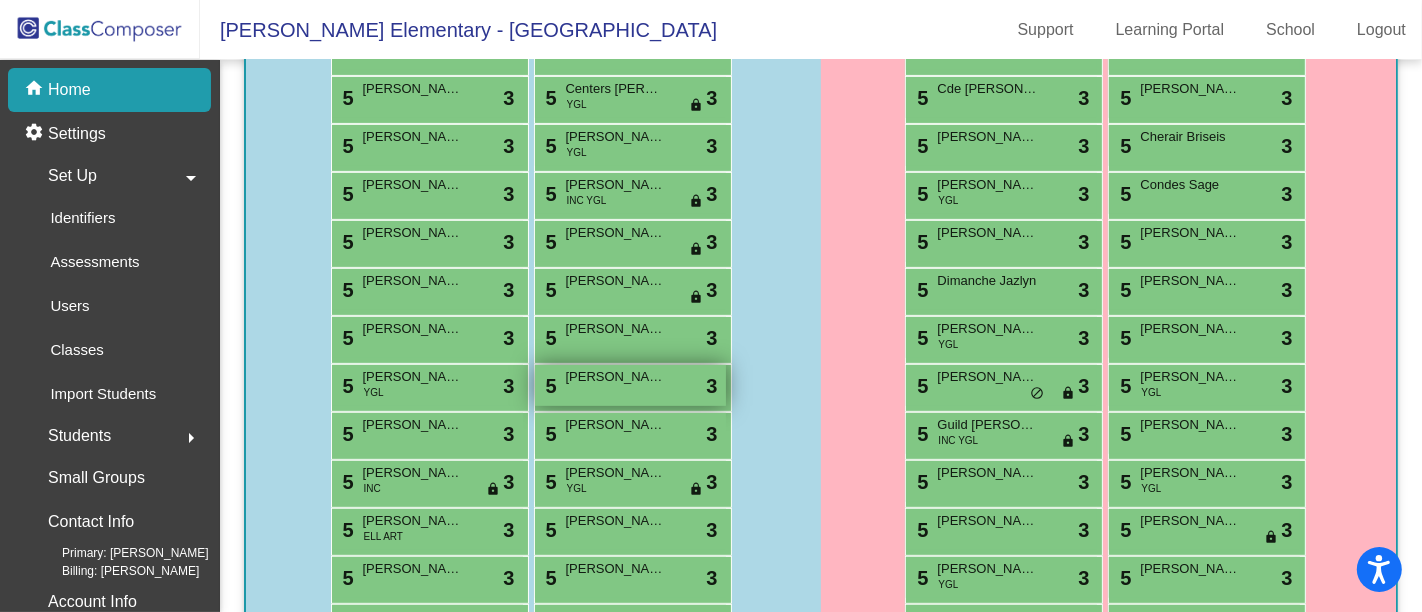 scroll, scrollTop: 533, scrollLeft: 0, axis: vertical 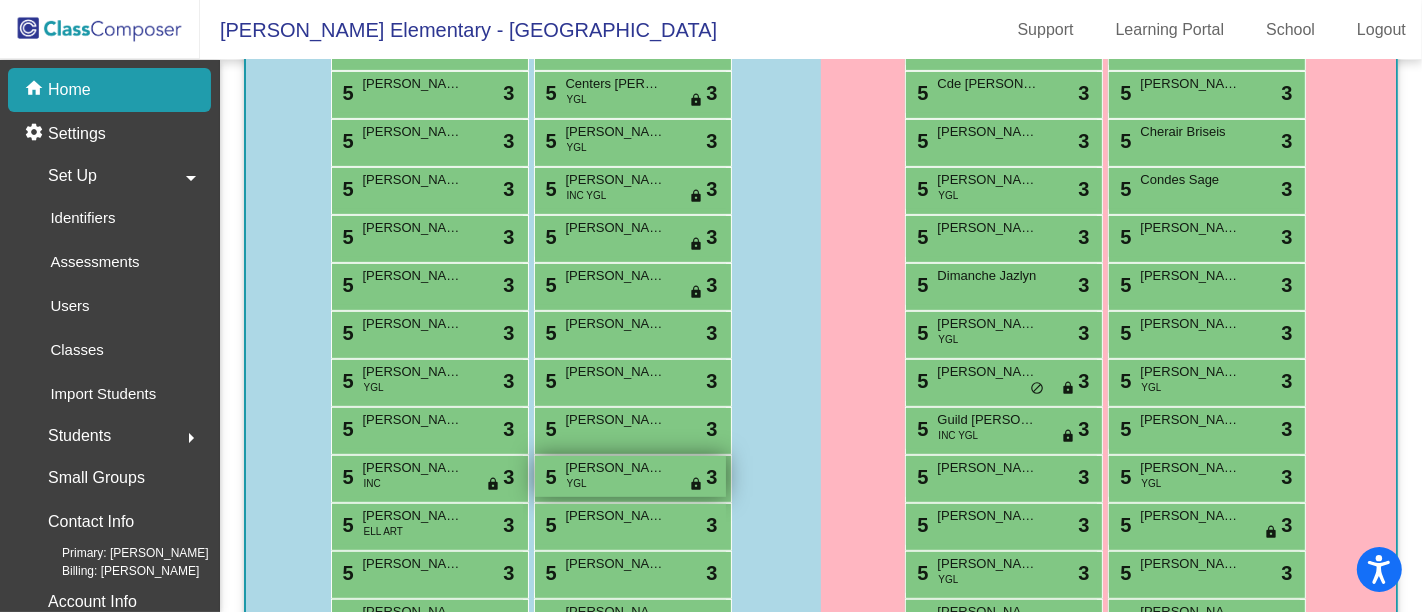 click on "5 [PERSON_NAME] YGL lock do_not_disturb_alt 3" at bounding box center [630, 476] 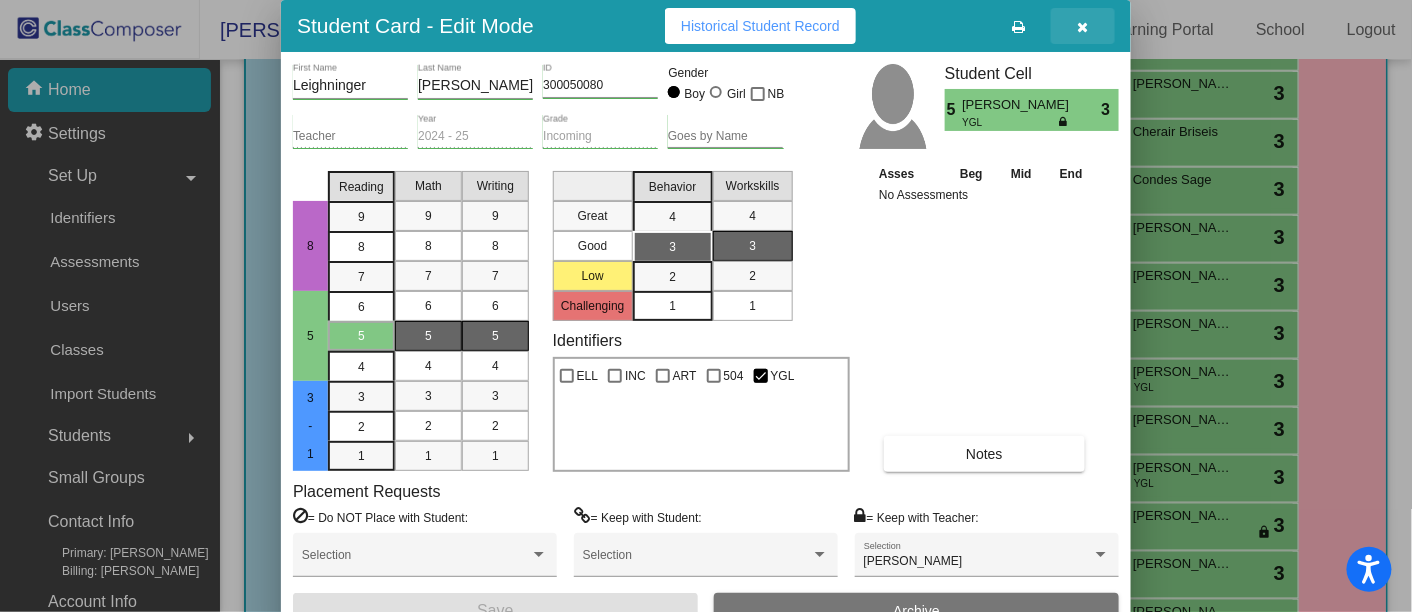 click at bounding box center [1083, 27] 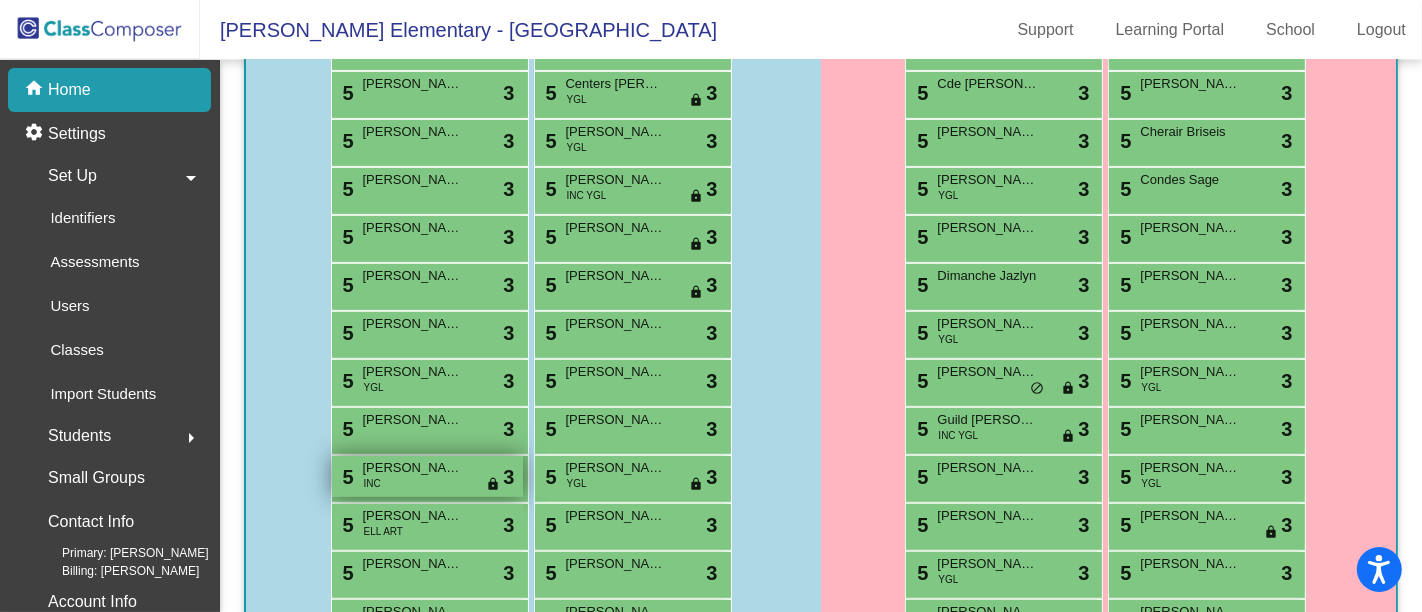 click on "[PERSON_NAME]" at bounding box center [413, 468] 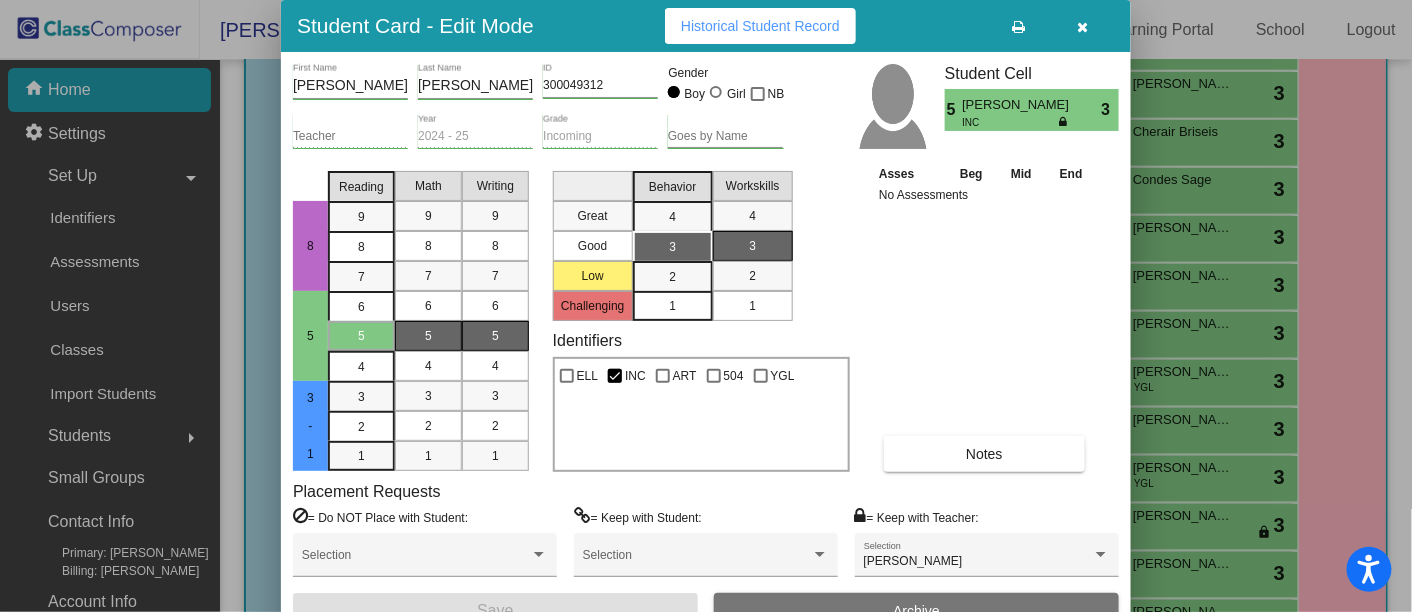 click at bounding box center (1083, 27) 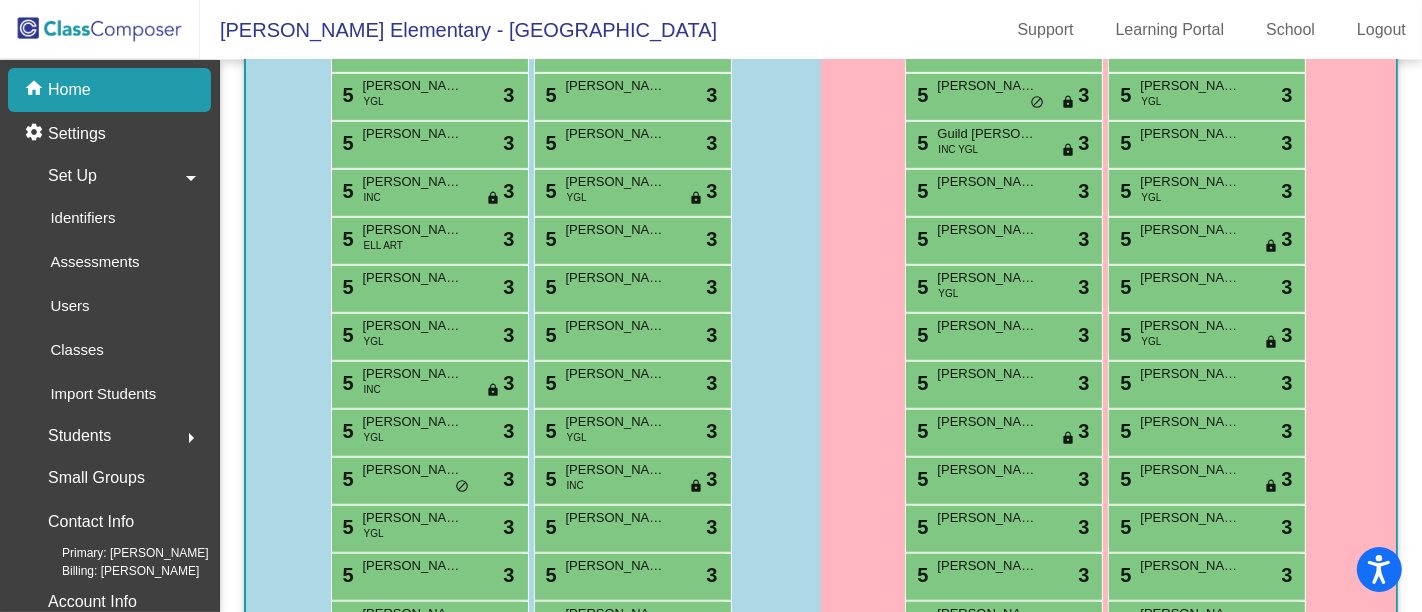 scroll, scrollTop: 831, scrollLeft: 0, axis: vertical 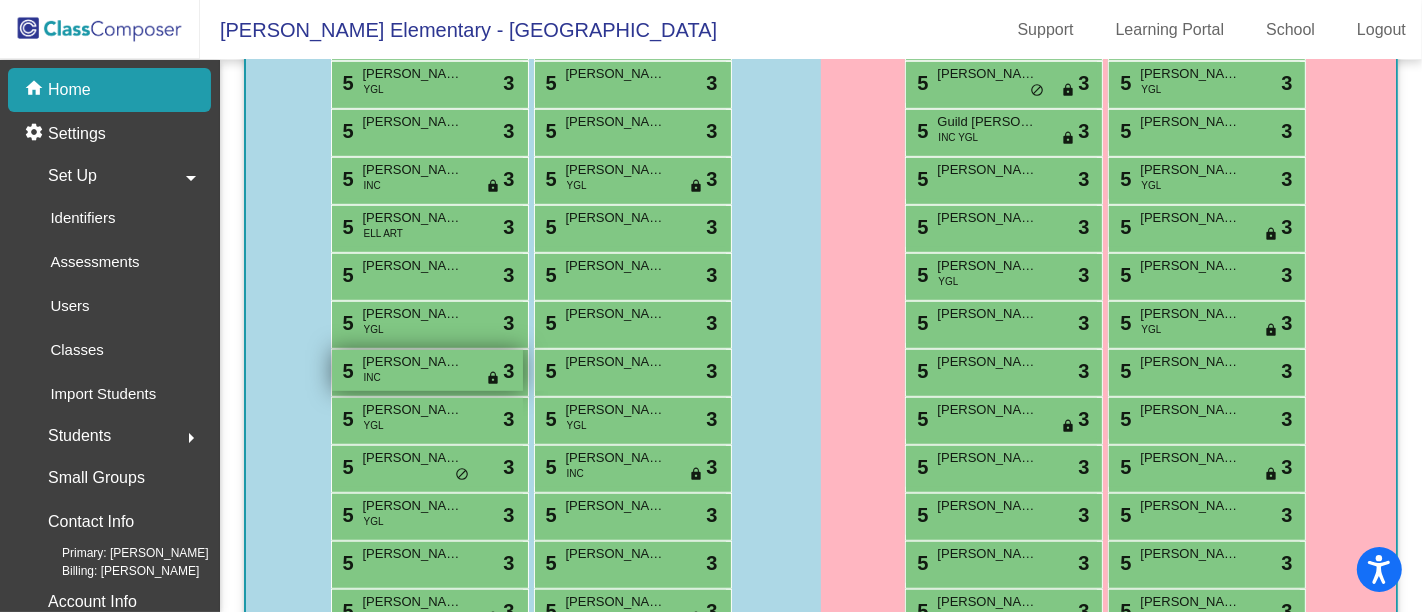 click on "[PERSON_NAME] August" at bounding box center (413, 362) 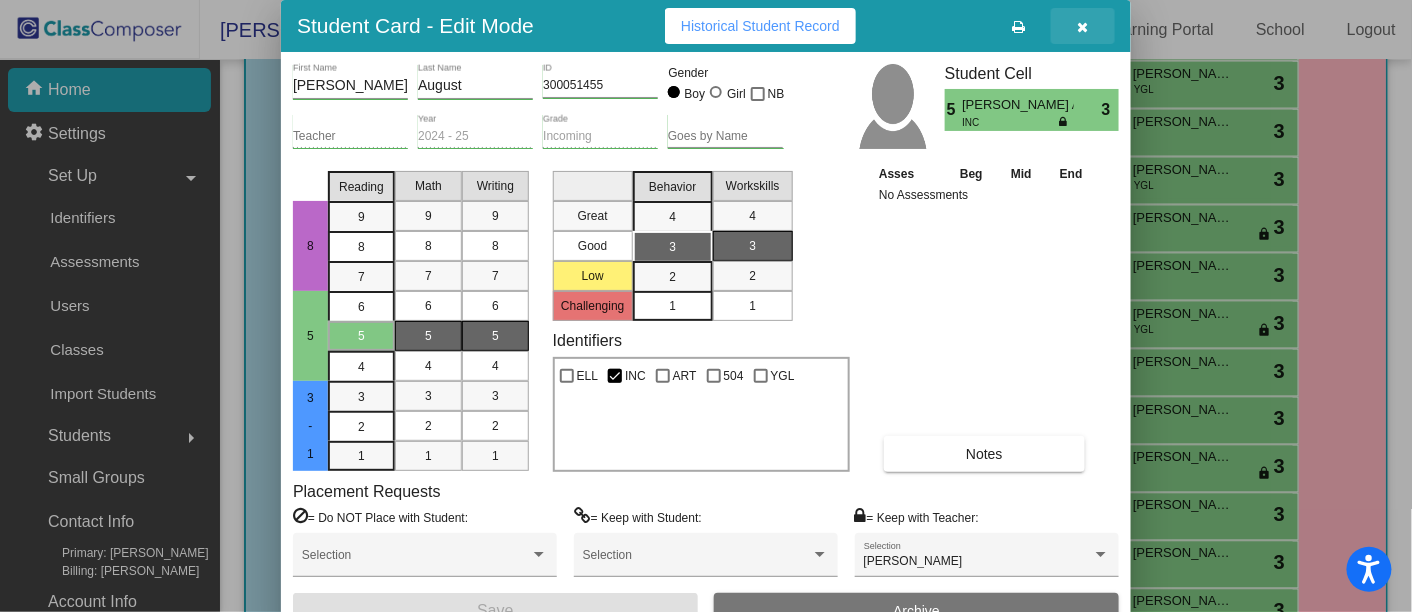 click at bounding box center (1083, 27) 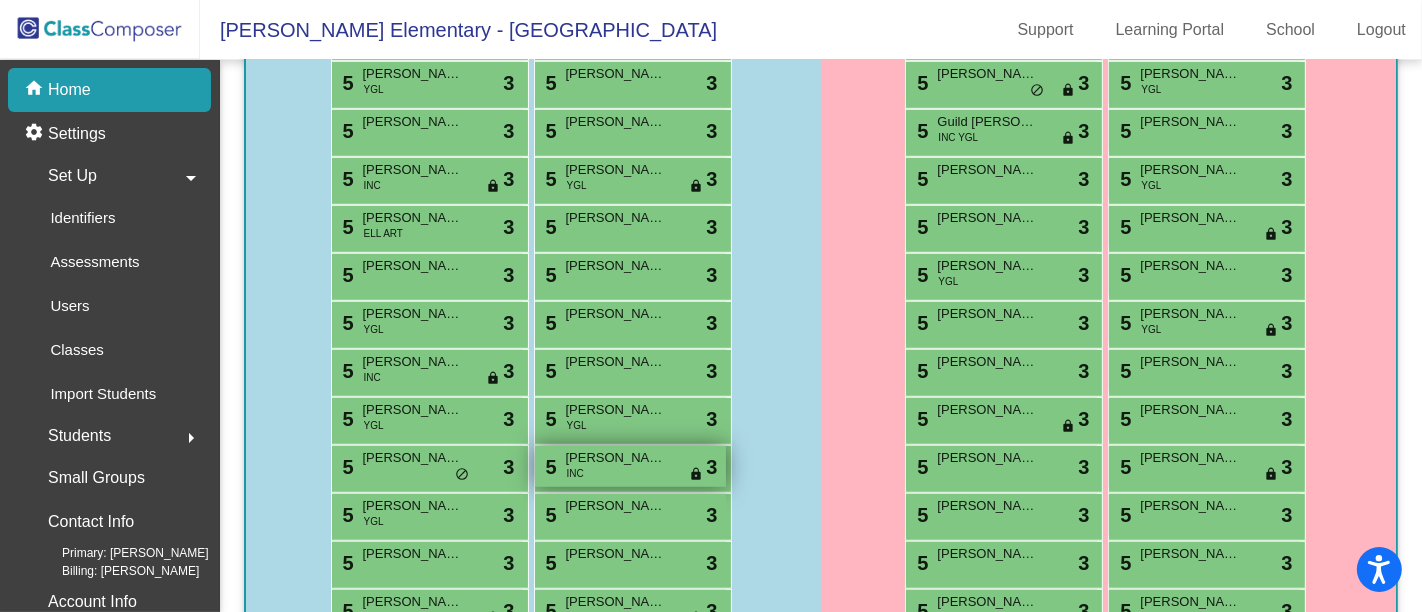 click on "[PERSON_NAME]" at bounding box center [616, 458] 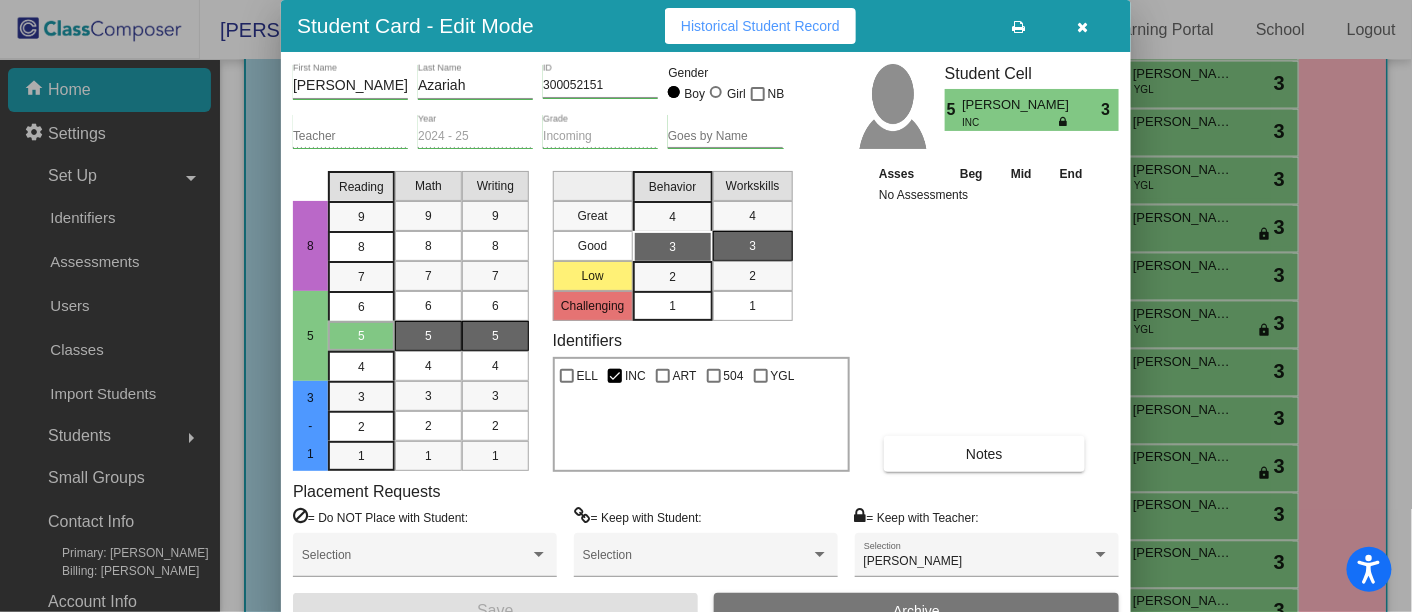 click at bounding box center [1083, 27] 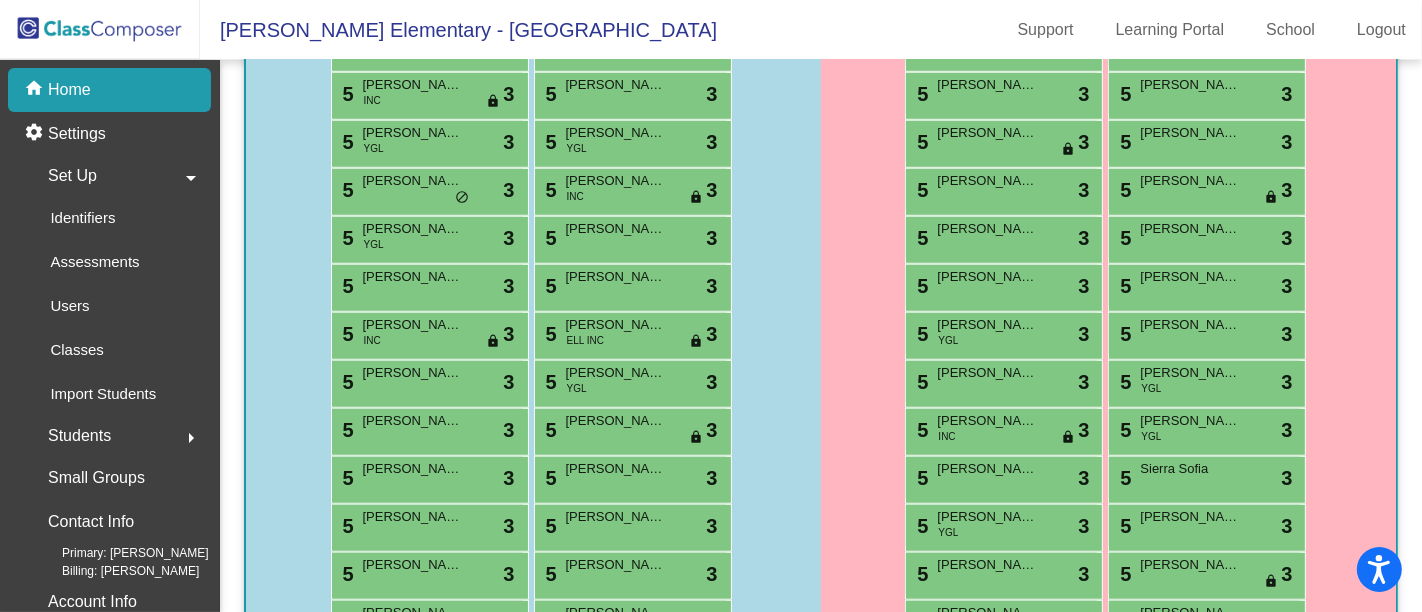 scroll, scrollTop: 1131, scrollLeft: 0, axis: vertical 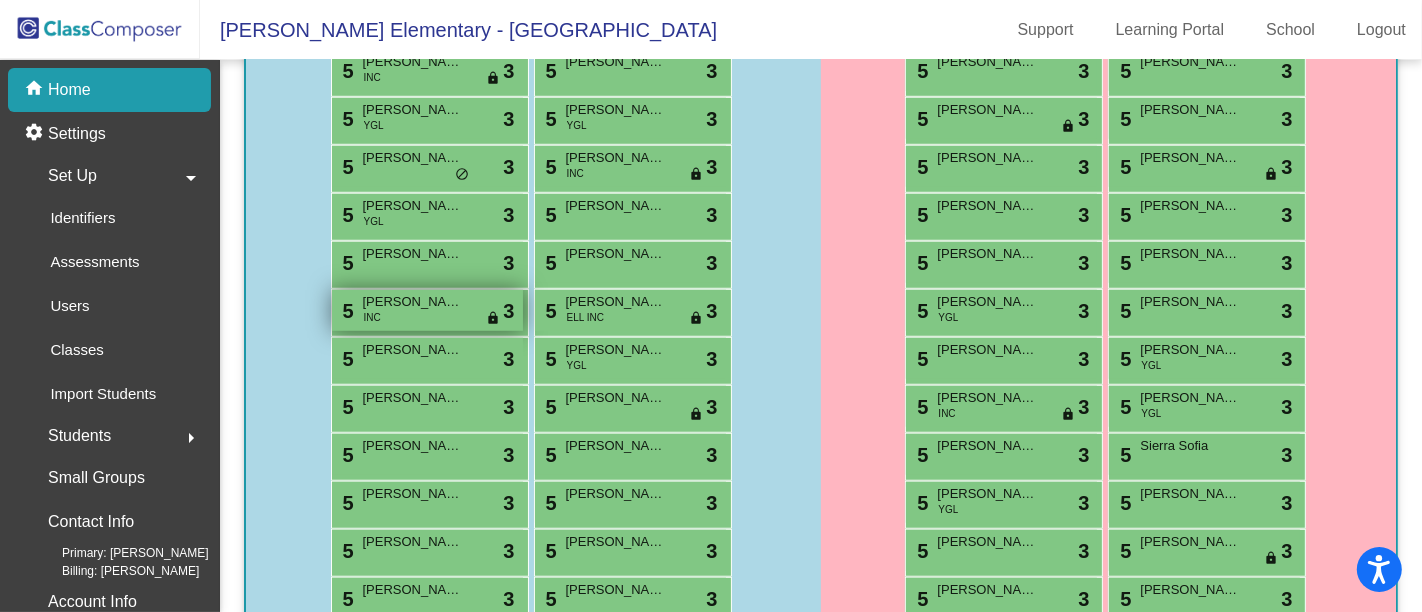 click on "5 [PERSON_NAME] INC lock do_not_disturb_alt 3" at bounding box center (427, 310) 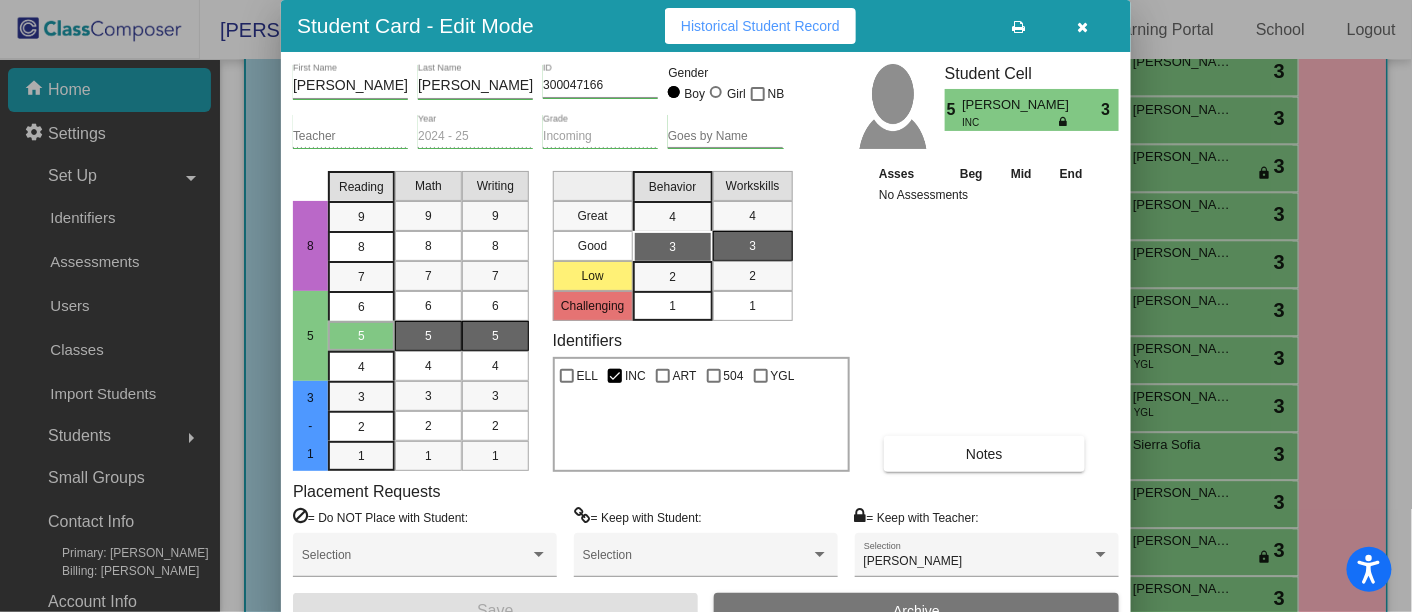 click at bounding box center (1083, 27) 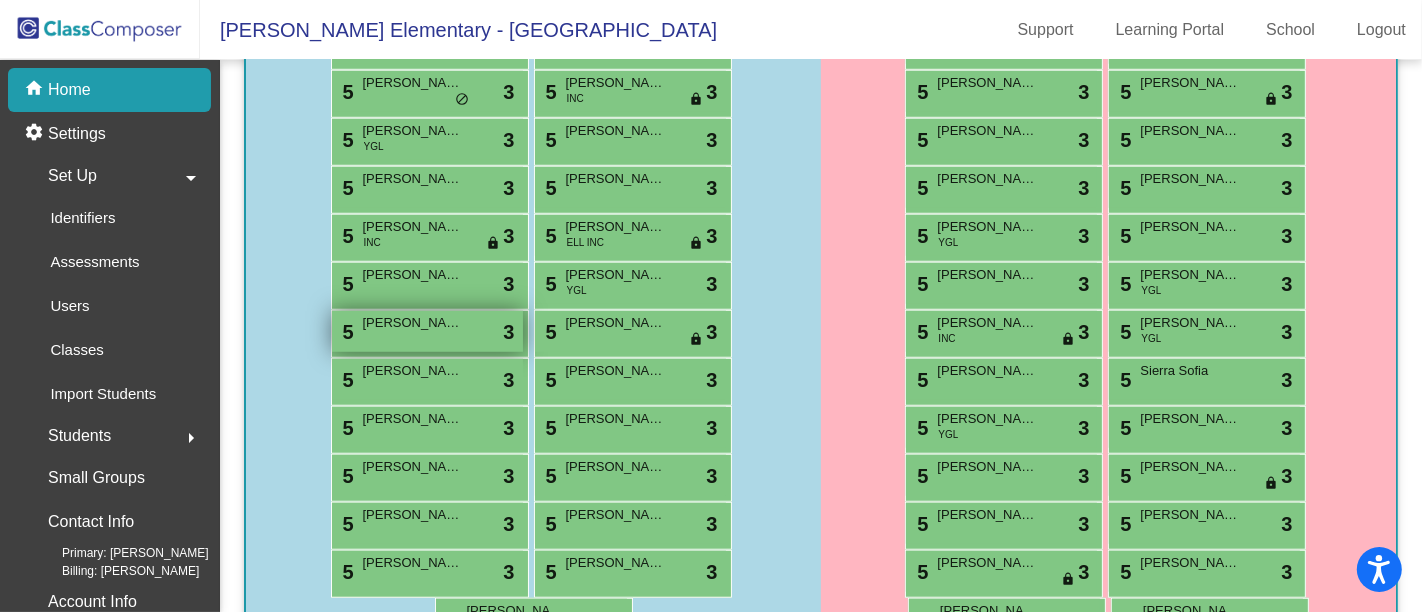 scroll, scrollTop: 1270, scrollLeft: 0, axis: vertical 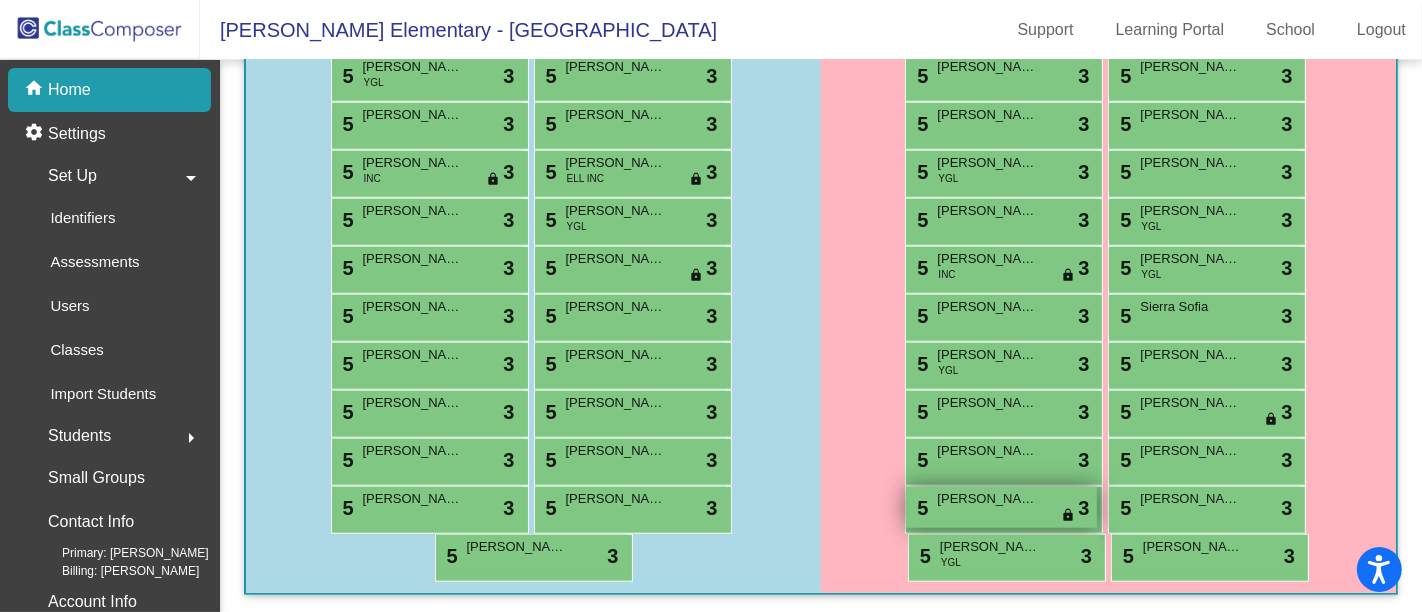 click on "[PERSON_NAME]" at bounding box center [987, 499] 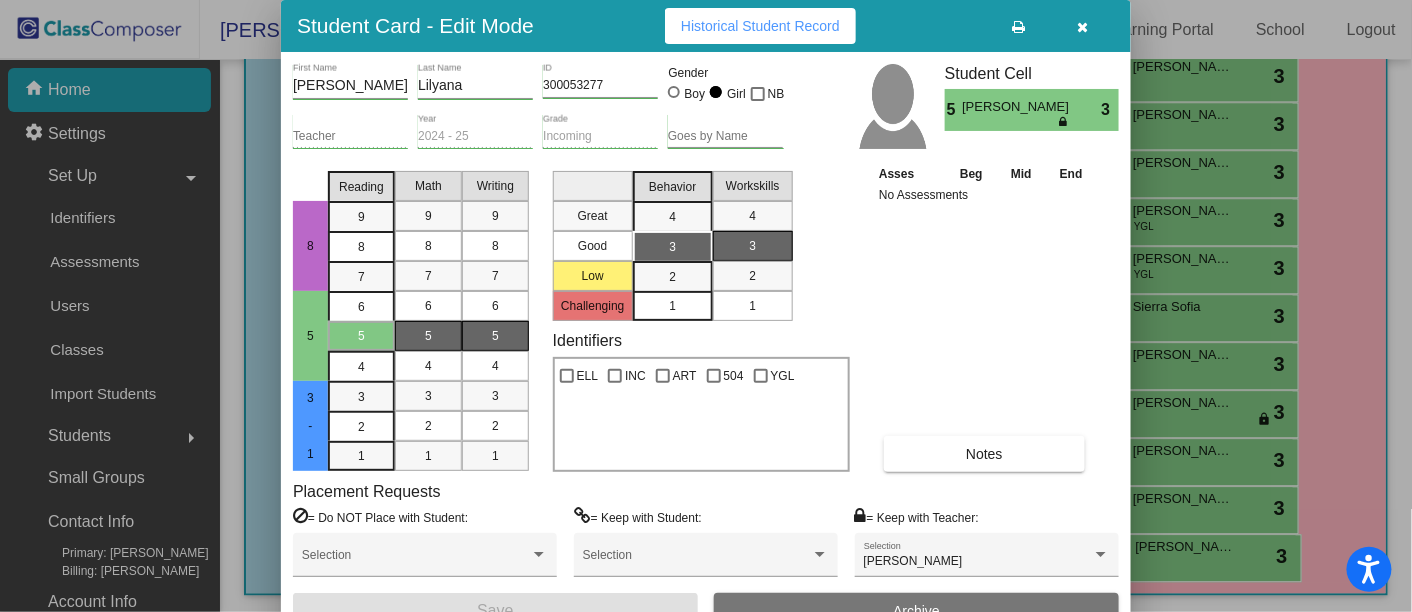 click at bounding box center (1083, 26) 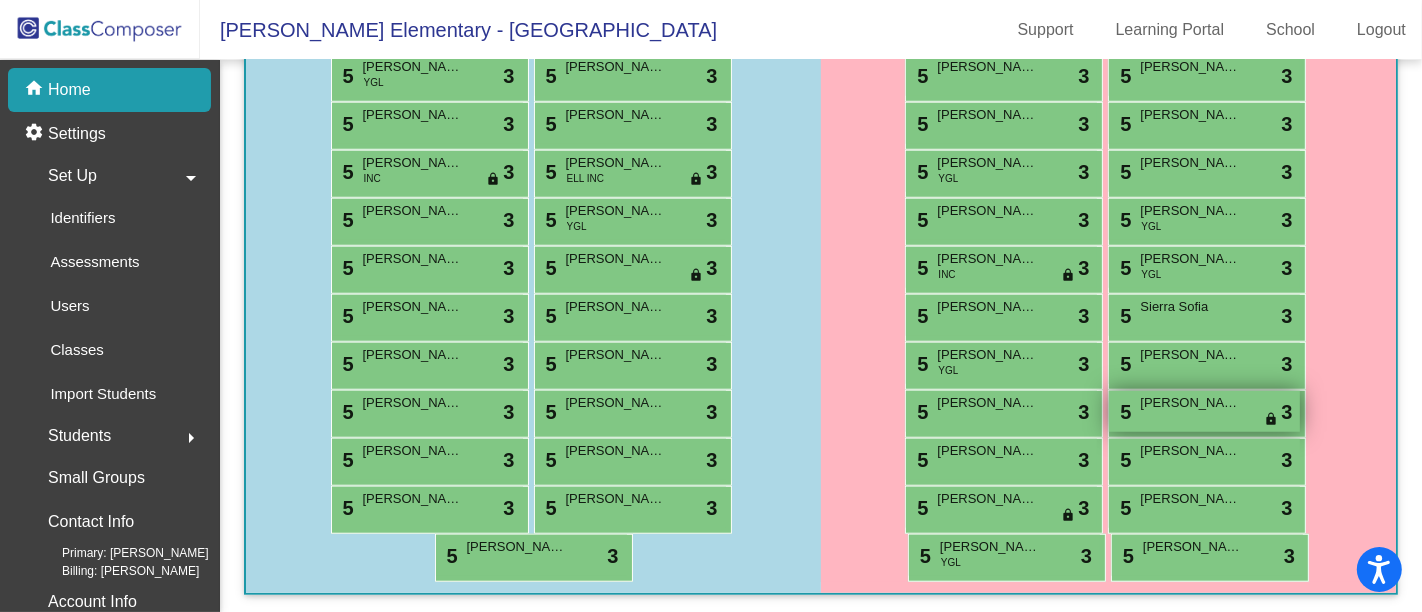 click on "5 [PERSON_NAME] lock do_not_disturb_alt 3" at bounding box center [1204, 411] 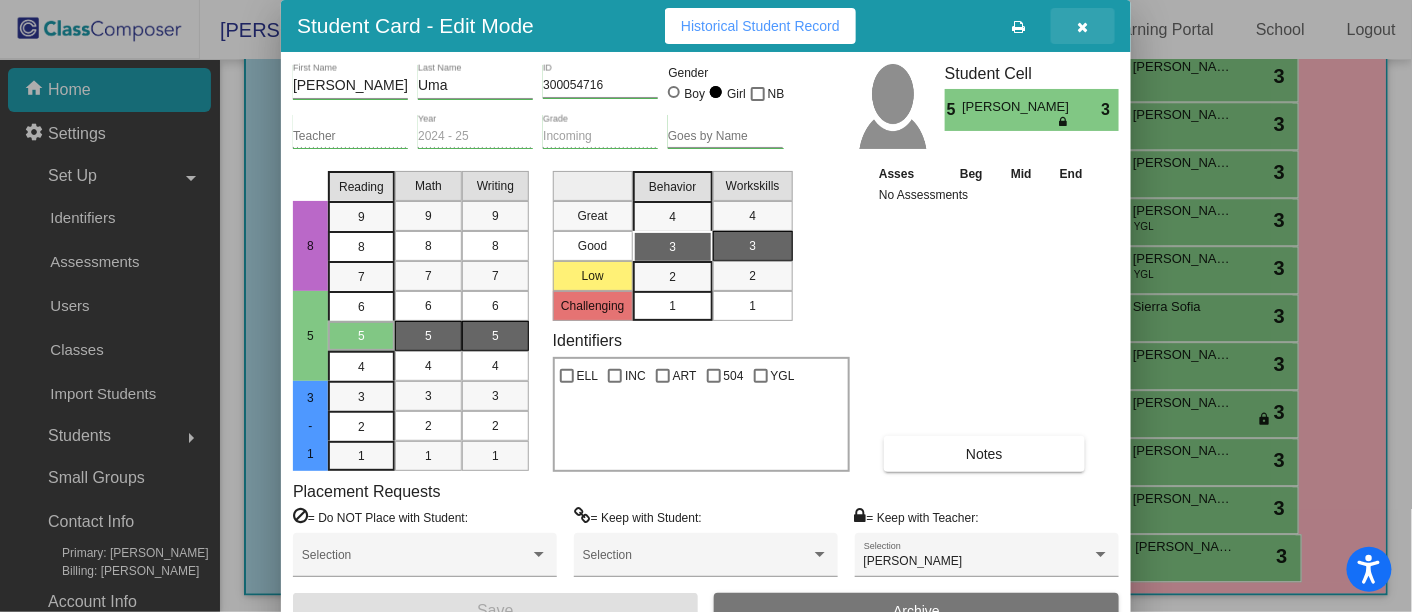 click at bounding box center [1083, 27] 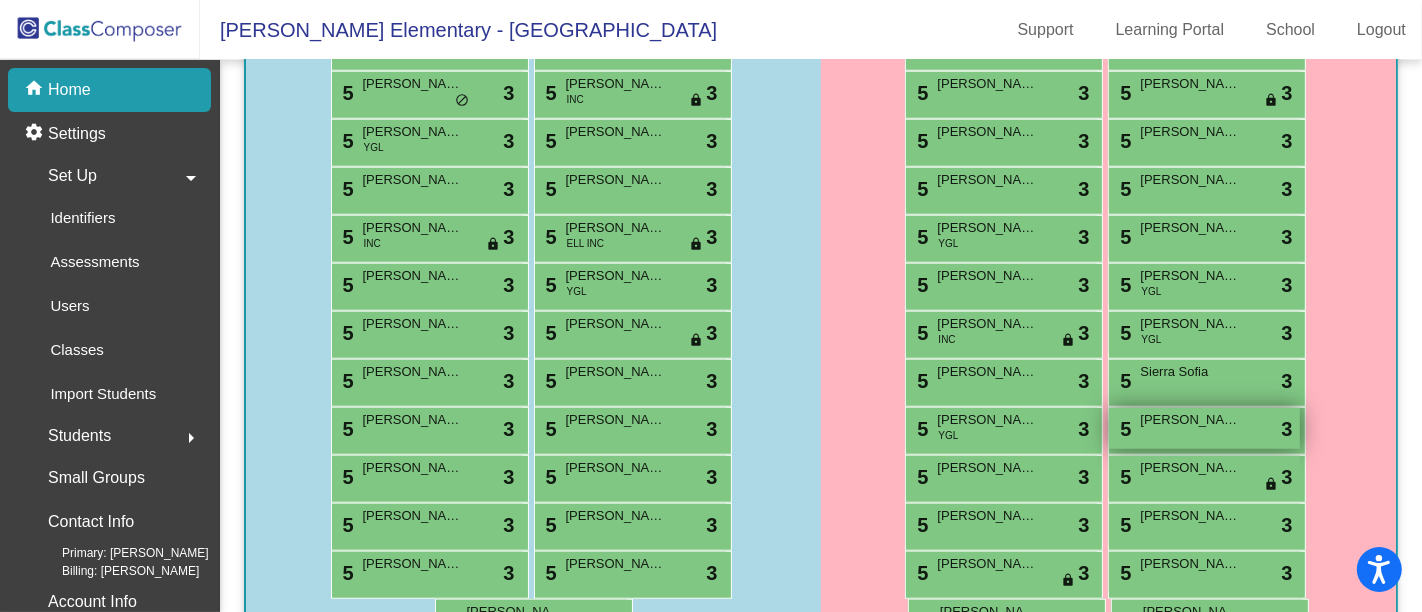 scroll, scrollTop: 1192, scrollLeft: 0, axis: vertical 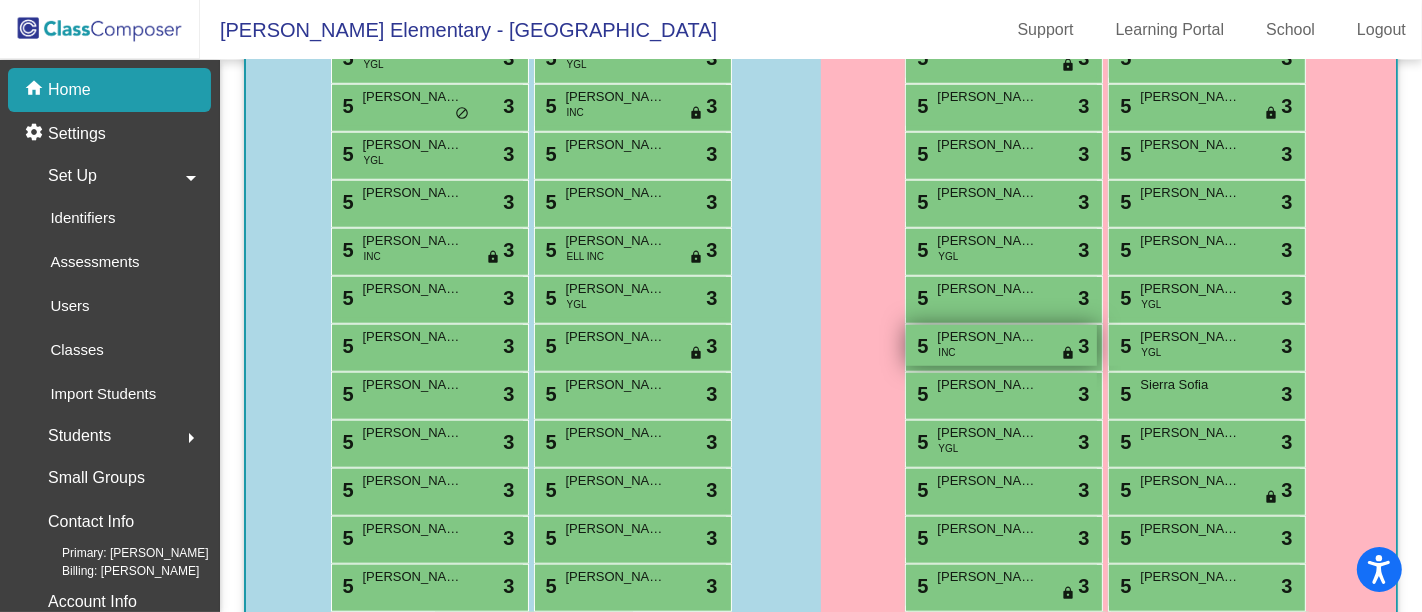 click on "[PERSON_NAME]" at bounding box center (987, 337) 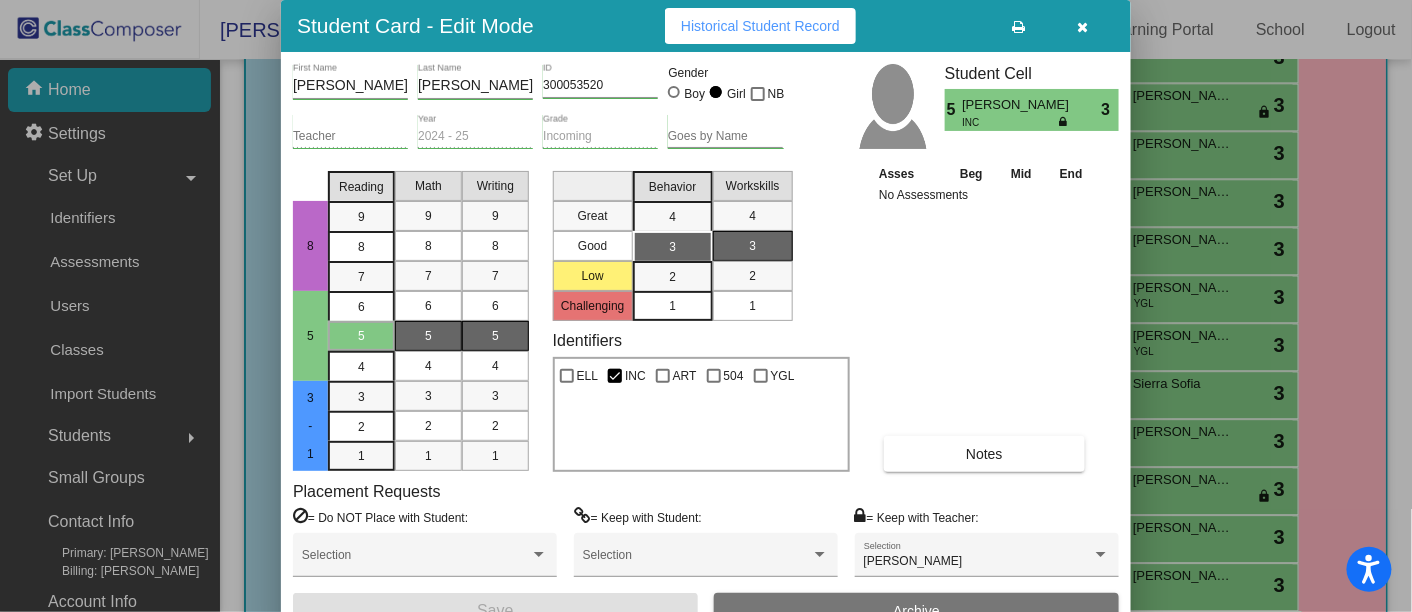 click at bounding box center (1083, 26) 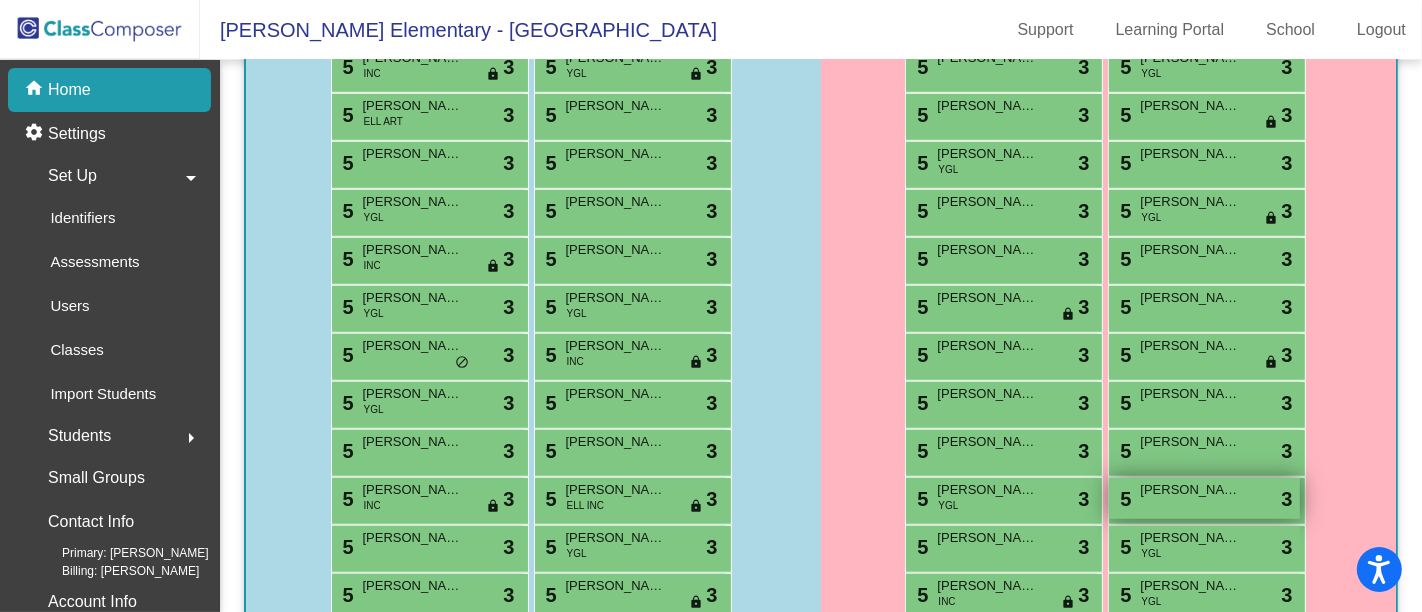 scroll, scrollTop: 942, scrollLeft: 0, axis: vertical 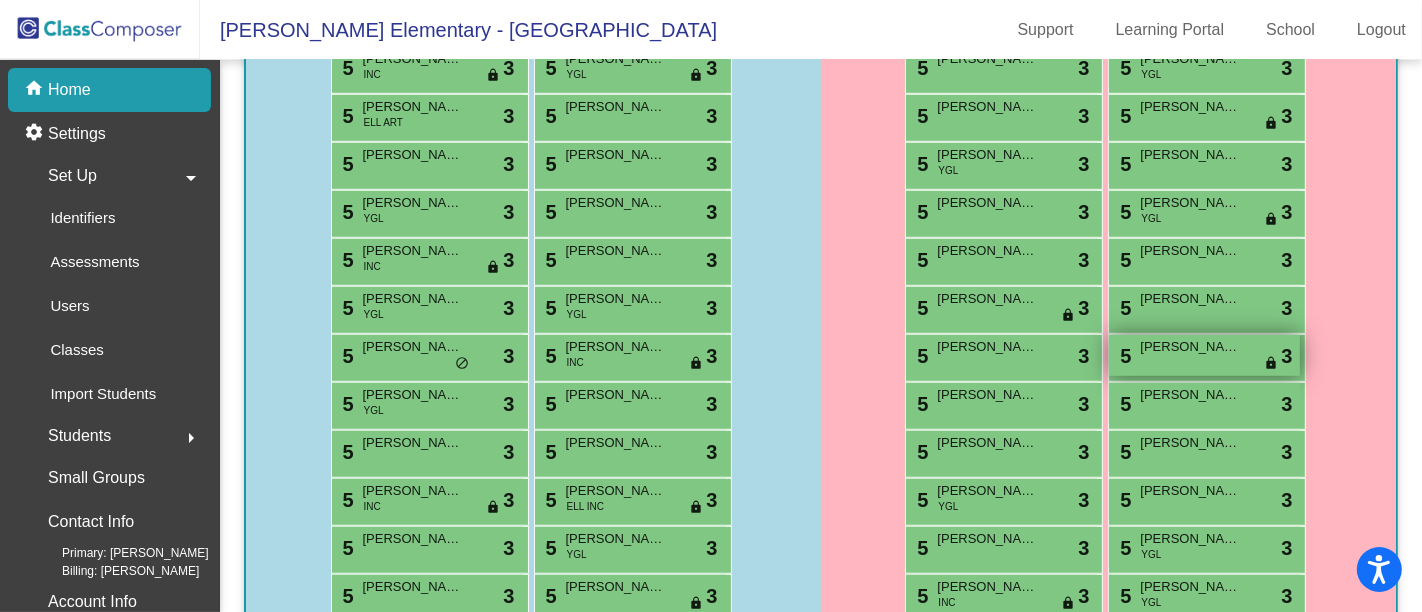 click on "5 [PERSON_NAME] lock do_not_disturb_alt 3" at bounding box center (1204, 355) 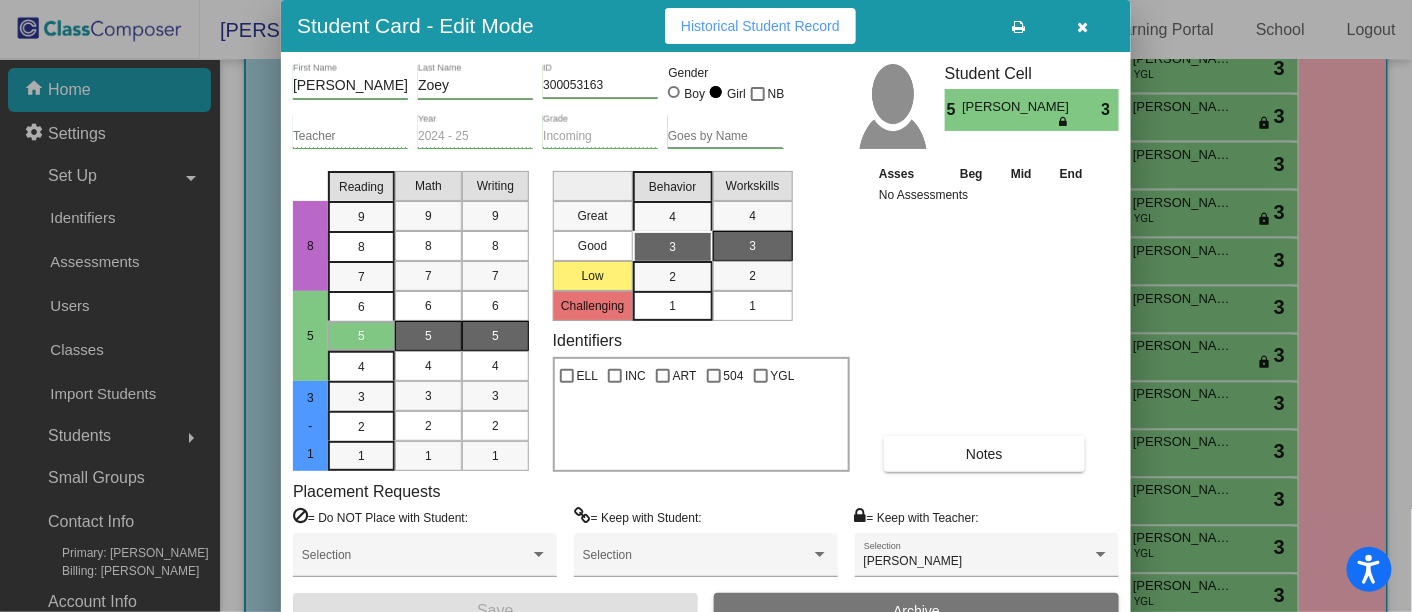 click at bounding box center [1083, 27] 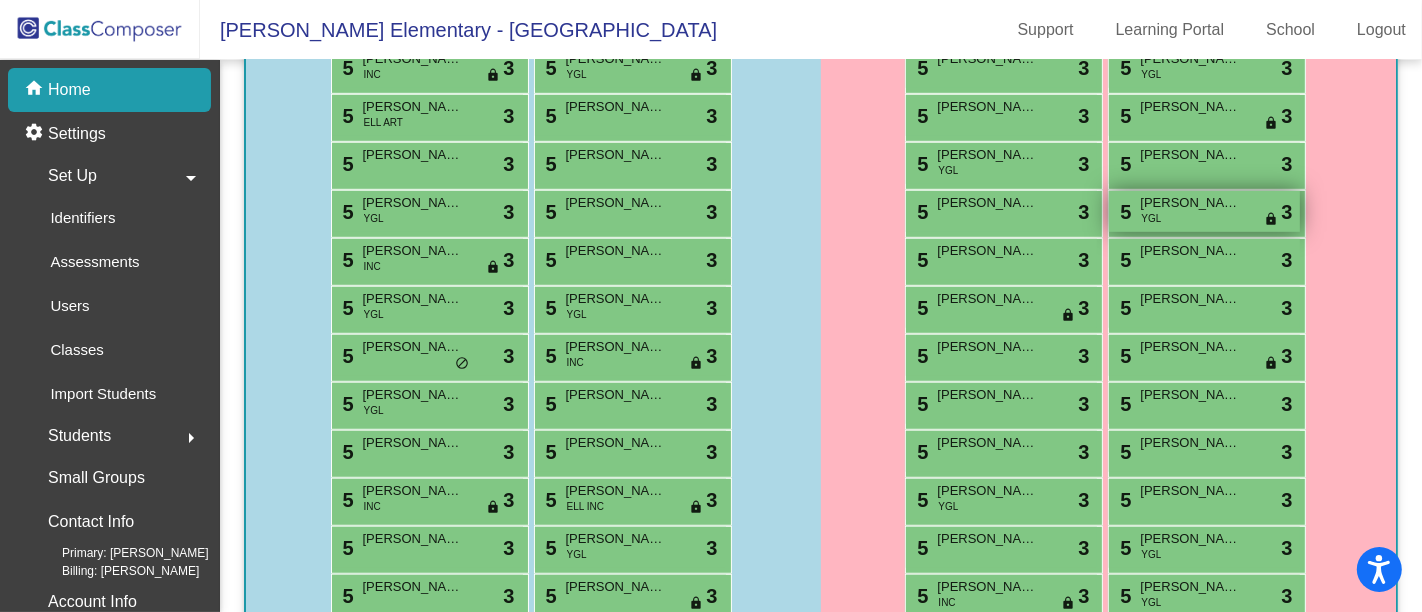 click on "[PERSON_NAME]" at bounding box center (1190, 203) 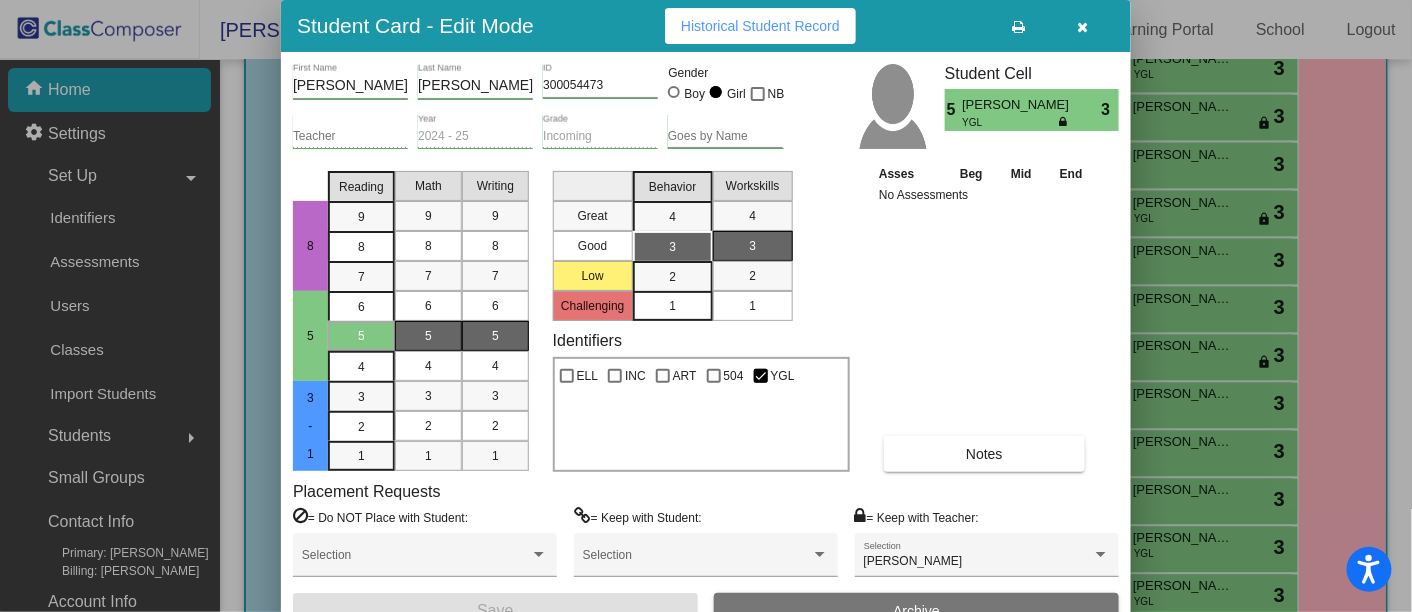 click at bounding box center [1083, 26] 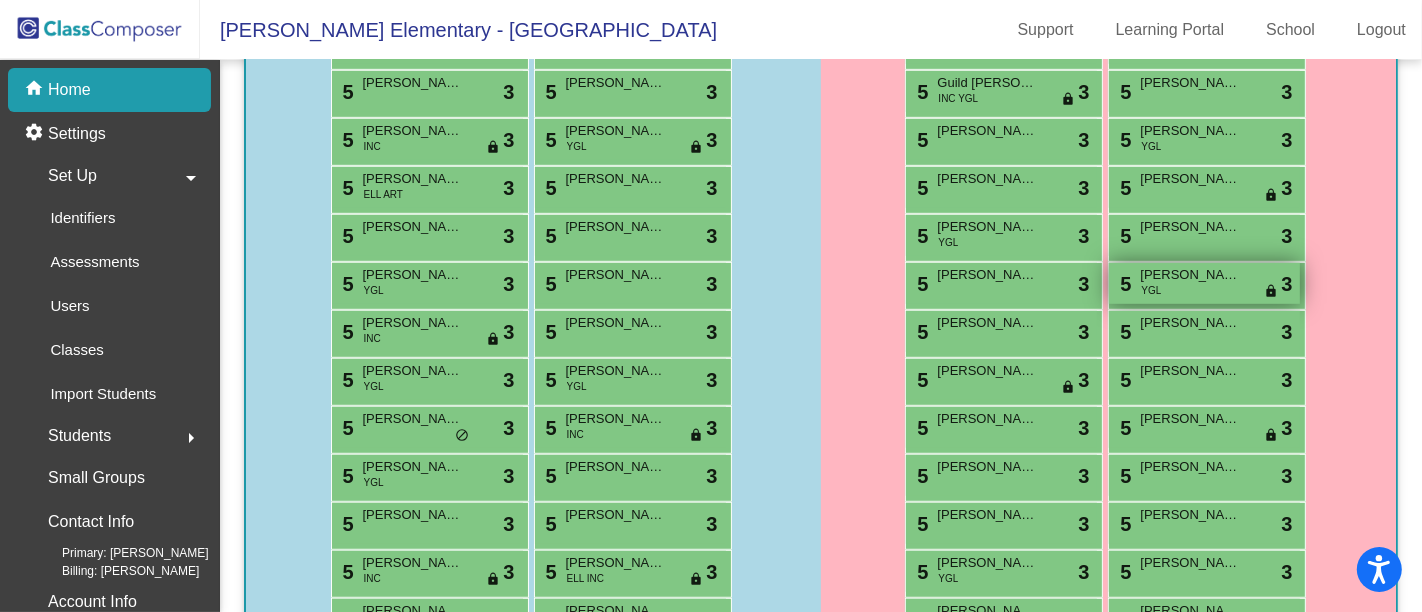 scroll, scrollTop: 860, scrollLeft: 0, axis: vertical 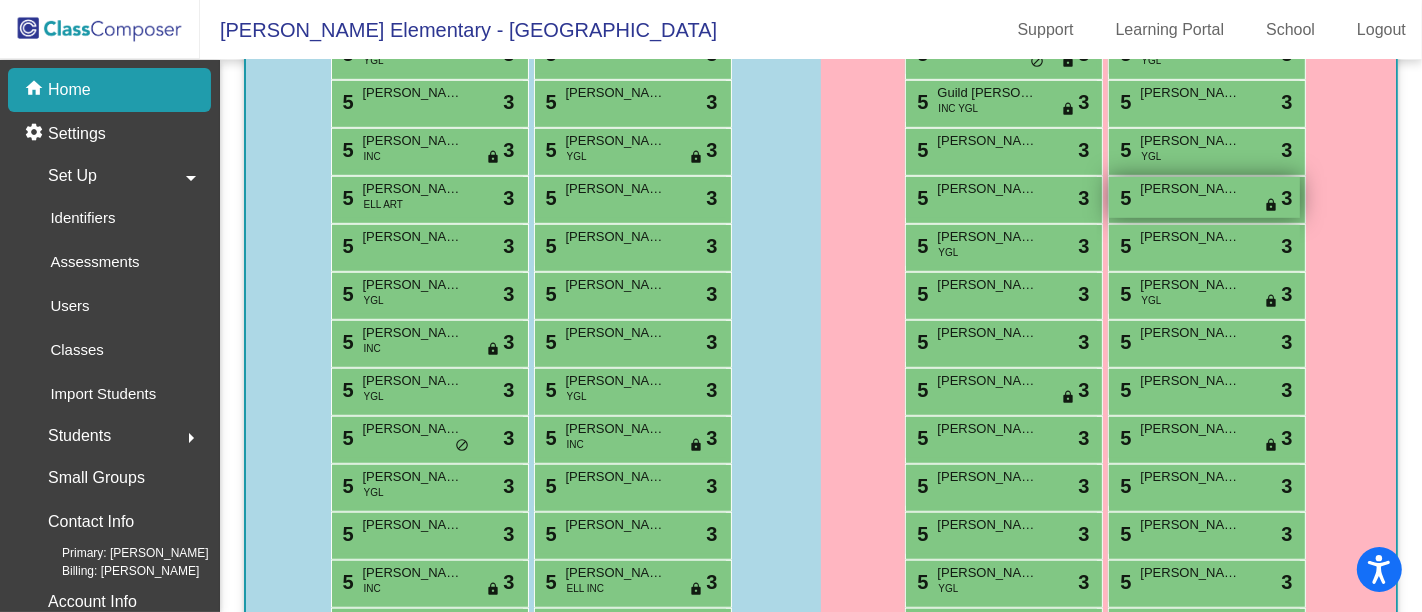click on "[PERSON_NAME]" at bounding box center [1190, 189] 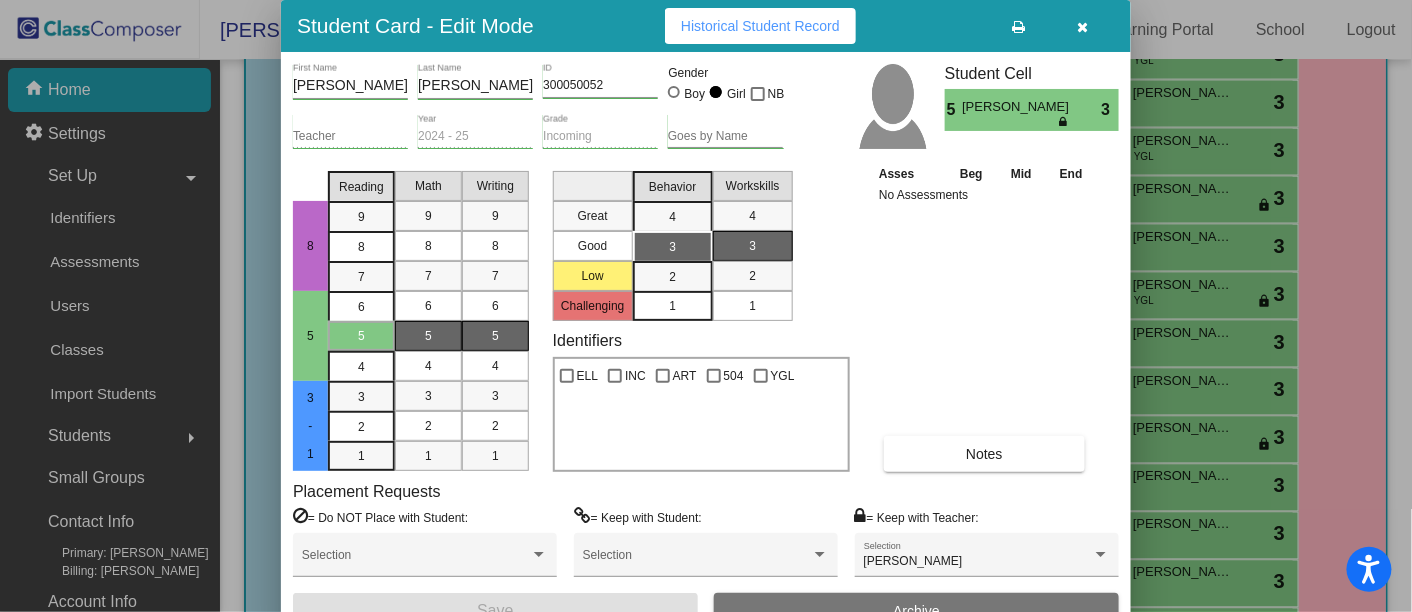 click at bounding box center (1083, 27) 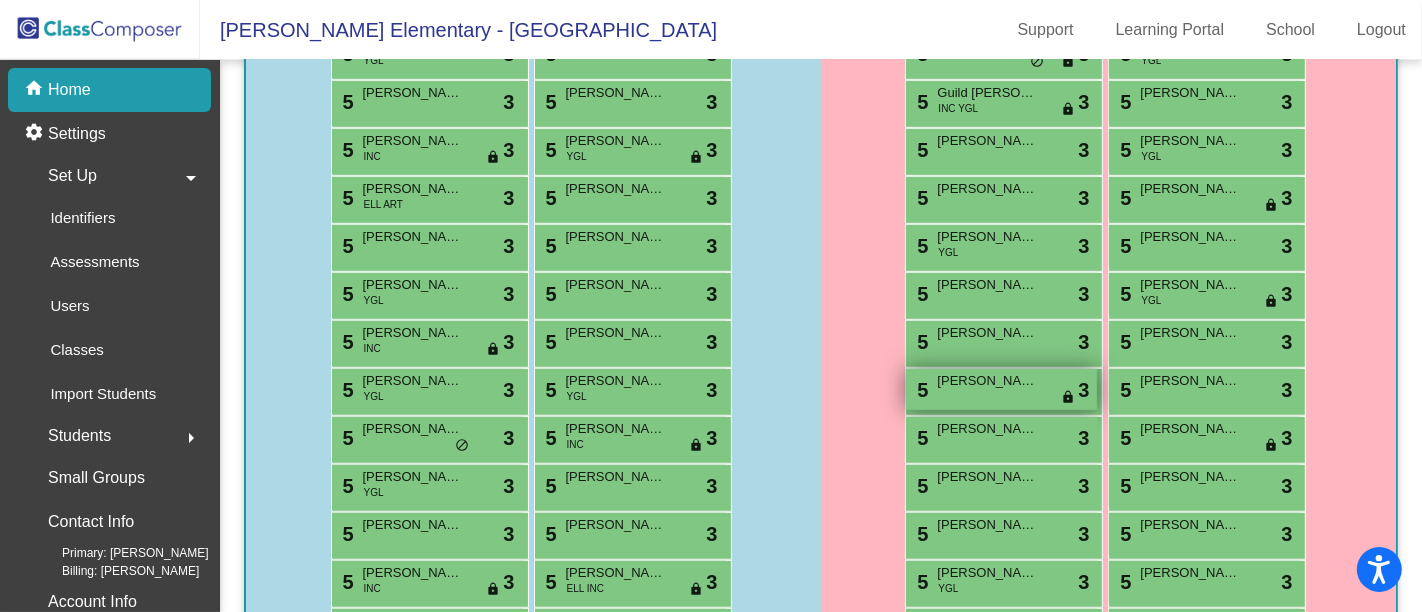 click on "[PERSON_NAME]" at bounding box center (987, 381) 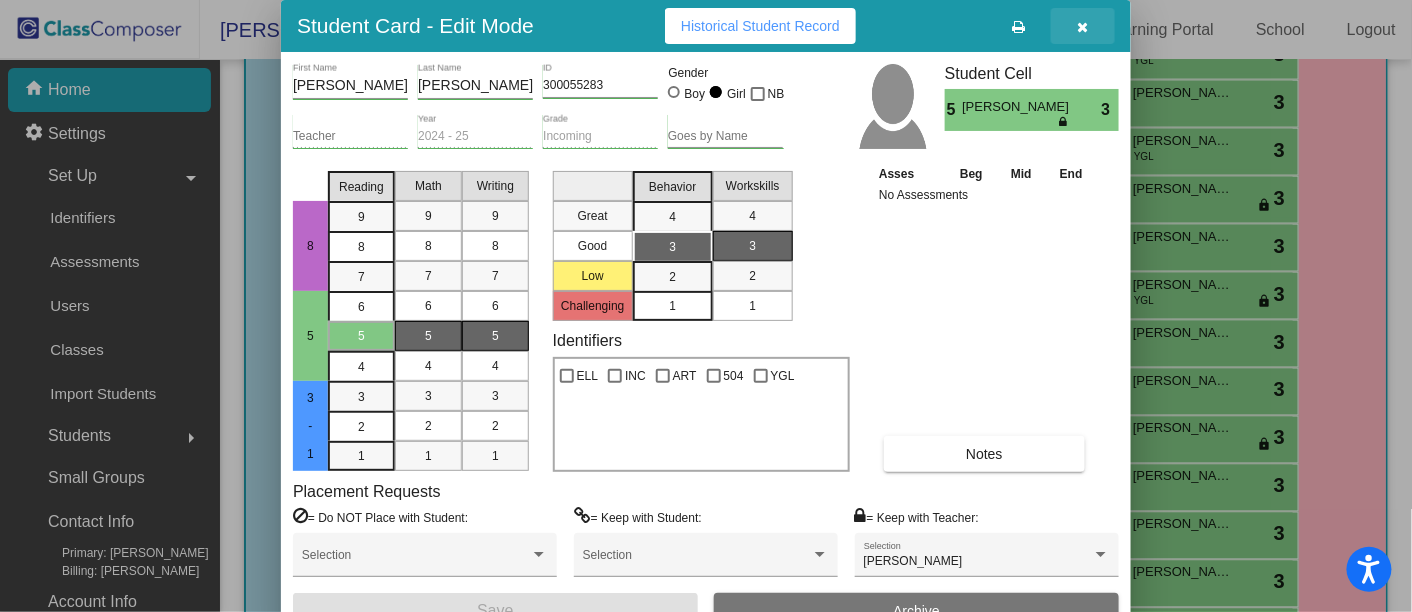 click at bounding box center (1083, 26) 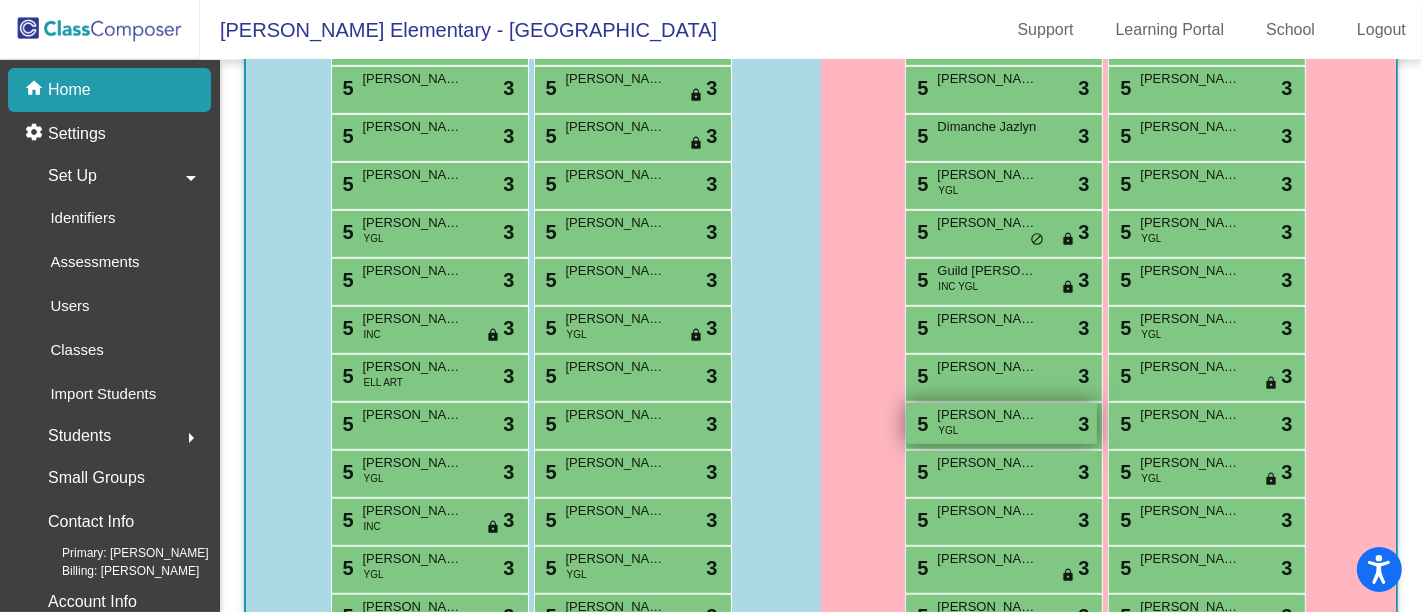 scroll, scrollTop: 680, scrollLeft: 0, axis: vertical 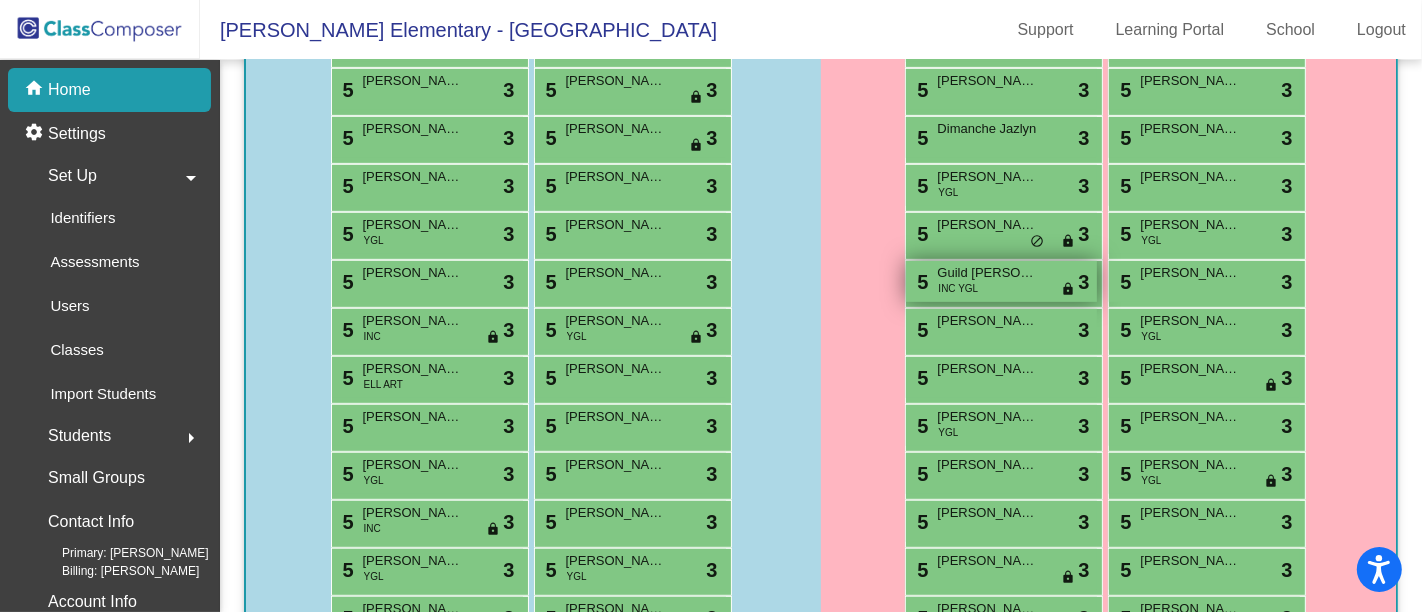 click on "Guild [PERSON_NAME]" at bounding box center (987, 273) 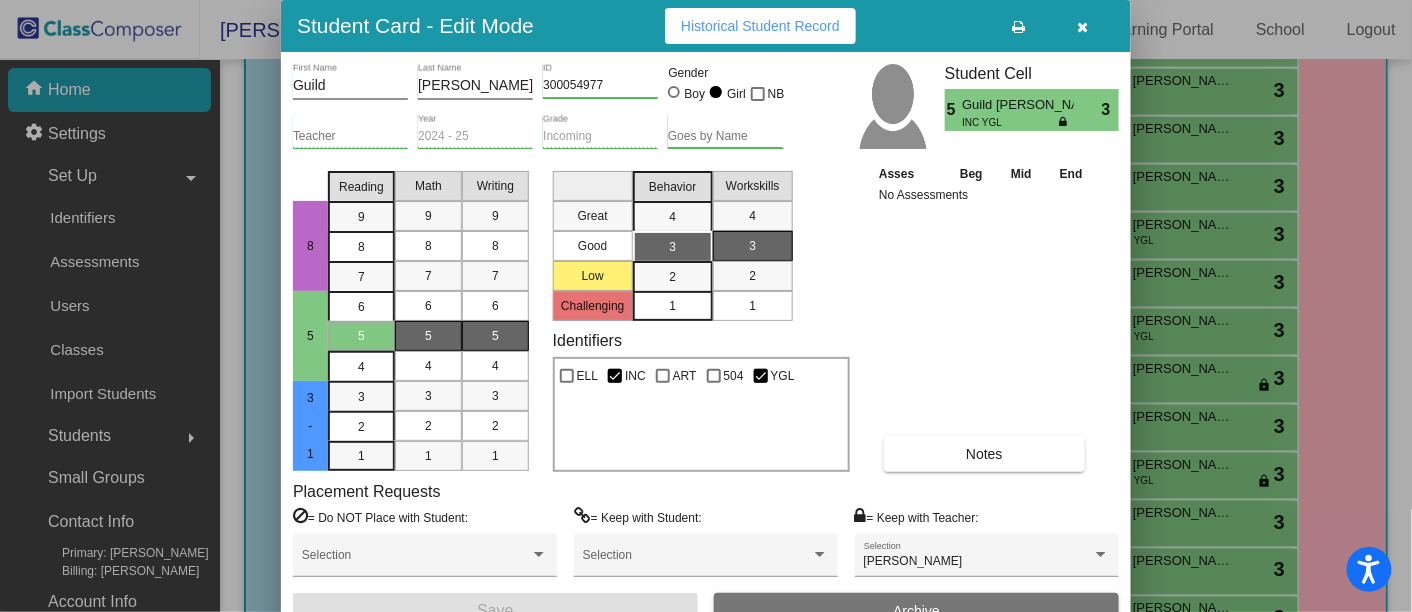 click at bounding box center [1083, 26] 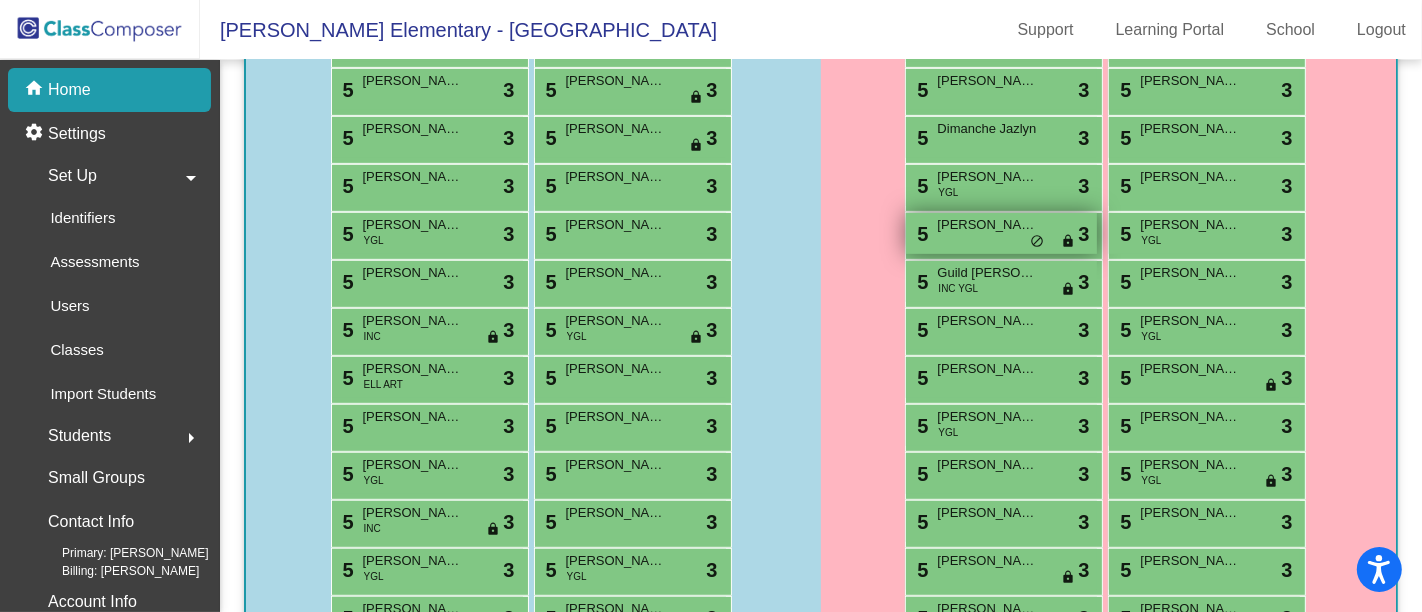 click on "5 [PERSON_NAME] lock do_not_disturb_alt 3" at bounding box center [1001, 233] 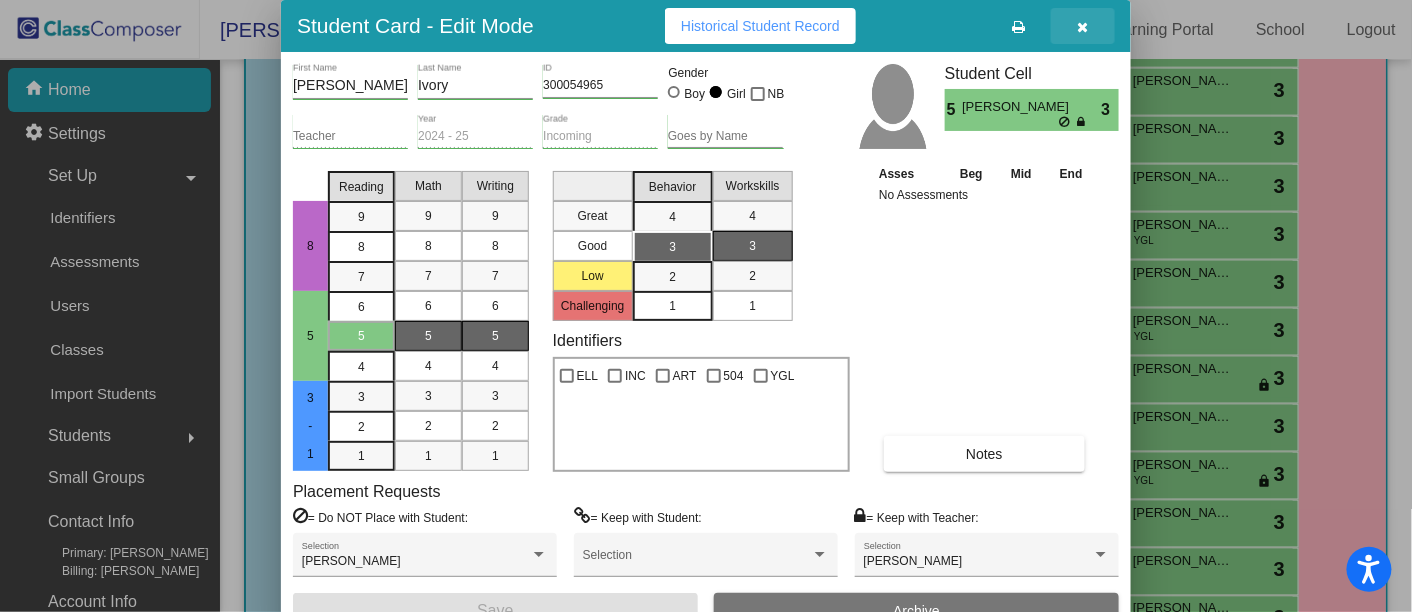 click at bounding box center [1083, 26] 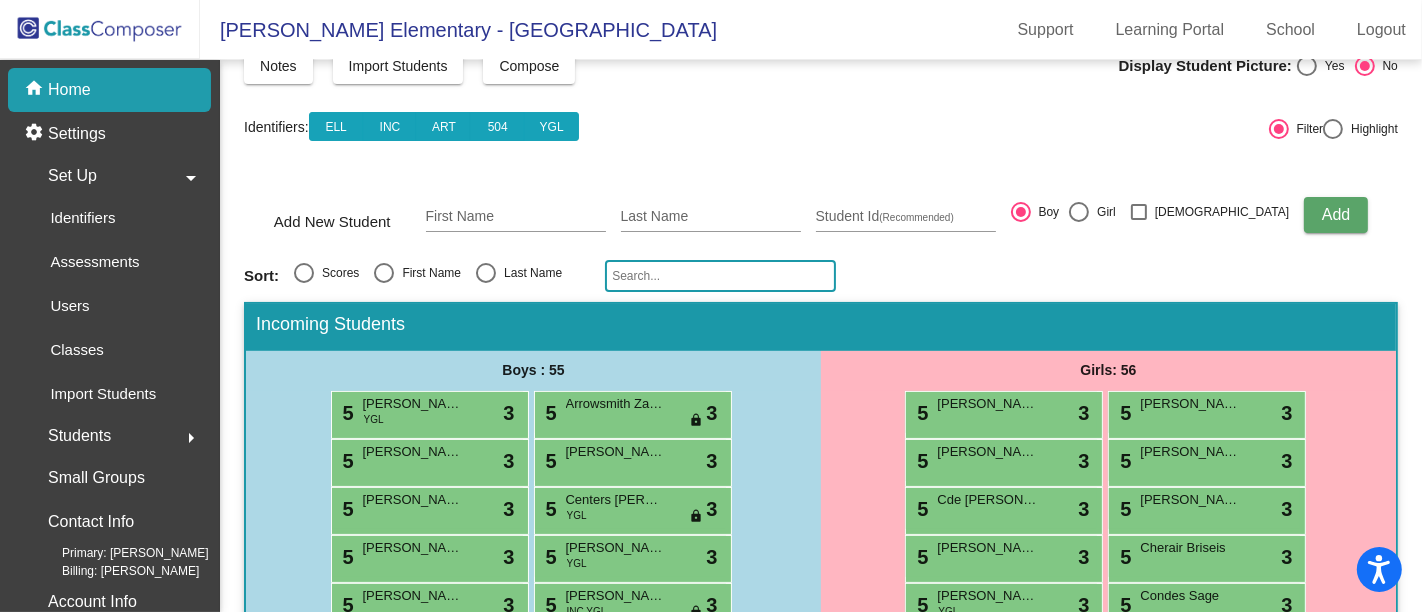 scroll, scrollTop: 0, scrollLeft: 0, axis: both 